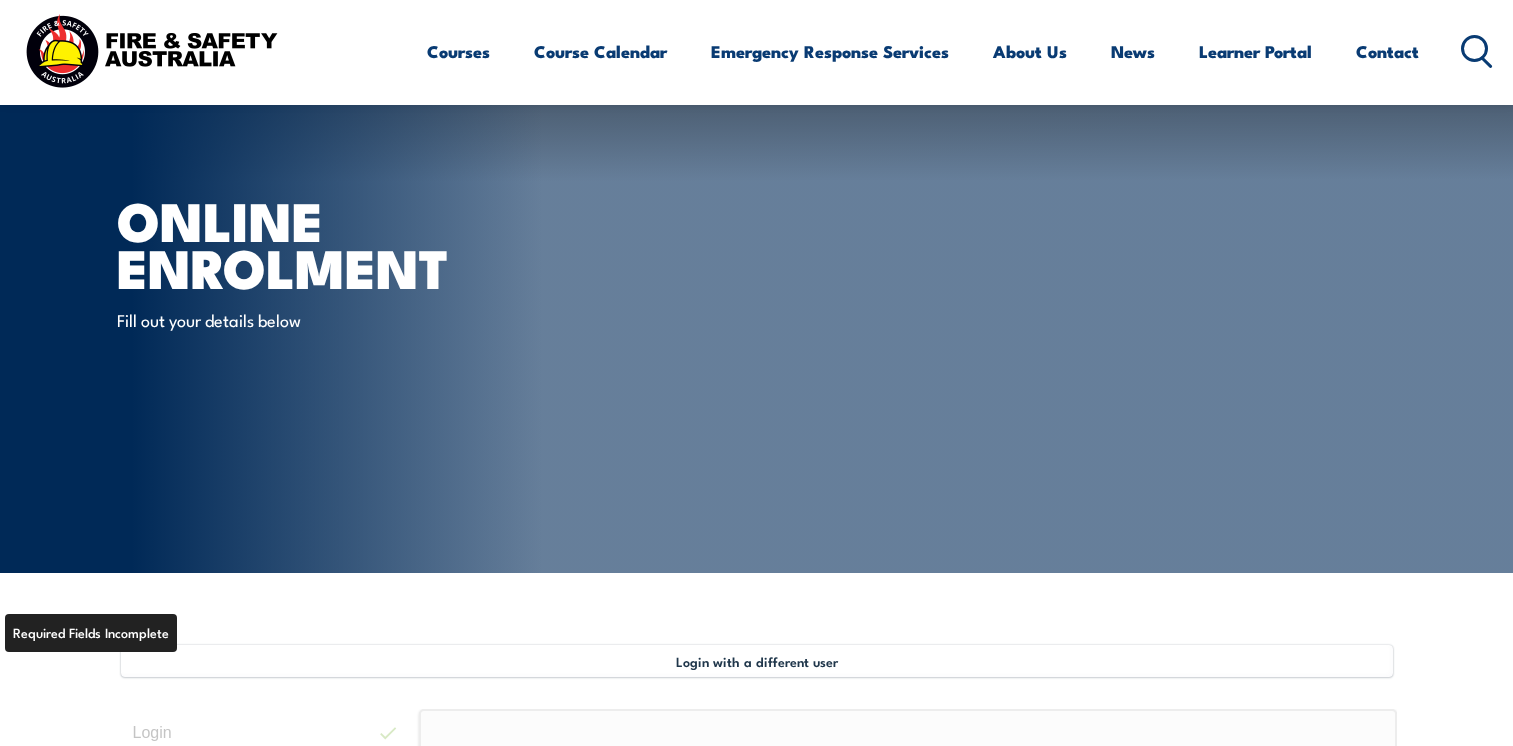 select on "Mr" 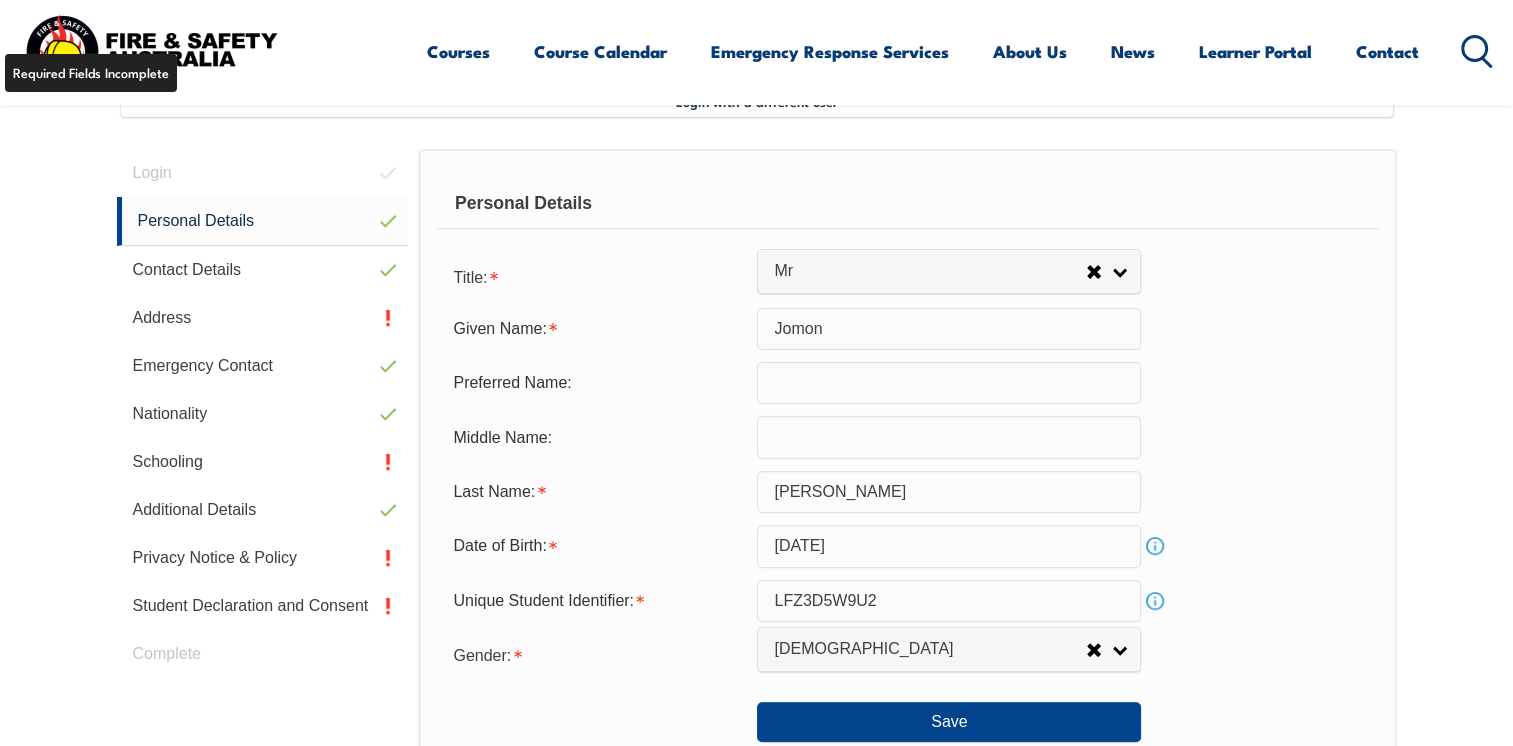 scroll, scrollTop: 0, scrollLeft: 0, axis: both 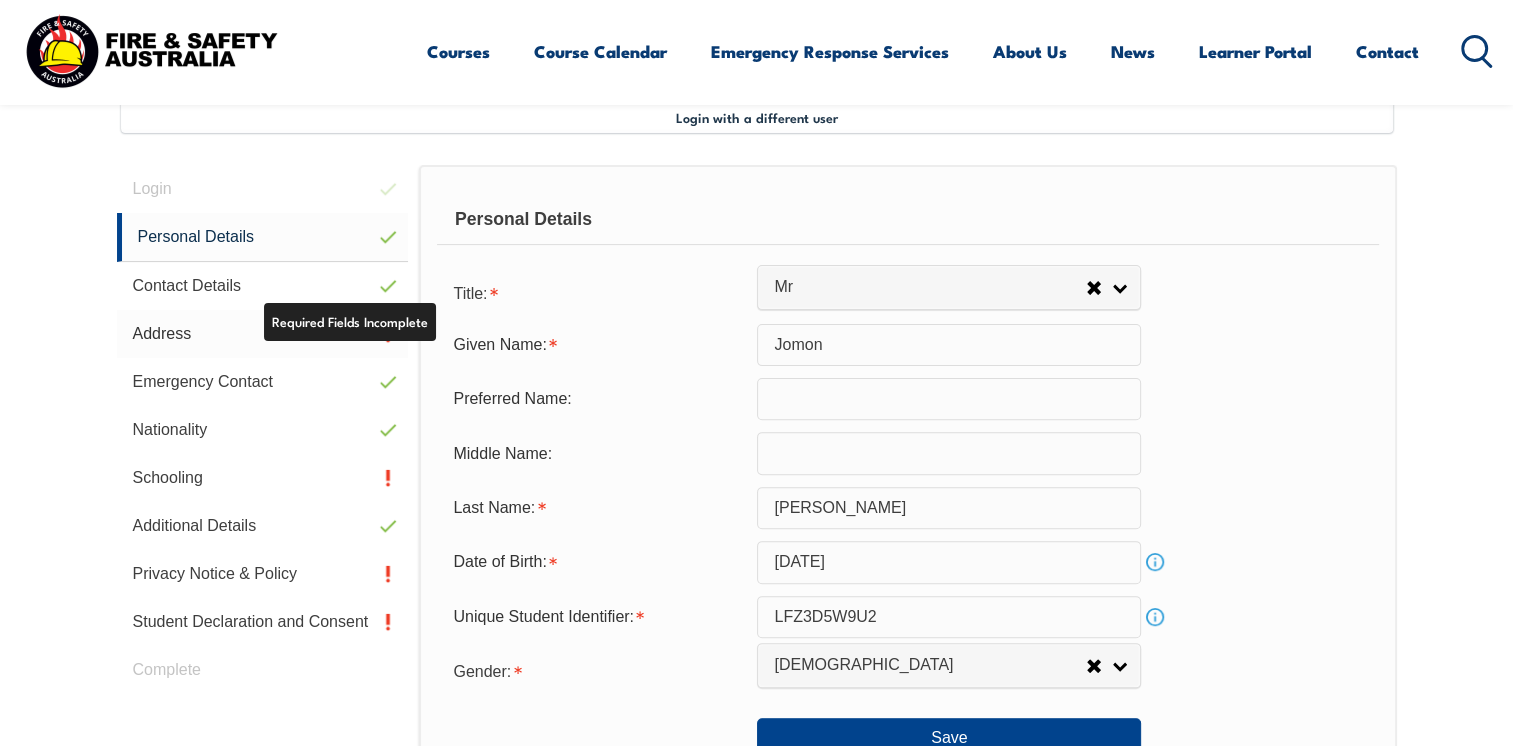 click on "Address" at bounding box center (263, 334) 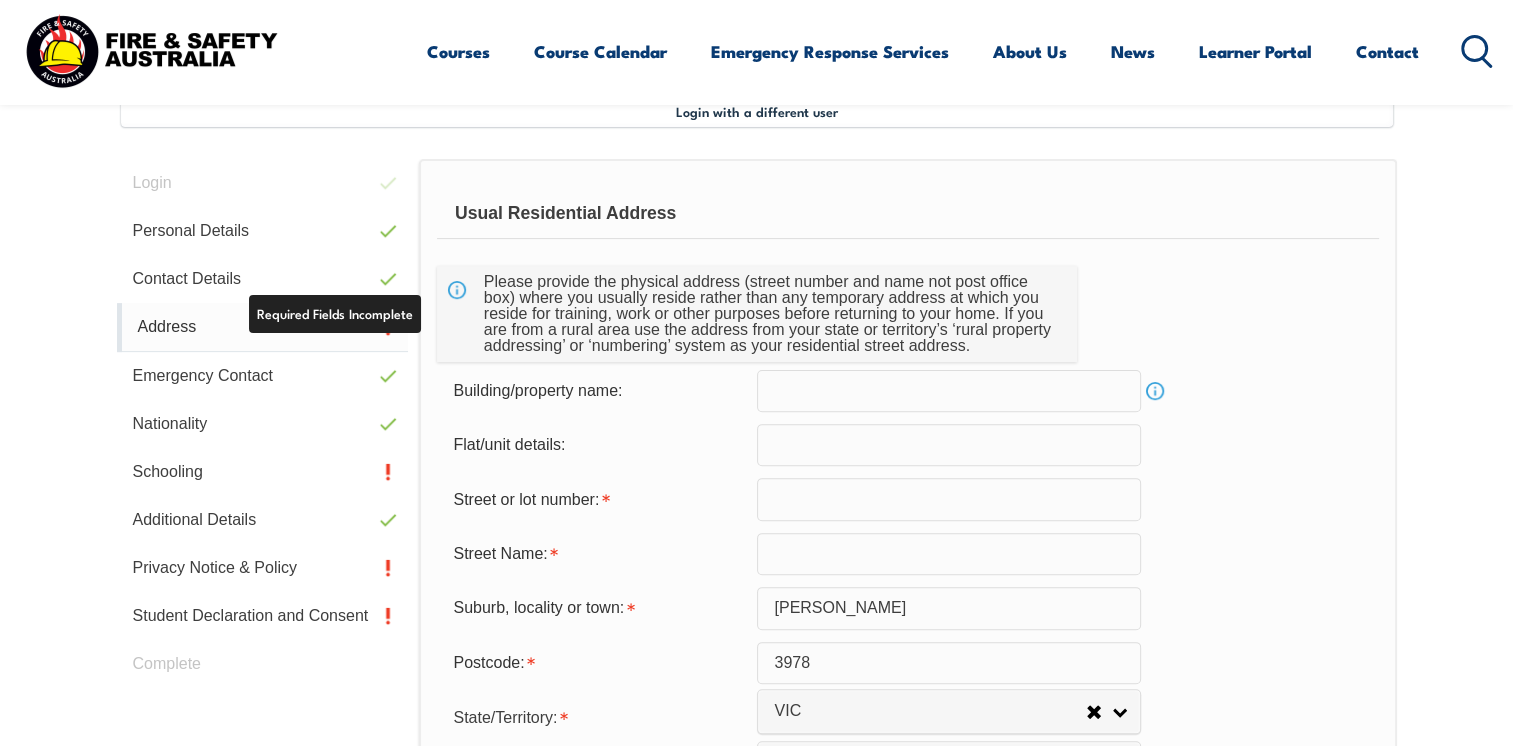 scroll, scrollTop: 544, scrollLeft: 0, axis: vertical 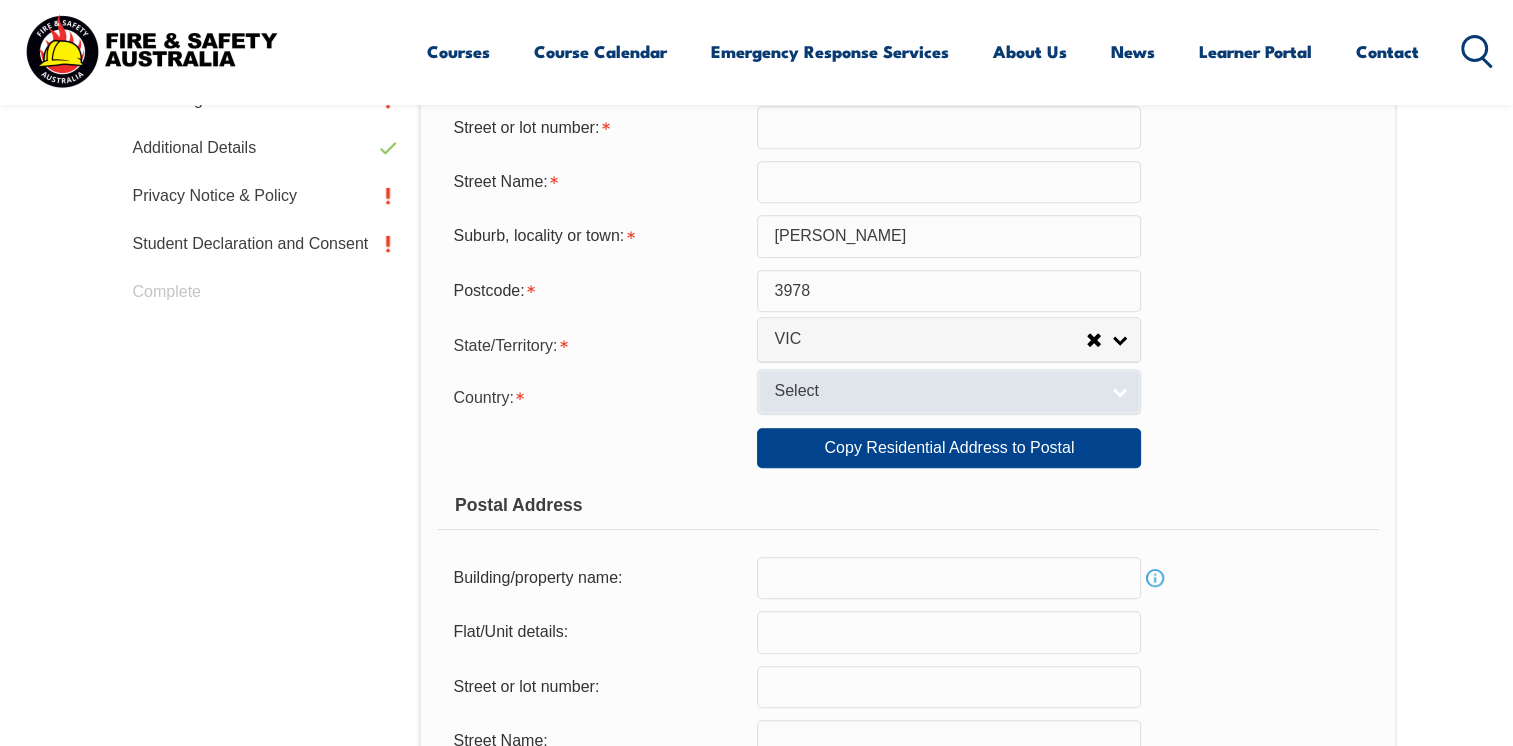click on "Select" at bounding box center [949, 391] 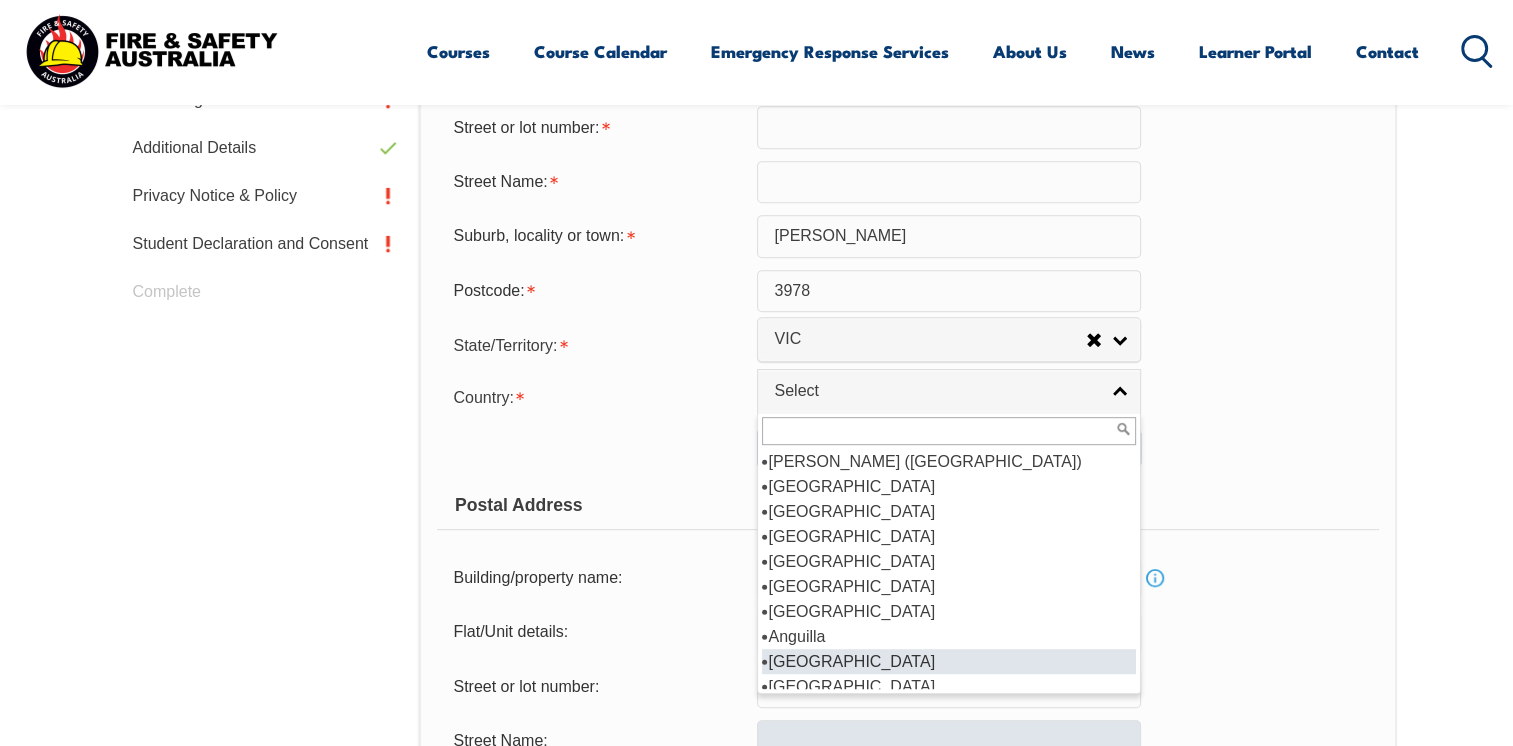scroll, scrollTop: 10, scrollLeft: 0, axis: vertical 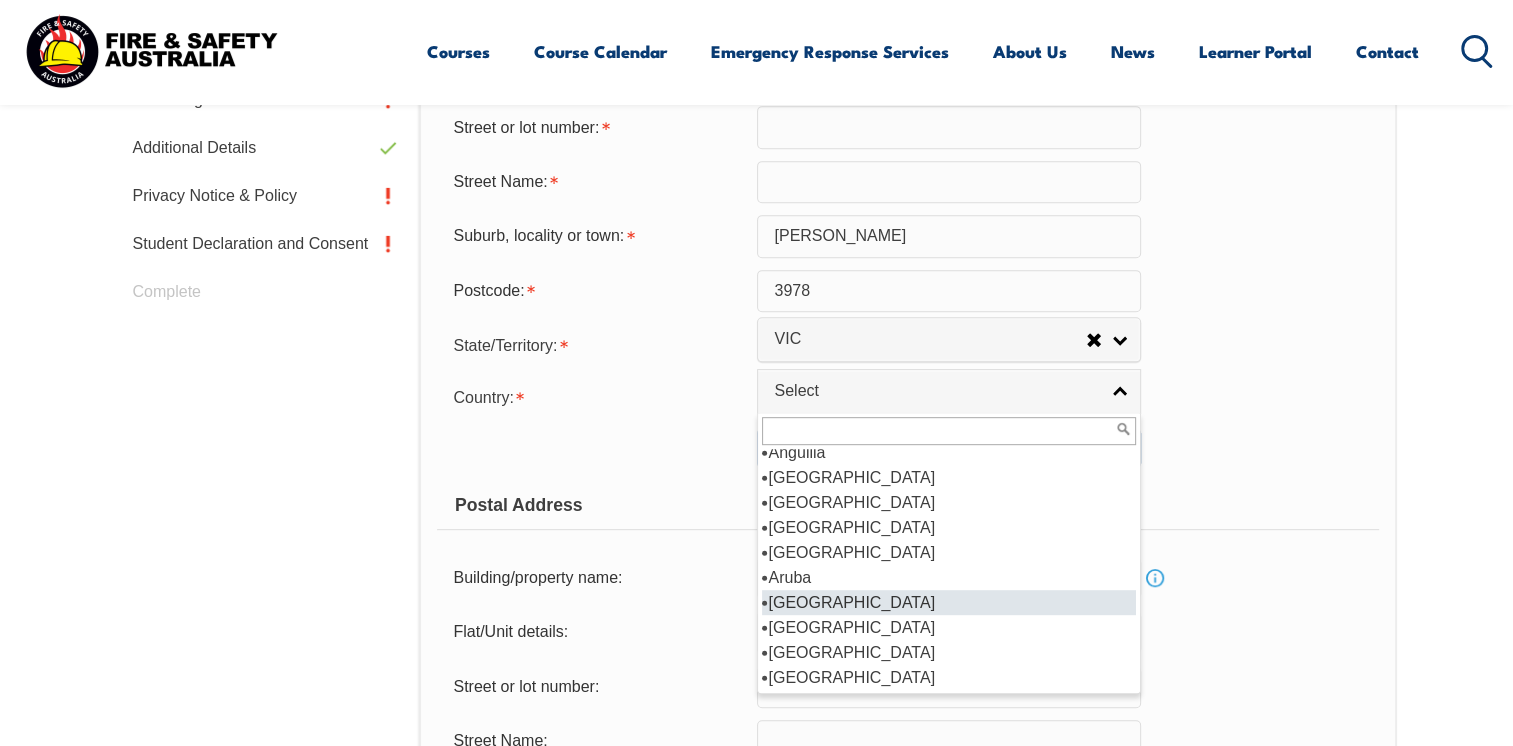 click on "Australia" at bounding box center (949, 602) 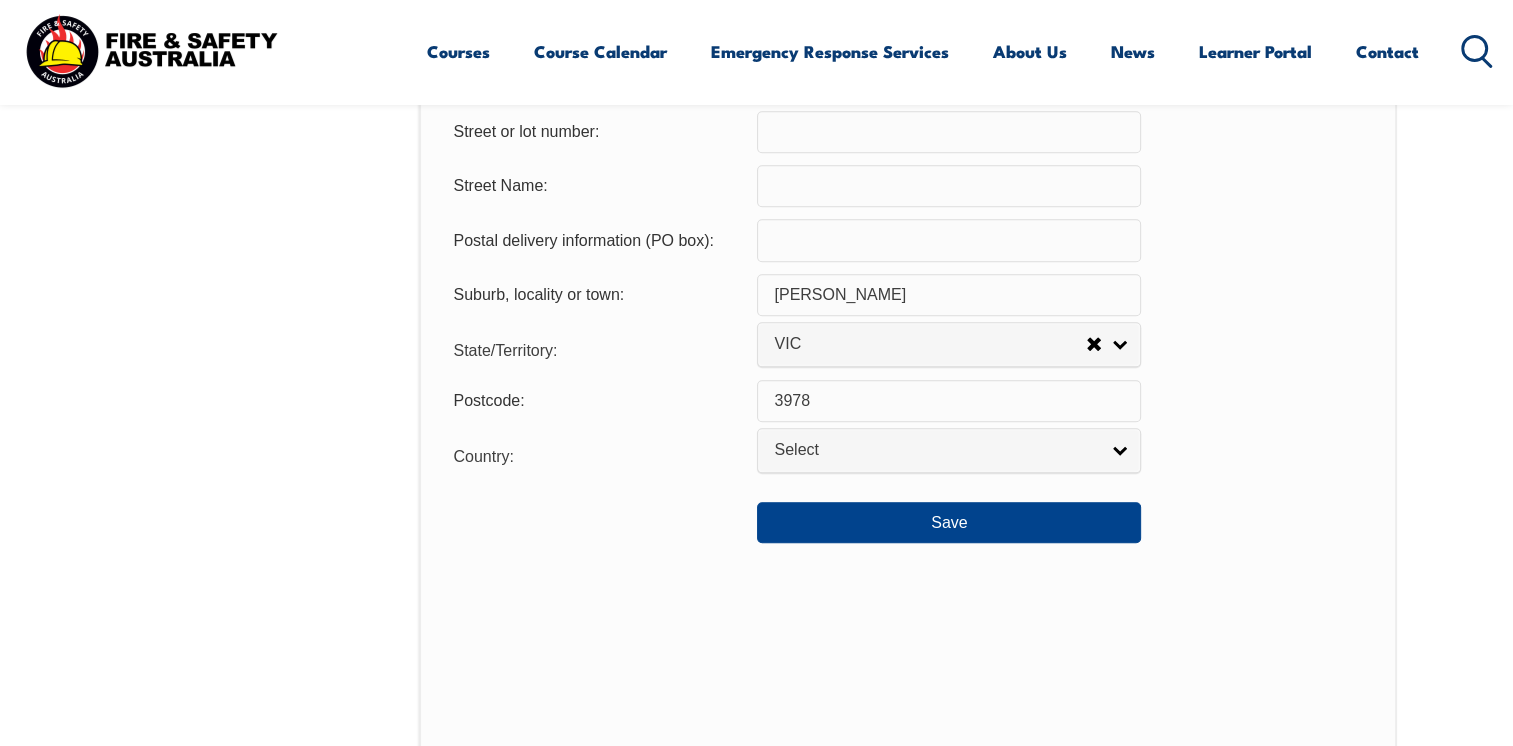 scroll, scrollTop: 1481, scrollLeft: 0, axis: vertical 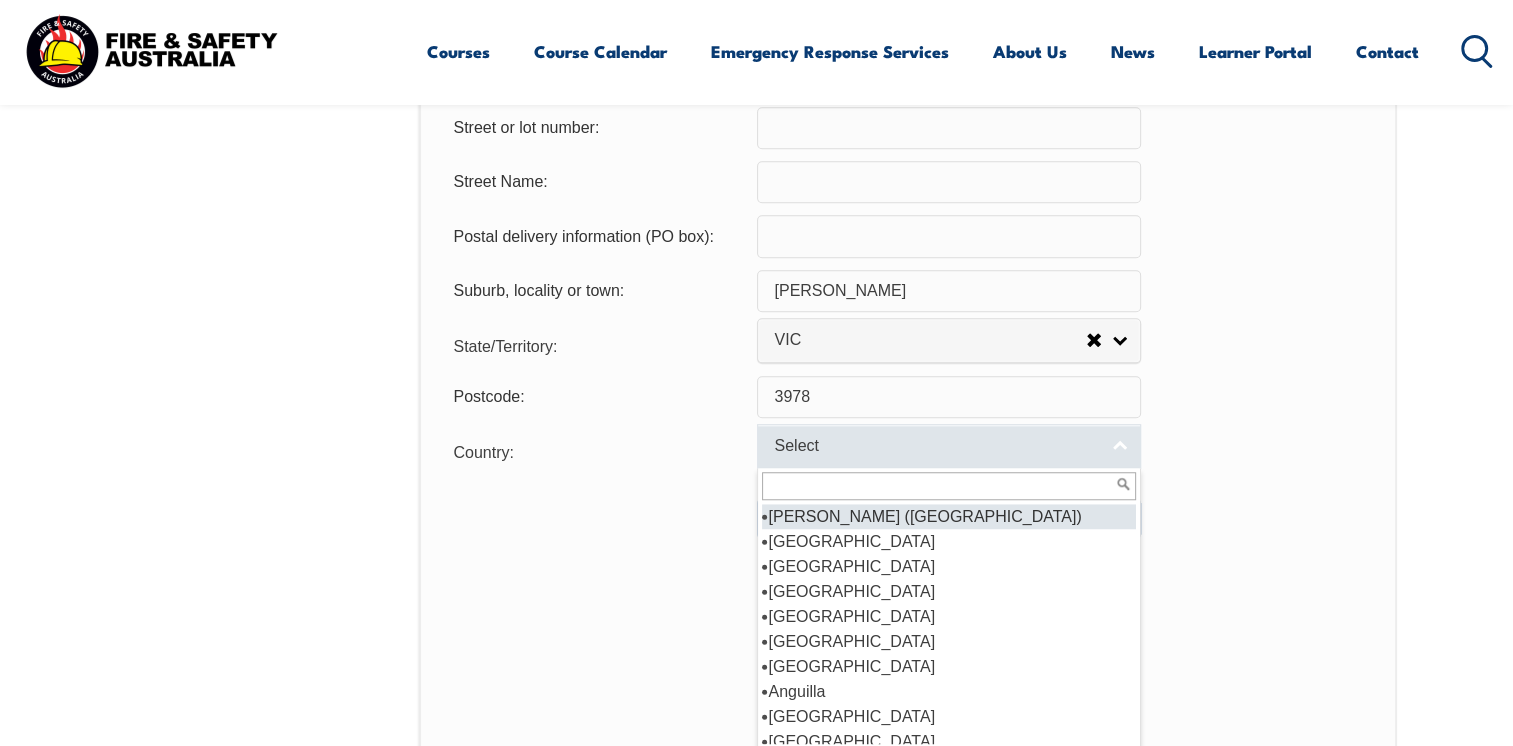 click on "Select" at bounding box center (949, 446) 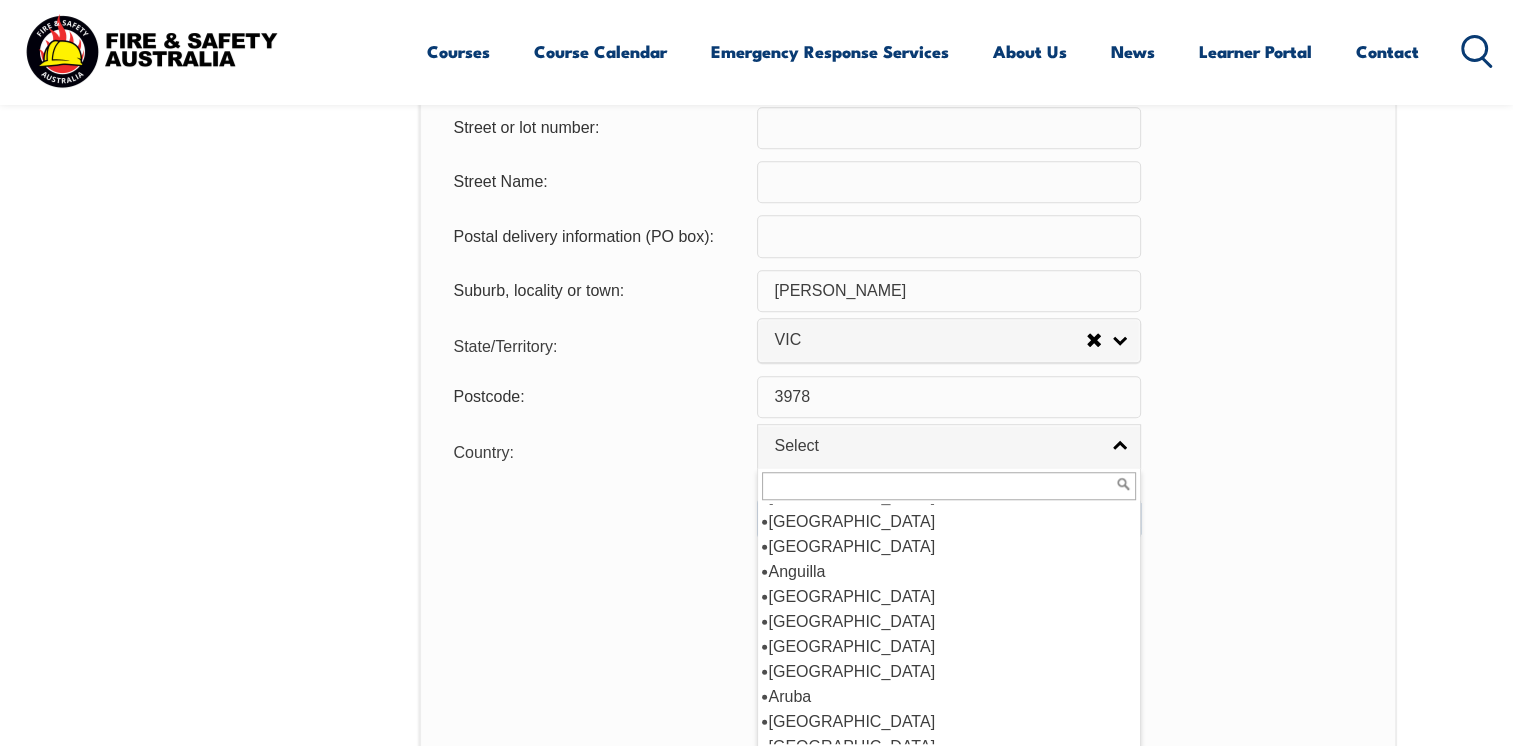 scroll, scrollTop: 160, scrollLeft: 0, axis: vertical 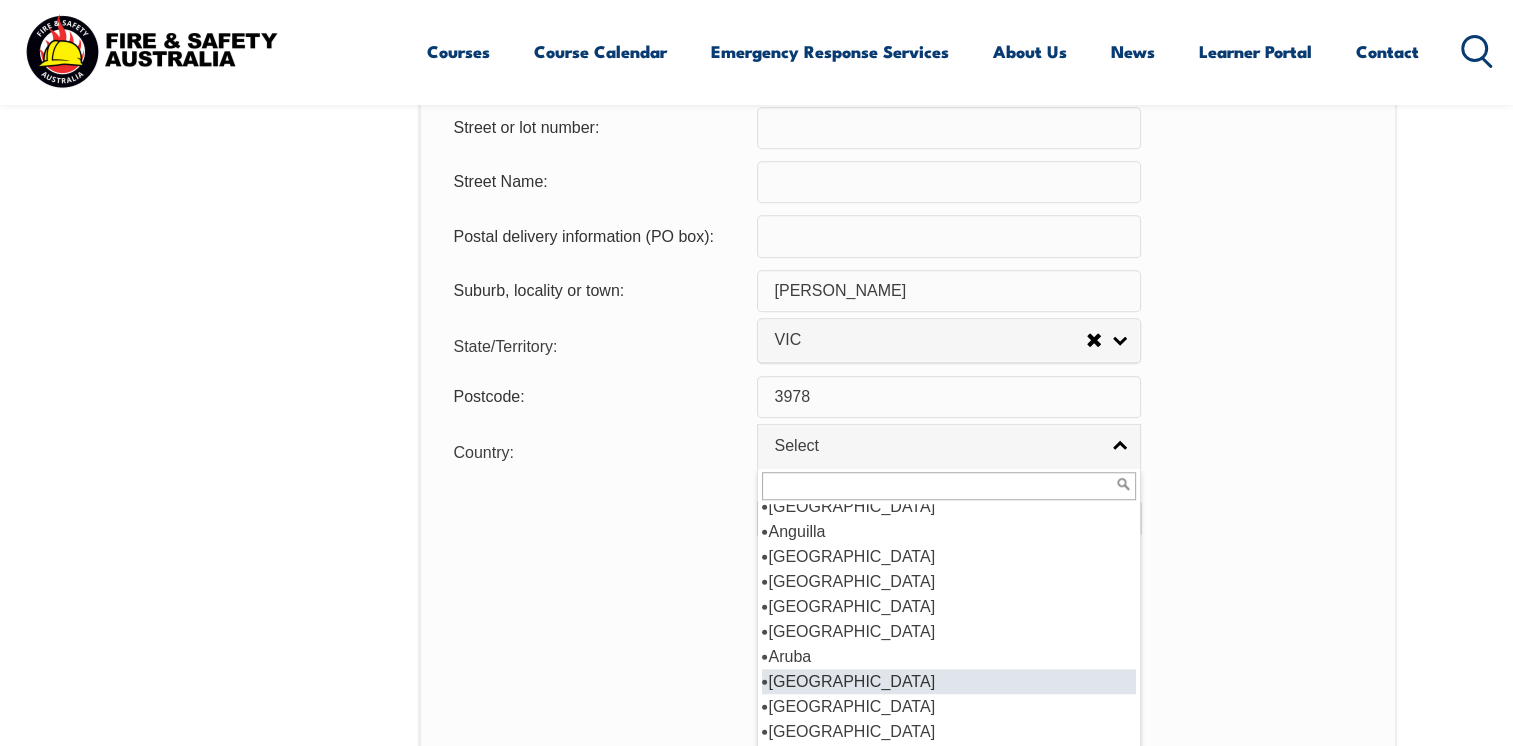 click on "Australia" at bounding box center [949, 681] 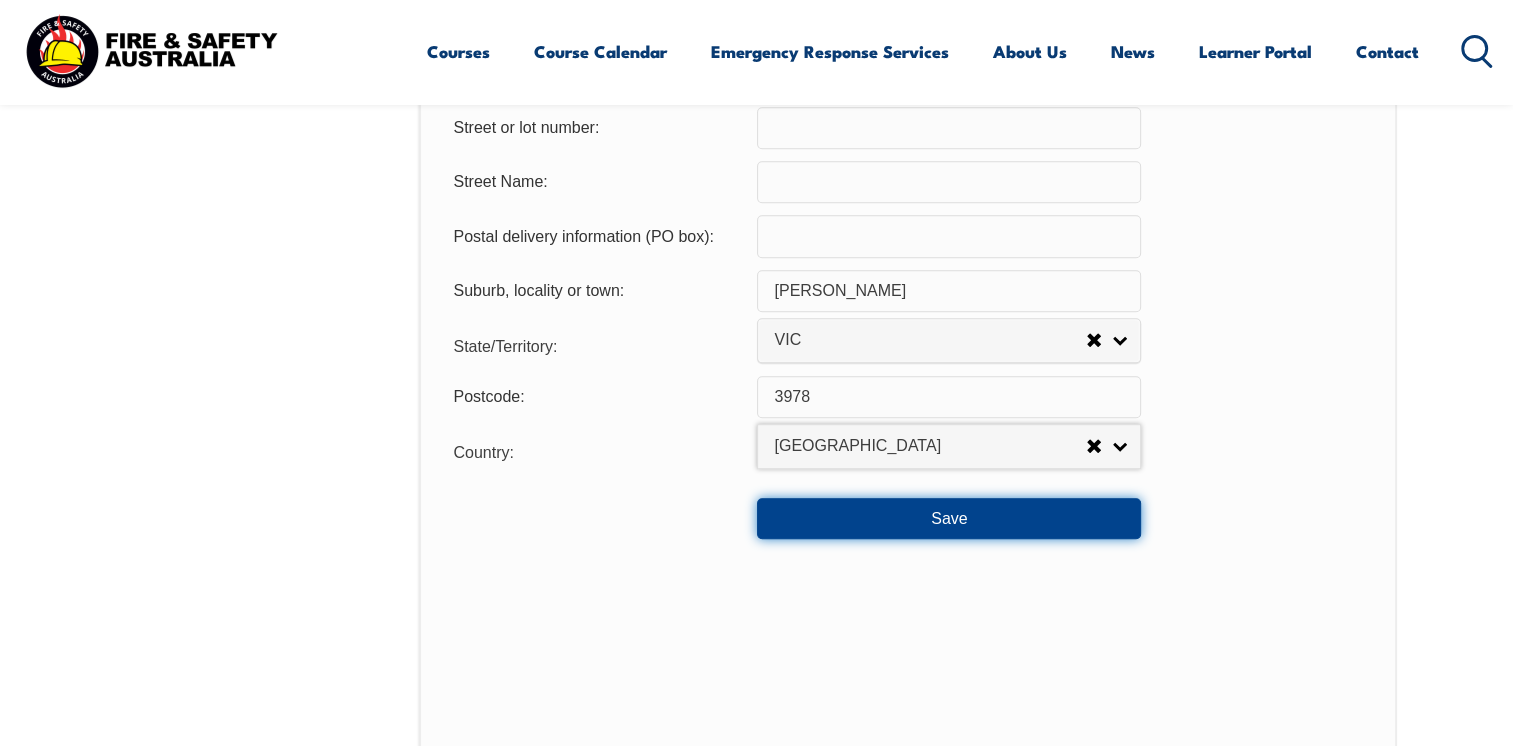 click on "Save" at bounding box center (949, 518) 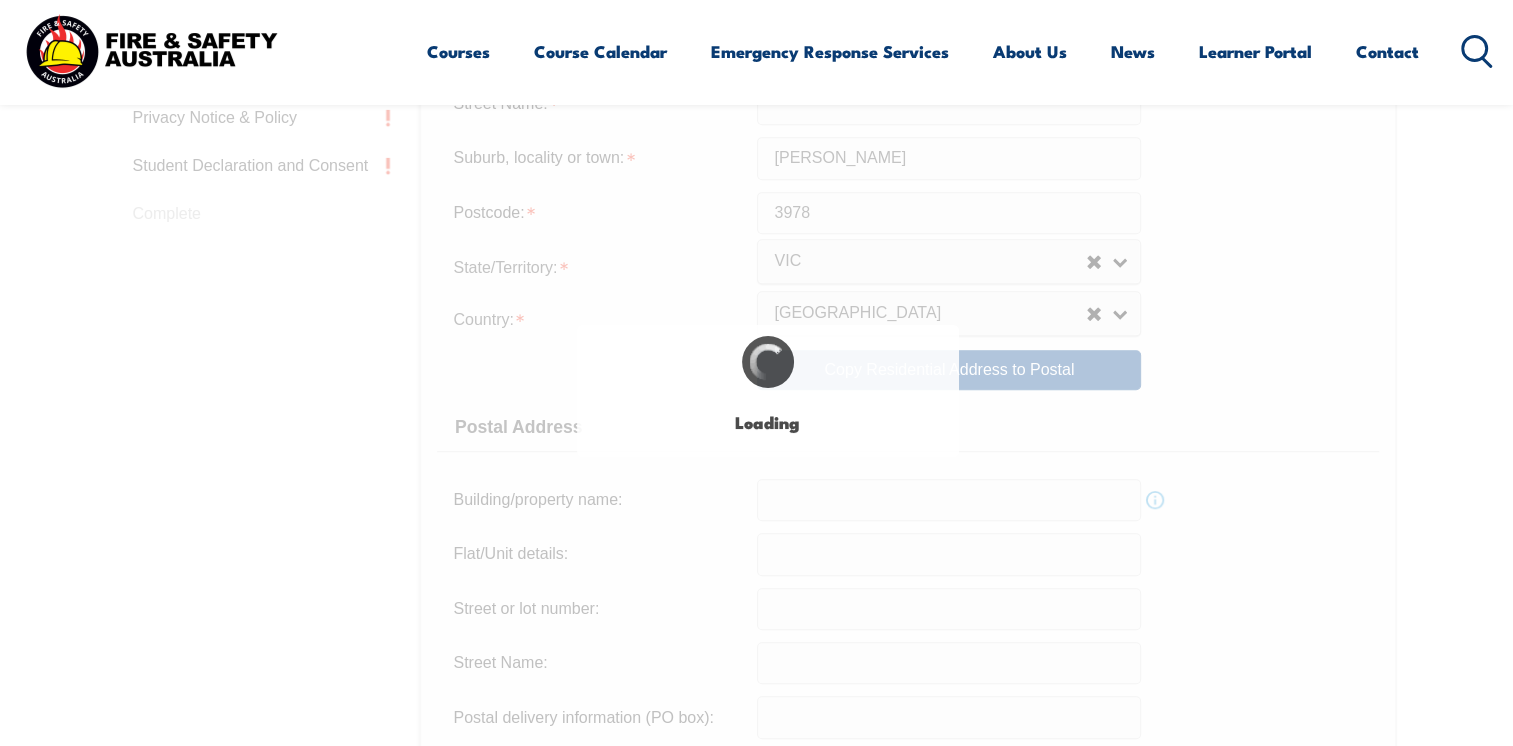 scroll, scrollTop: 928, scrollLeft: 0, axis: vertical 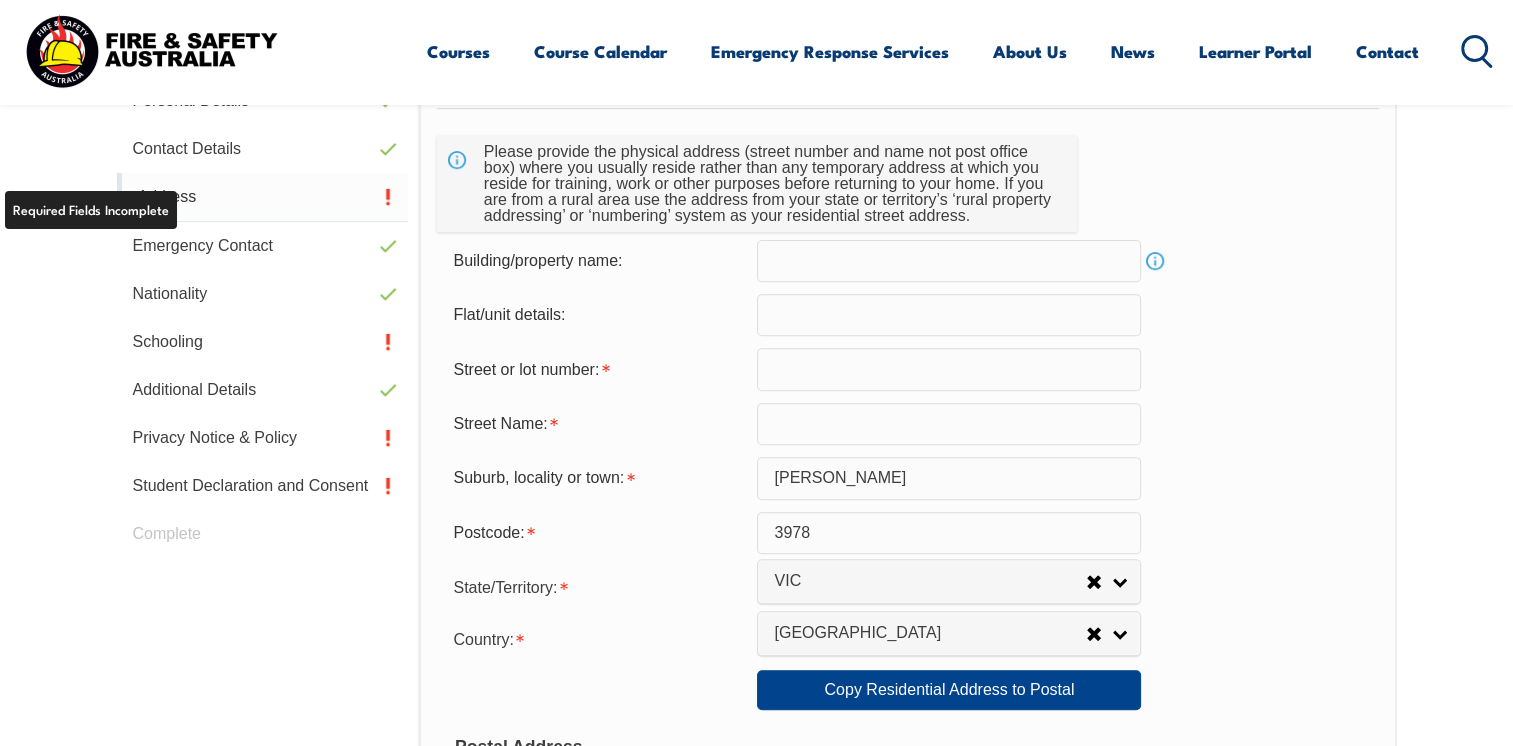 click on "Address" at bounding box center [263, 197] 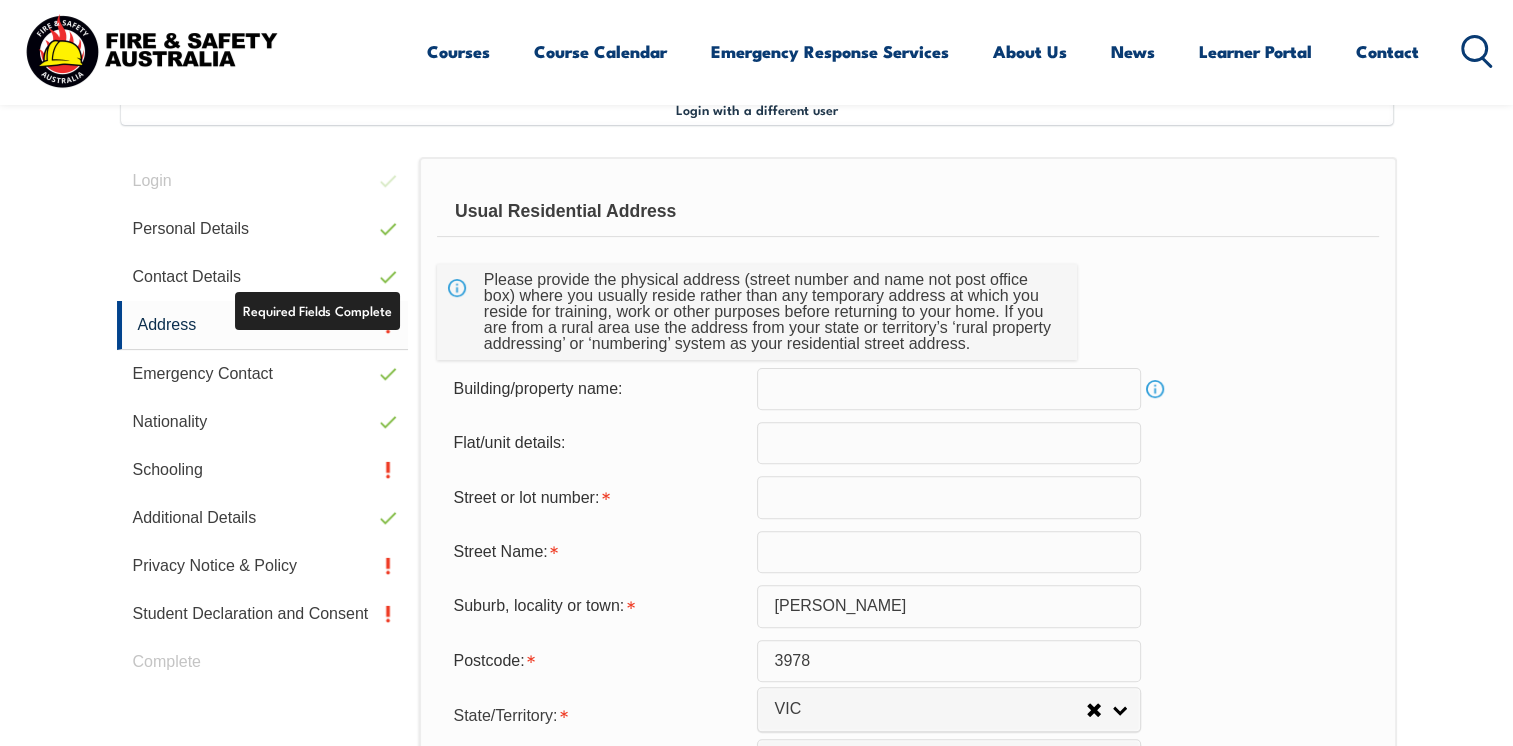 scroll, scrollTop: 544, scrollLeft: 0, axis: vertical 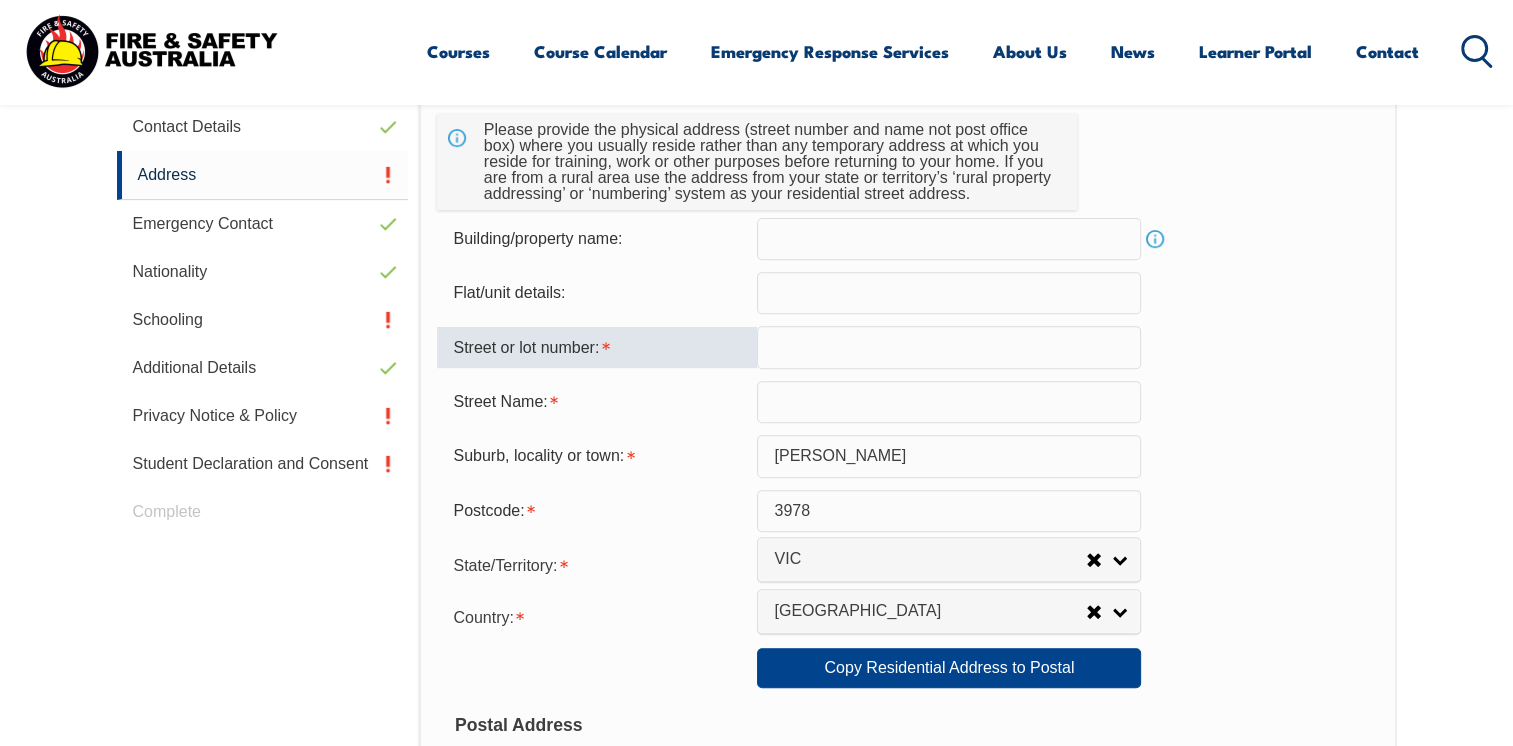 click at bounding box center [949, 347] 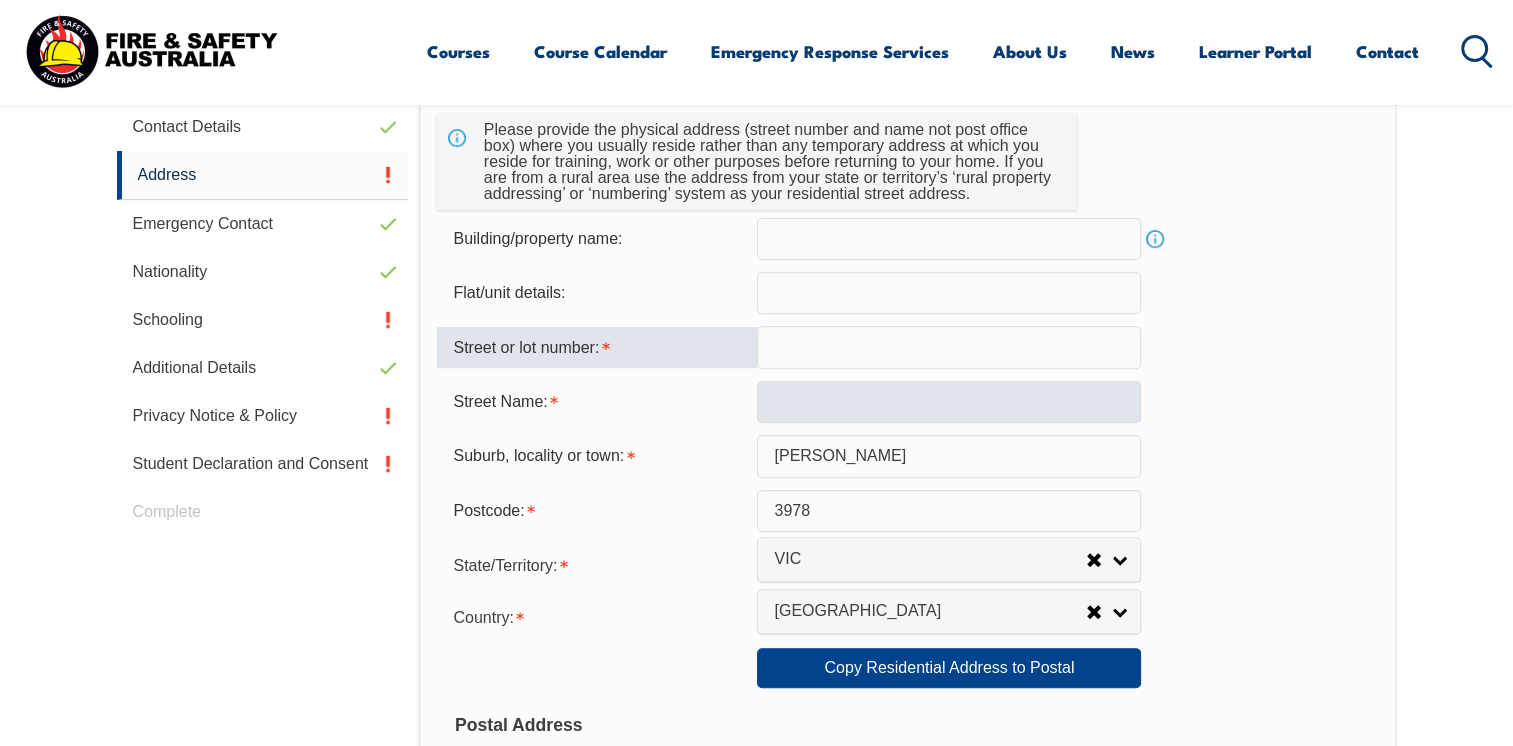 type on "53" 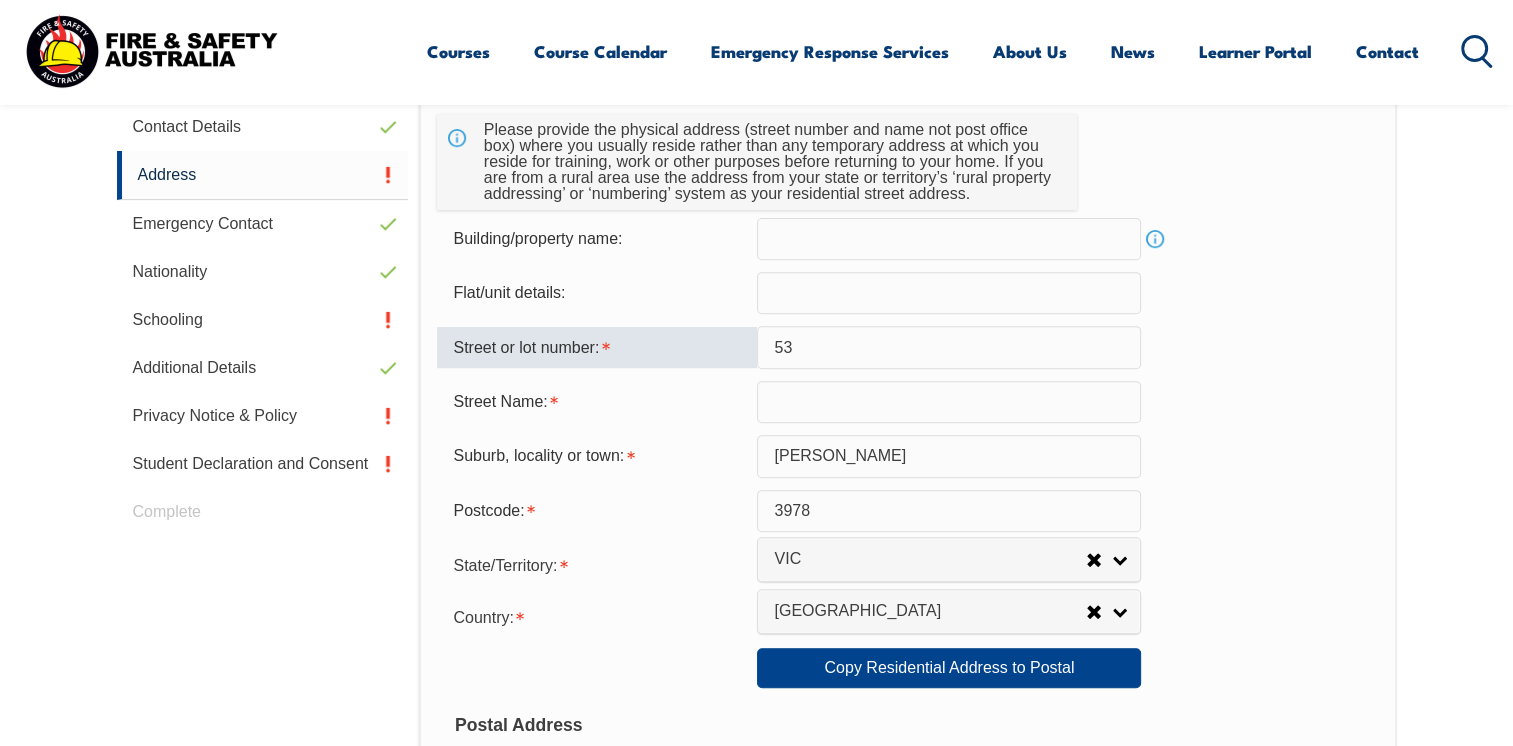 type on "O conner avenue" 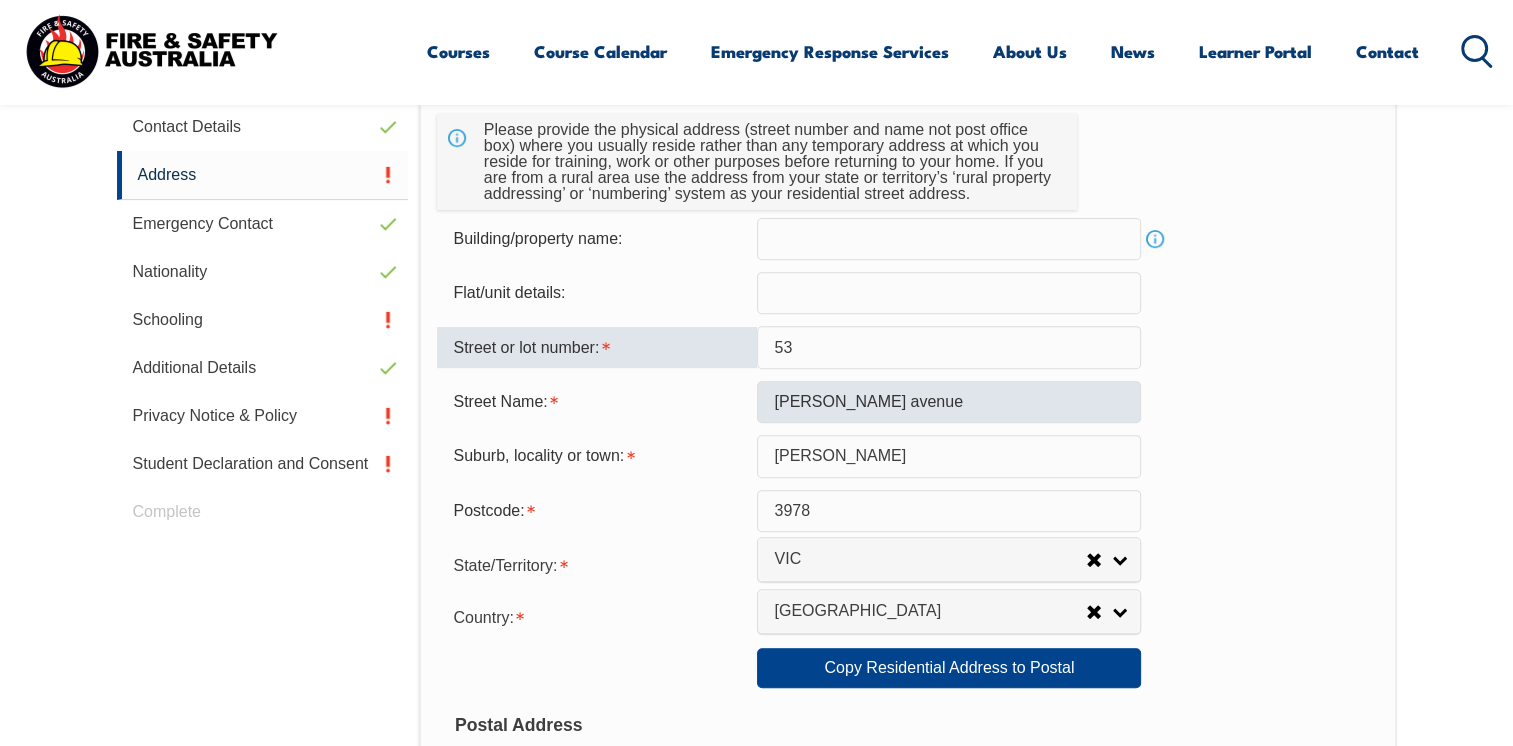 type on "53" 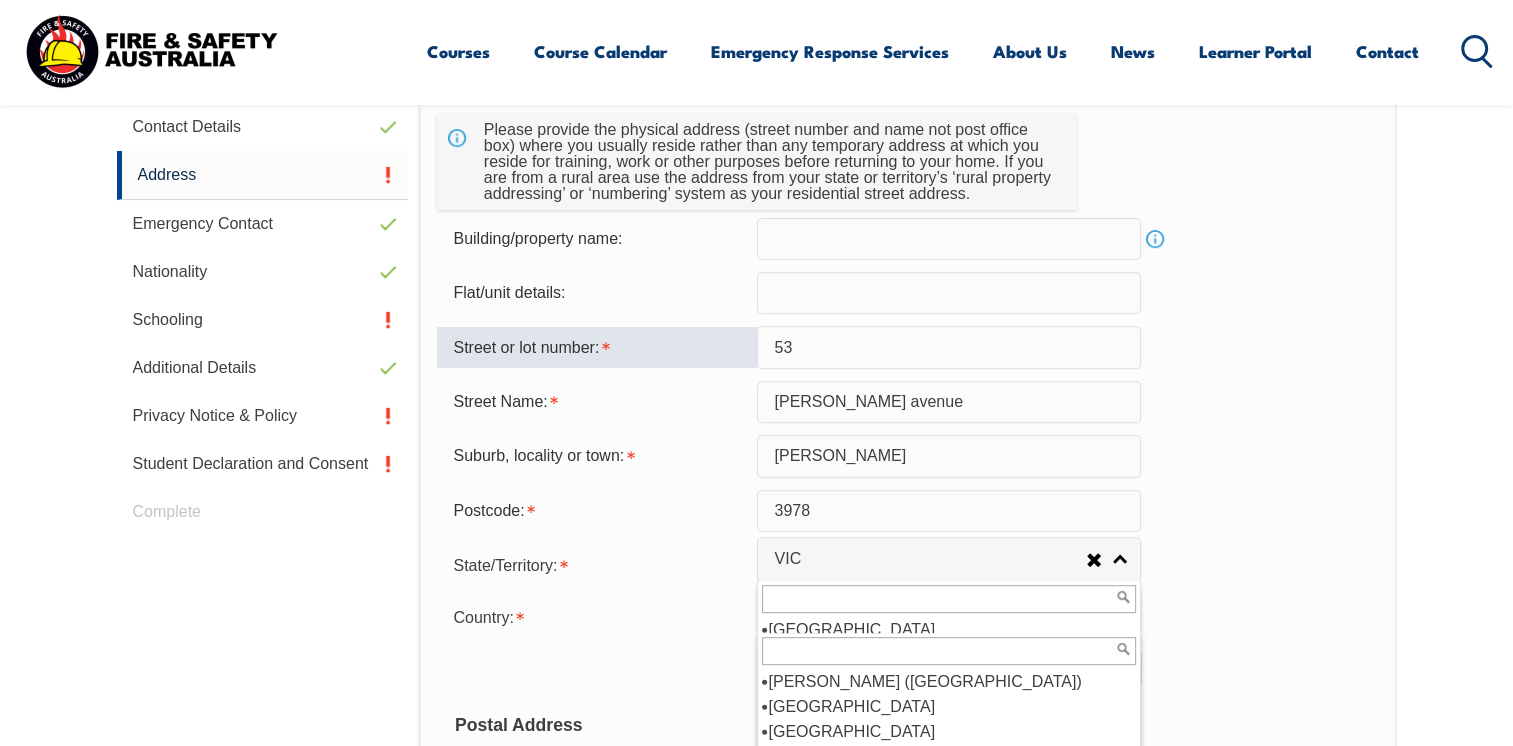 scroll, scrollTop: 1486, scrollLeft: 0, axis: vertical 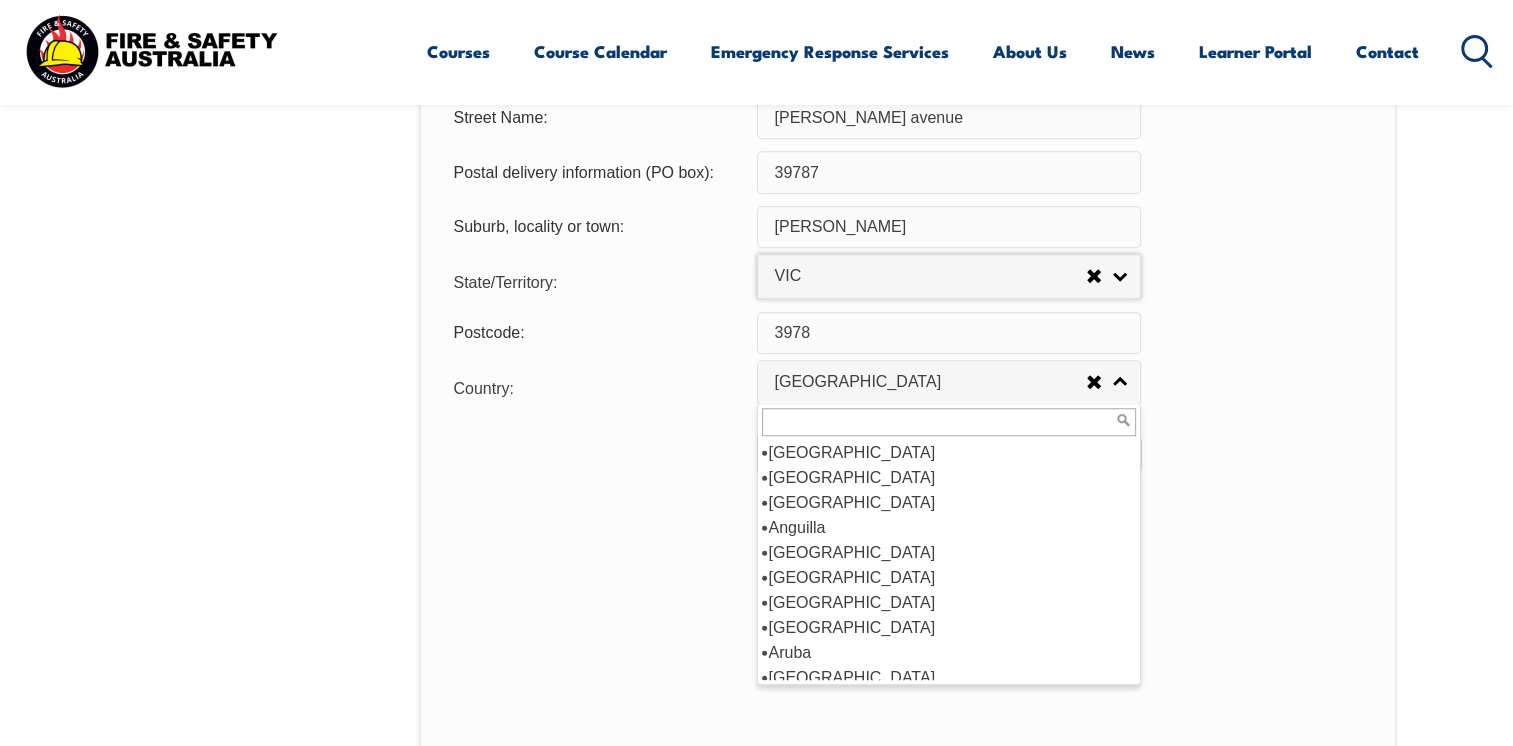 click on "Usual Residential Address Please provide the physical address (street number and name not post office box) where you usually reside rather than any temporary address at which you reside for training, work or other purposes before returning to your home.  If you are from a rural area use the address from your state or territory’s ‘rural property addressing’ or ‘numbering’ system as your residential street address.  Building/property name: Info Flat/unit details: Street or lot number: 53 Street Name: O conner avenue Street Address - Postal delivery information (PO box): Suburb, locality or town: CLYDE NORTH Postcode: 3978 State/Territory: NSW VIC QLD SA WA TAS NT ACT Other Australian Territory Overseas
VIC
NSW VIC QLD SA WA TAS NT ACT Other Australian Territory Overseas
Country: Adelie Land (France) Afghanistan Aland Islands Albania Algeria Andorra Angola Anguilla Antigua and Barbuda Argentina Argentinian Antarctic Territory Armenia Aruba Australia Austria Azerbaijan" at bounding box center (907, -38) 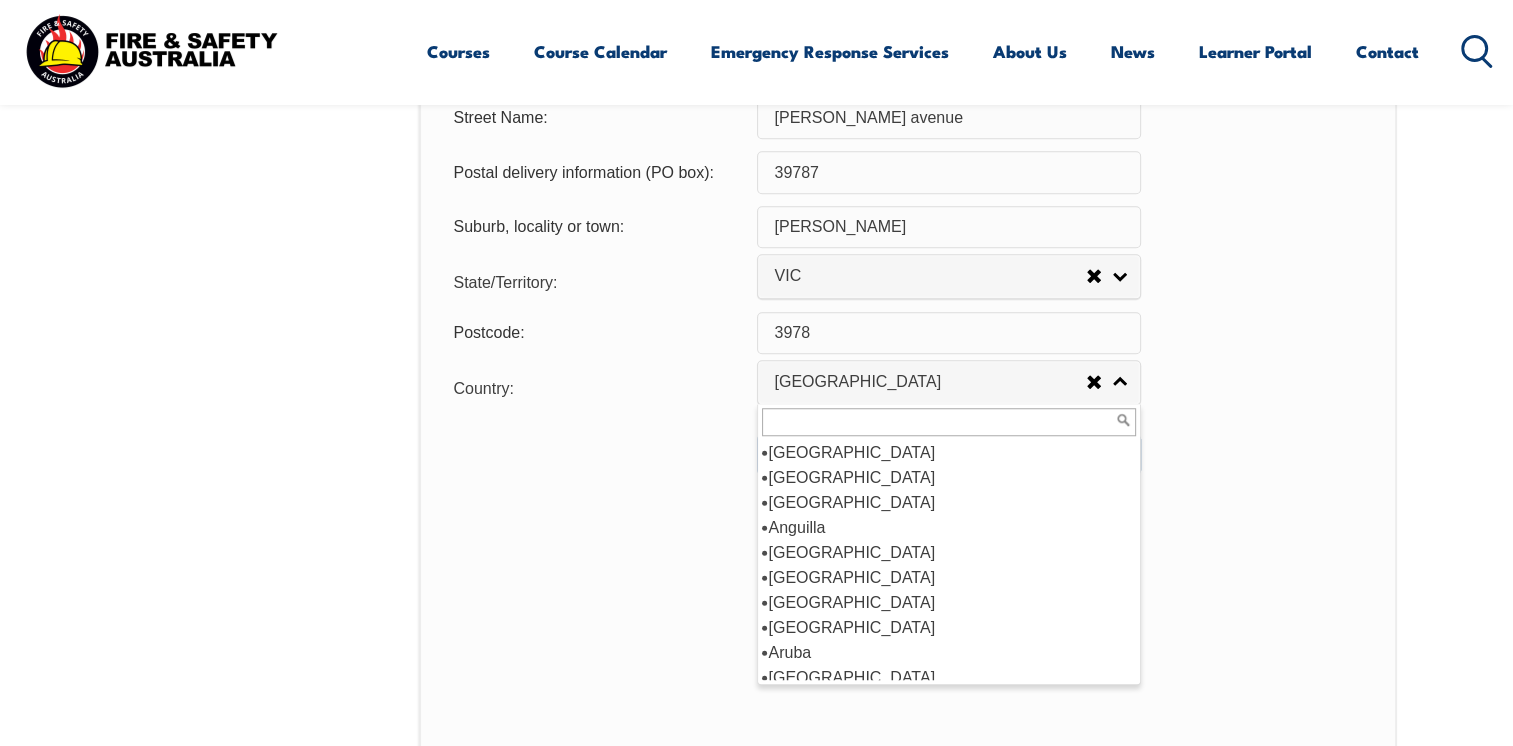 click on "Usual Residential Address Please provide the physical address (street number and name not post office box) where you usually reside rather than any temporary address at which you reside for training, work or other purposes before returning to your home.  If you are from a rural area use the address from your state or territory’s ‘rural property addressing’ or ‘numbering’ system as your residential street address.  Building/property name: Info Flat/unit details: Street or lot number: 53 Street Name: O conner avenue Street Address - Postal delivery information (PO box): Suburb, locality or town: CLYDE NORTH Postcode: 3978 State/Territory: NSW VIC QLD SA WA TAS NT ACT Other Australian Territory Overseas
VIC
NSW VIC QLD SA WA TAS NT ACT Other Australian Territory Overseas
Country: Adelie Land (France) Afghanistan Aland Islands Albania Algeria Andorra Angola Anguilla Antigua and Barbuda Argentina Argentinian Antarctic Territory Armenia Aruba Australia Austria Azerbaijan" at bounding box center [907, -38] 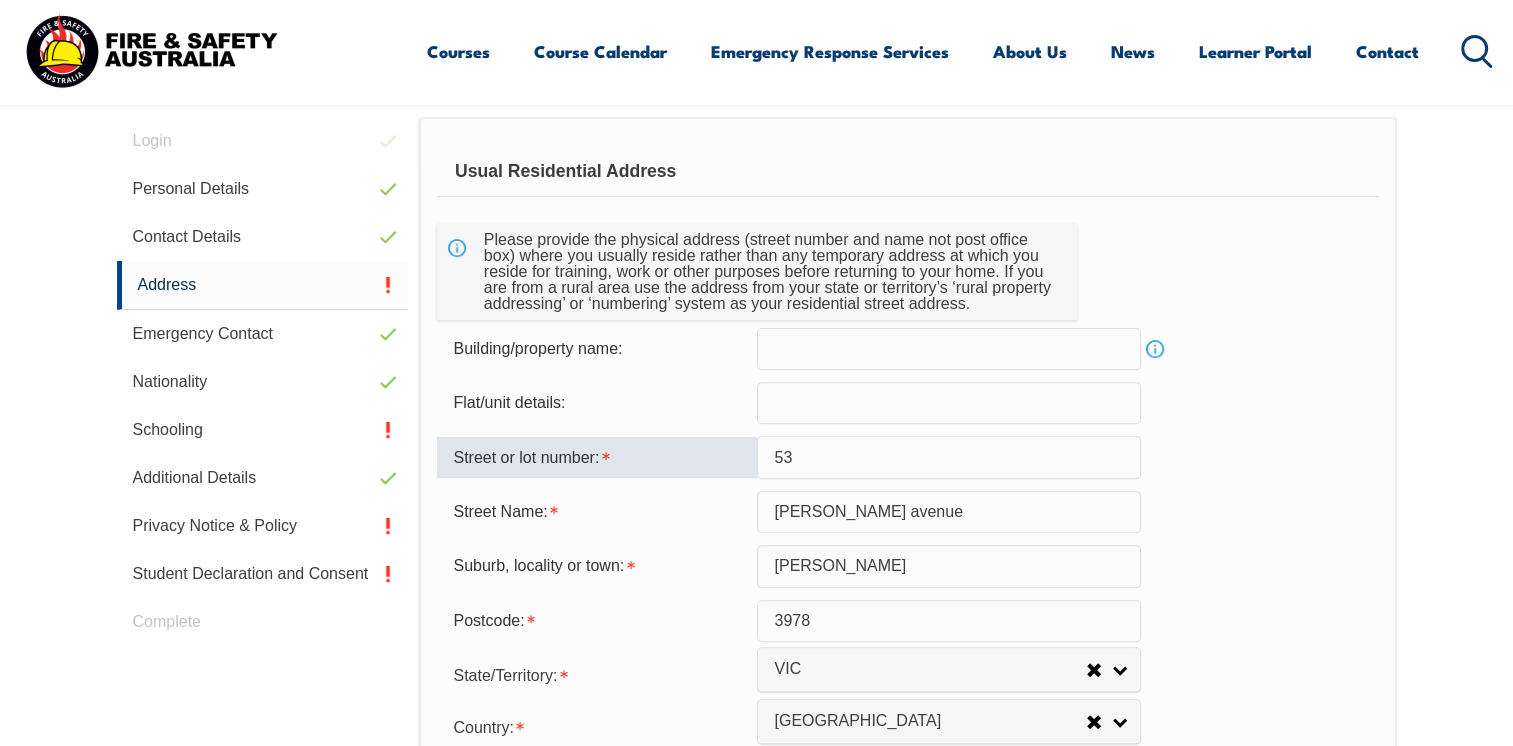 scroll, scrollTop: 604, scrollLeft: 0, axis: vertical 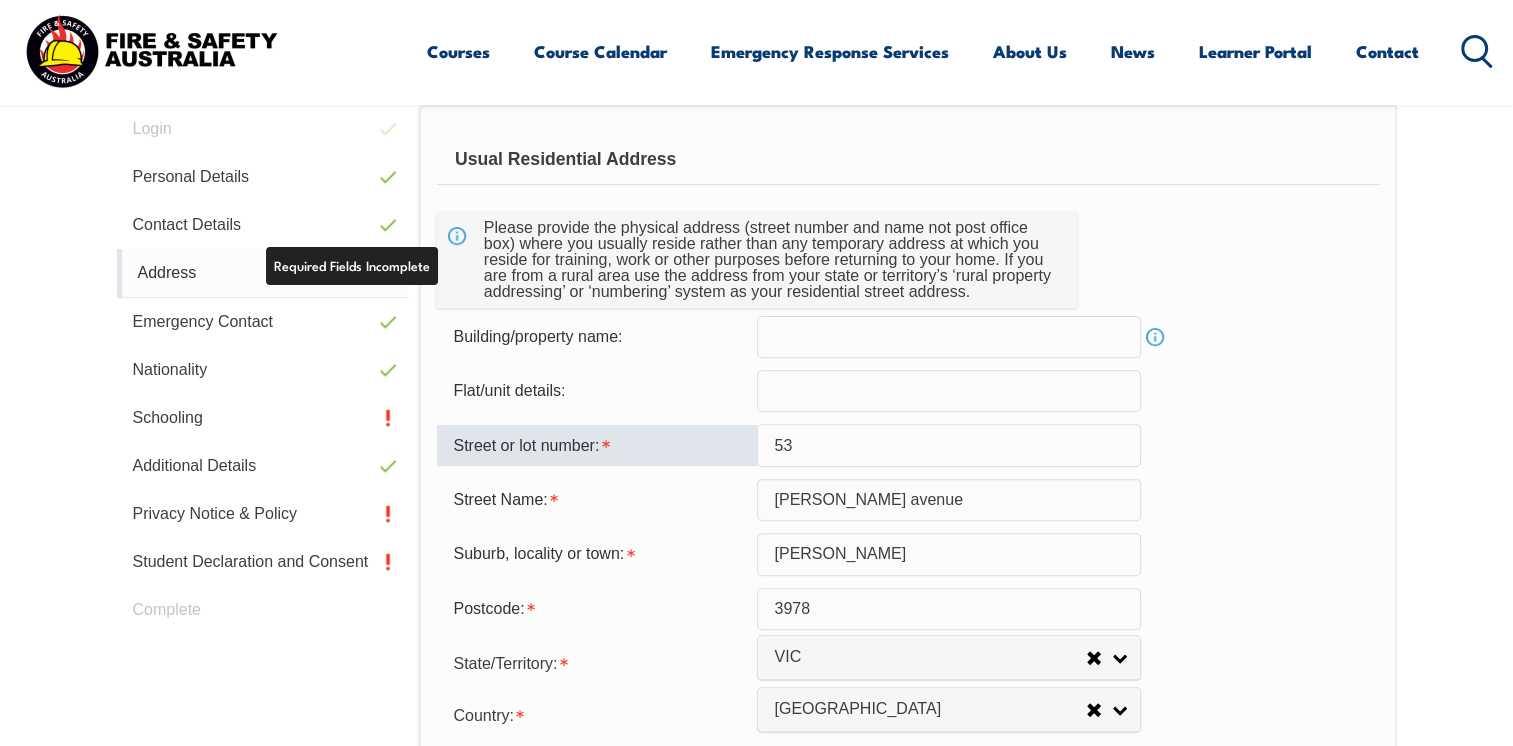 click on "Address" at bounding box center (263, 273) 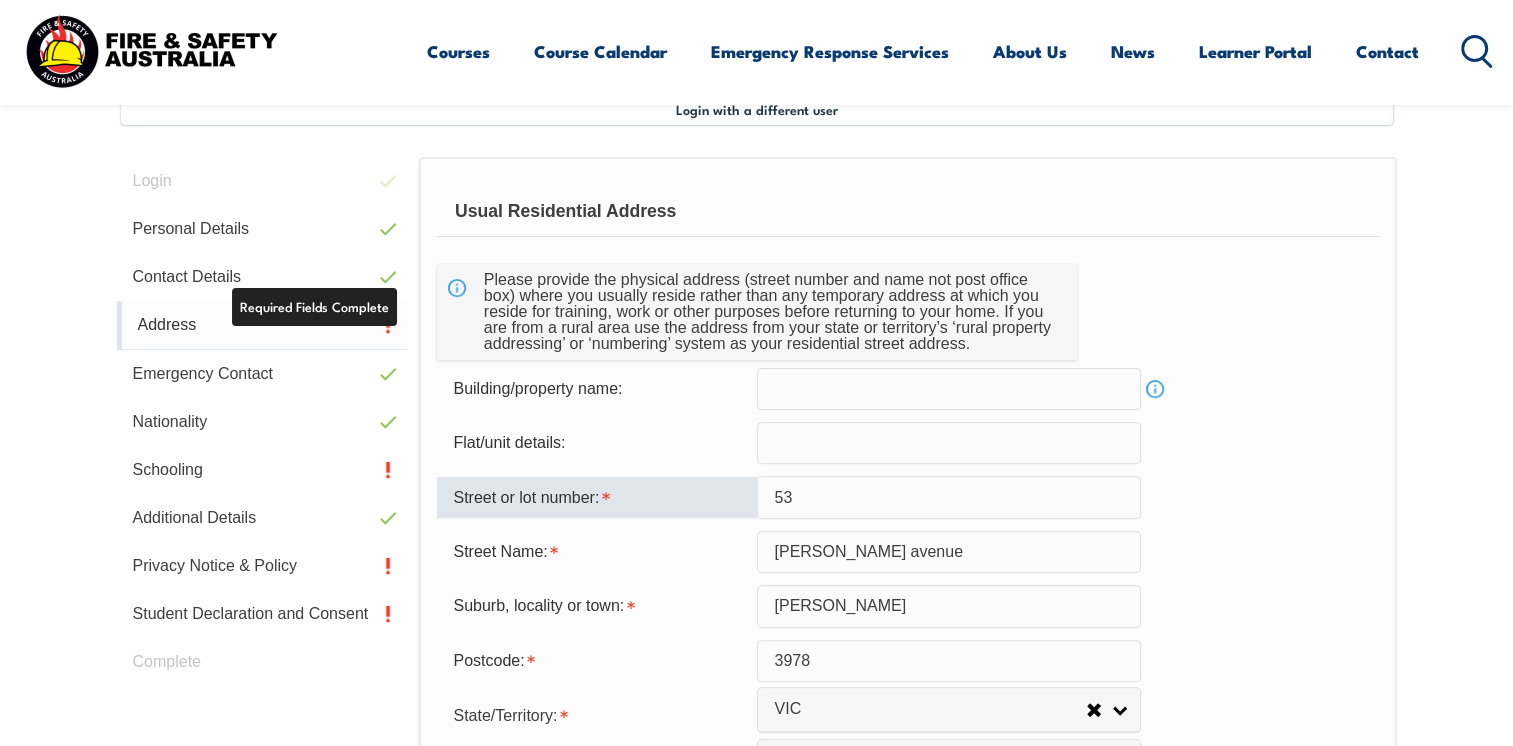 scroll, scrollTop: 544, scrollLeft: 0, axis: vertical 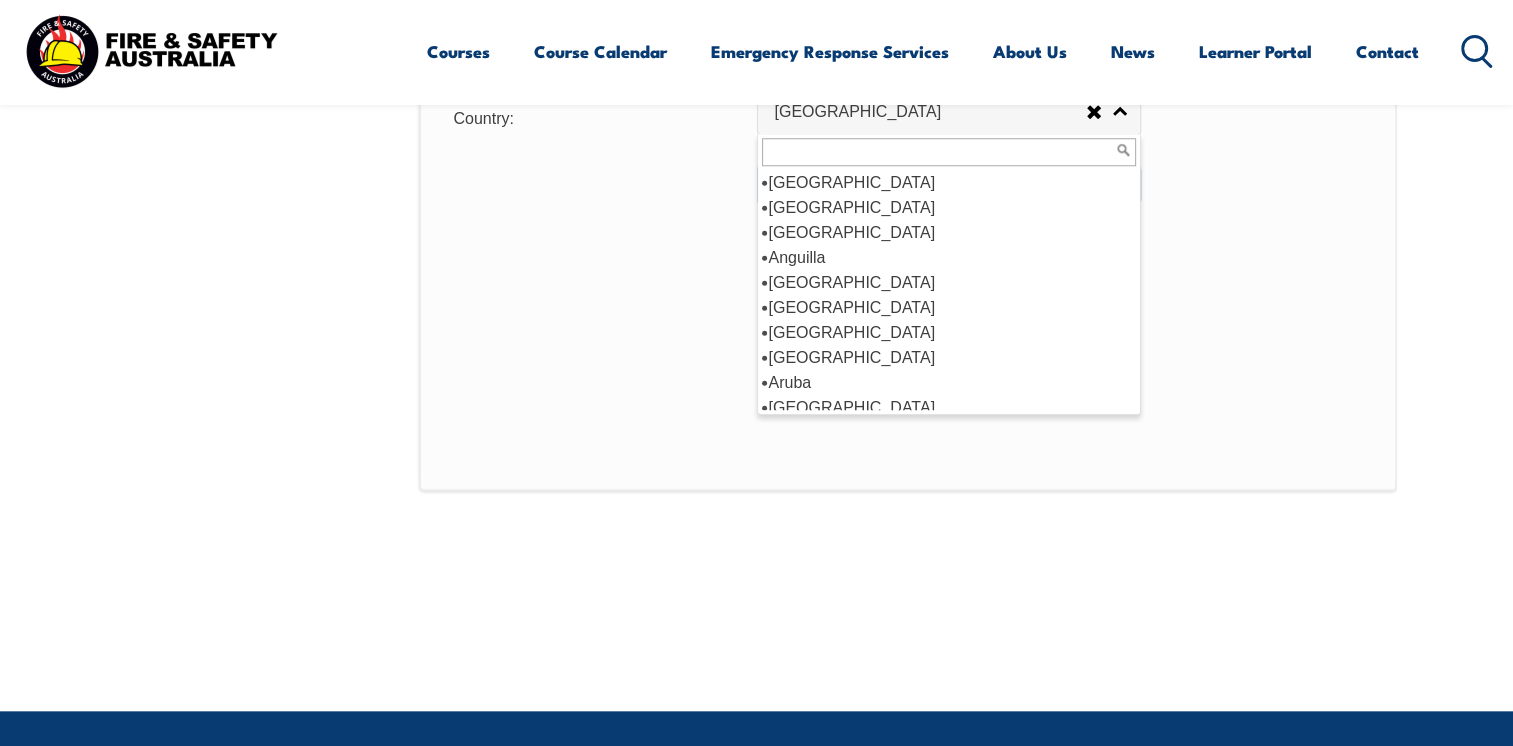 click on "Usual Residential Address Please provide the physical address (street number and name not post office box) where you usually reside rather than any temporary address at which you reside for training, work or other purposes before returning to your home.  If you are from a rural area use the address from your state or territory’s ‘rural property addressing’ or ‘numbering’ system as your residential street address.  Building/property name: Info Flat/unit details: Street or lot number: 53 Street Name: O conner avenue Street Address - Postal delivery information (PO box): Suburb, locality or town: CLYDE NORTH Postcode: 3978 State/Territory: NSW VIC QLD SA WA TAS NT ACT Other Australian Territory Overseas
VIC
NSW VIC QLD SA WA TAS NT ACT Other Australian Territory Overseas
Country: Adelie Land (France) Afghanistan Aland Islands Albania Algeria Andorra Angola Anguilla Antigua and Barbuda Argentina Argentinian Antarctic Territory Armenia Aruba Australia Austria Azerbaijan" at bounding box center (907, -308) 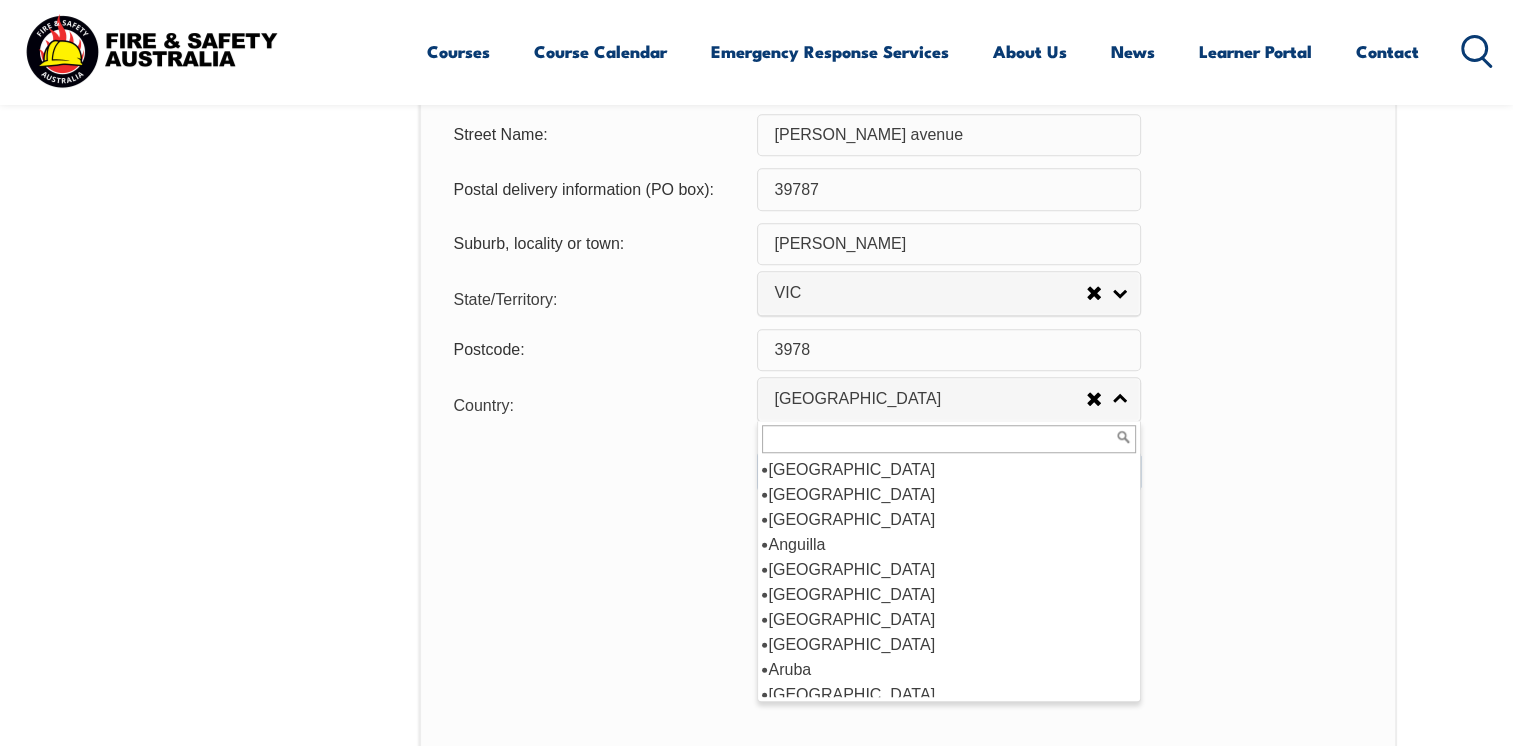 scroll, scrollTop: 1517, scrollLeft: 0, axis: vertical 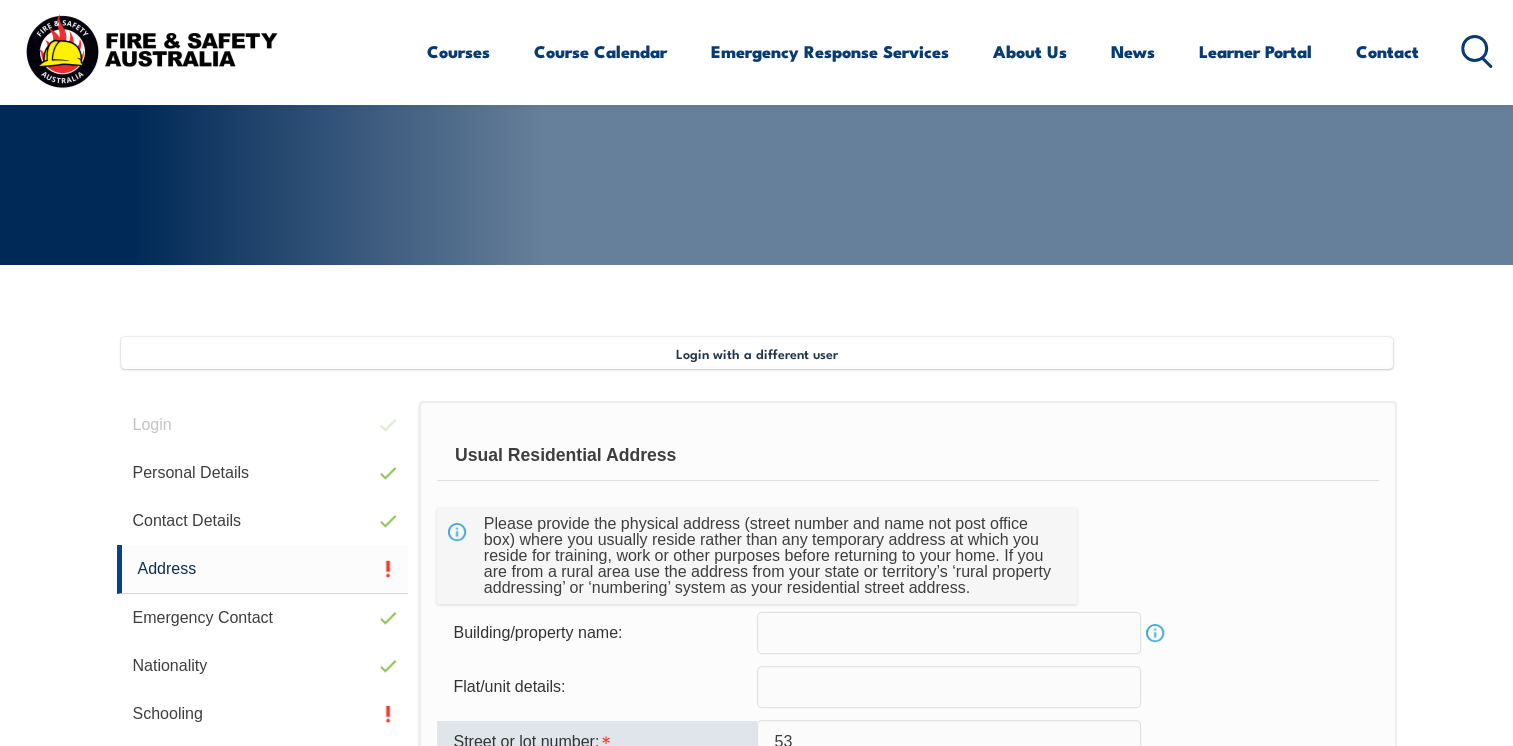 drag, startPoint x: 1508, startPoint y: 230, endPoint x: 1096, endPoint y: 305, distance: 418.7708 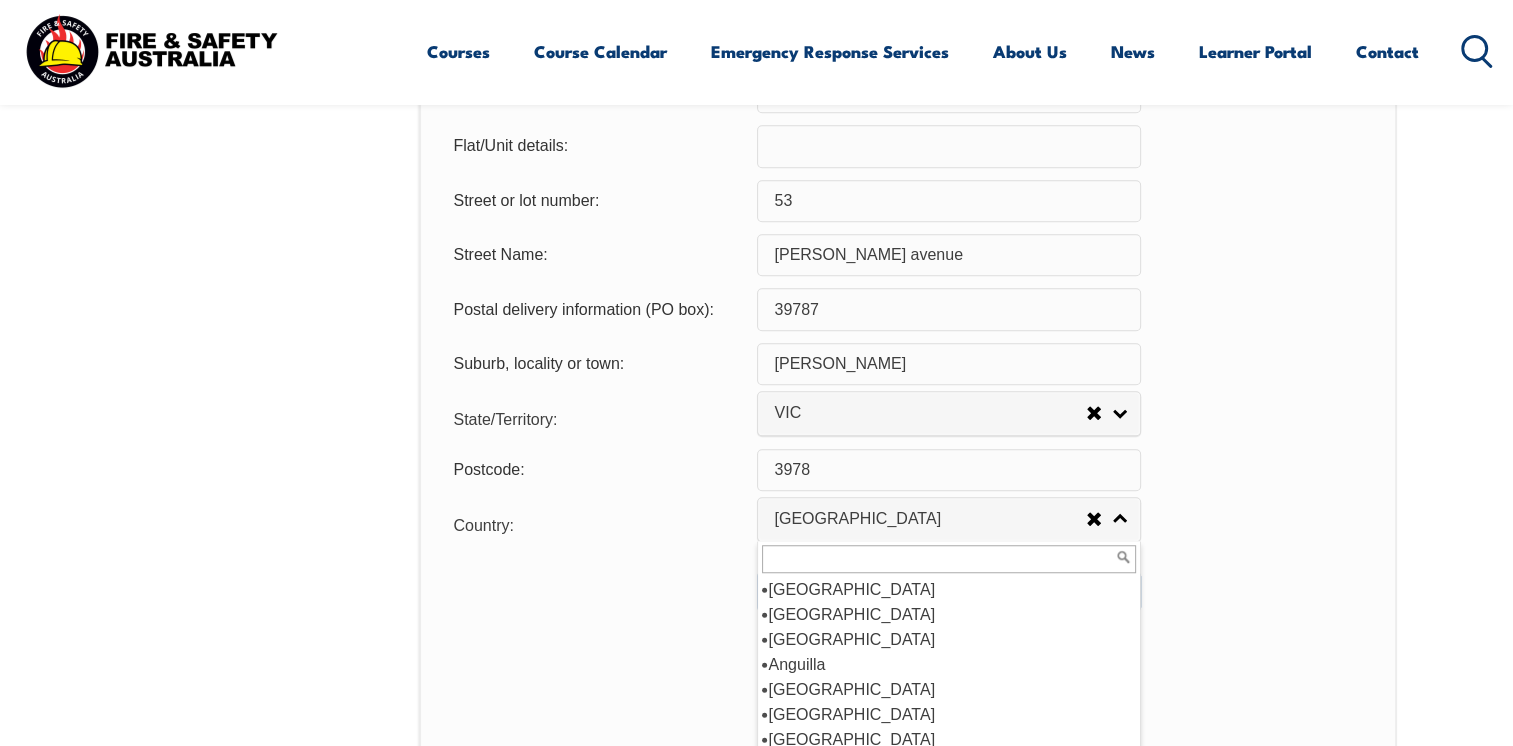 scroll, scrollTop: 1508, scrollLeft: 0, axis: vertical 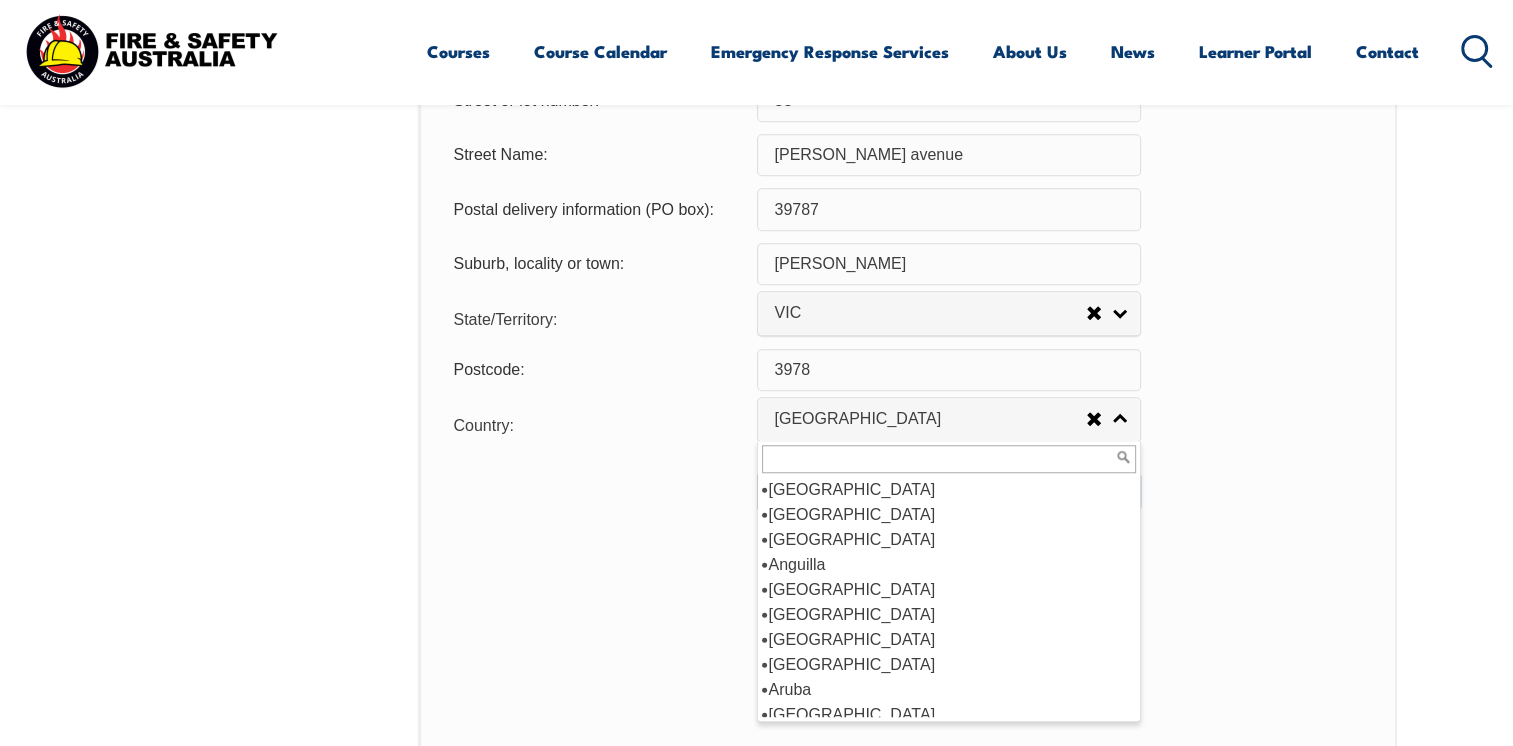 click on "Postcode: 3978" at bounding box center (907, 370) 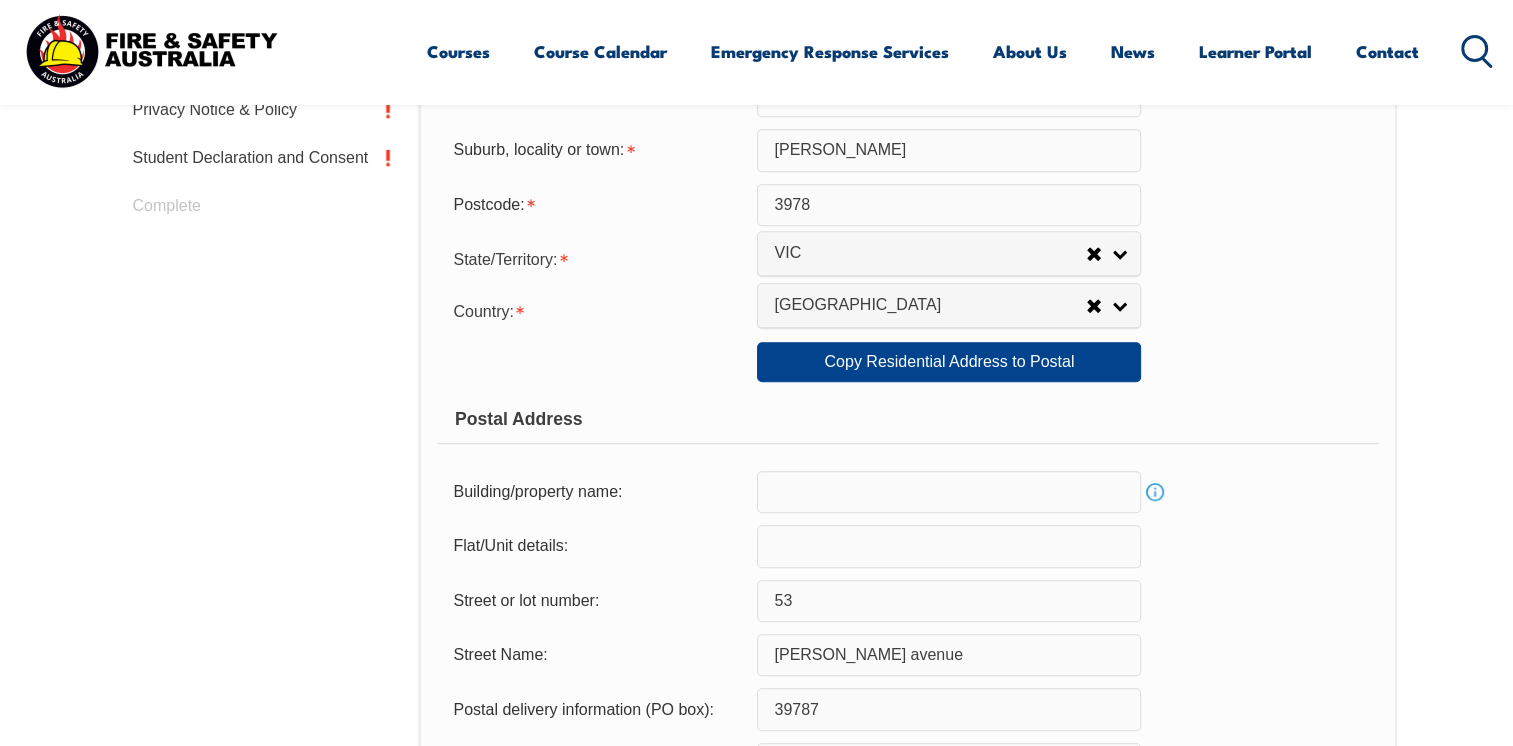 scroll, scrollTop: 1108, scrollLeft: 0, axis: vertical 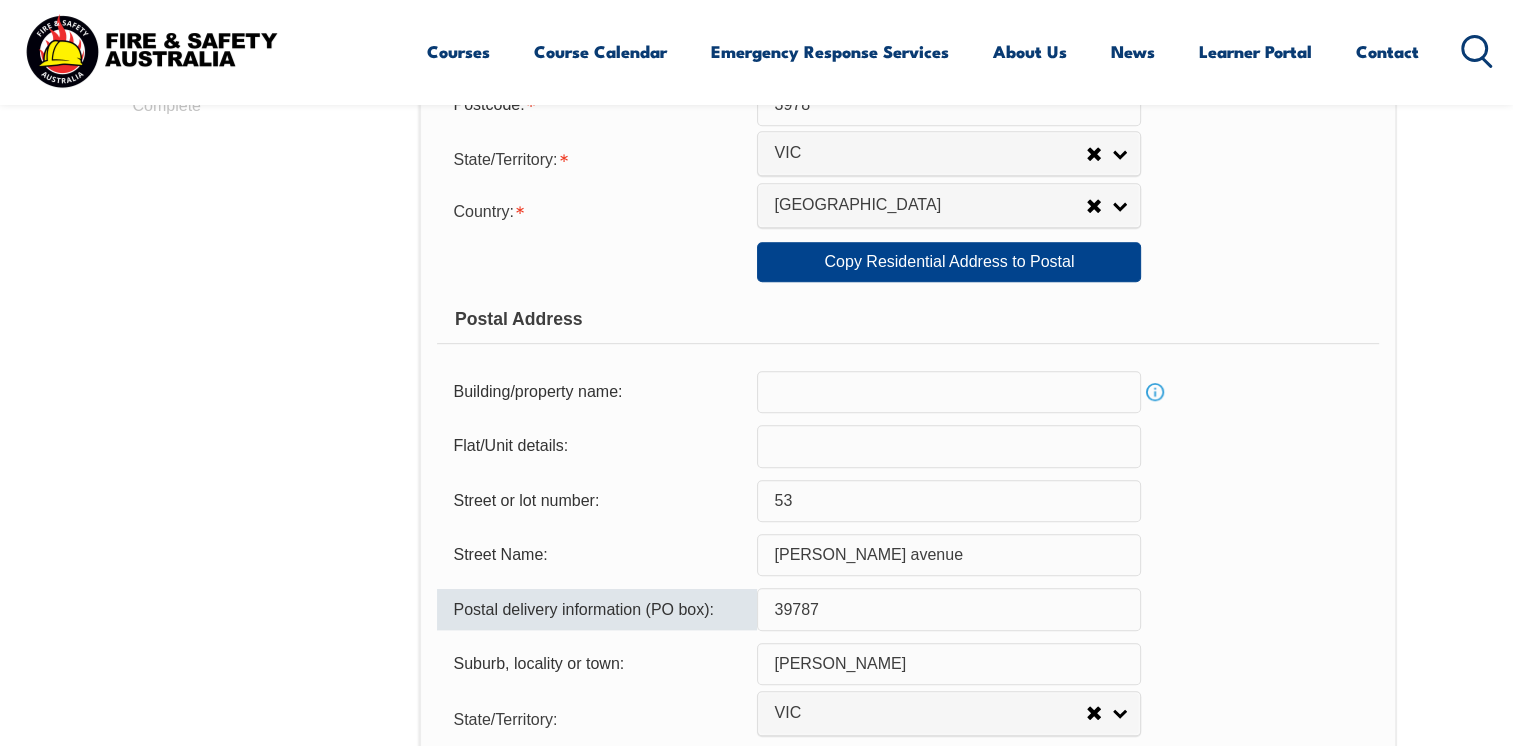 click on "39787" at bounding box center (949, 609) 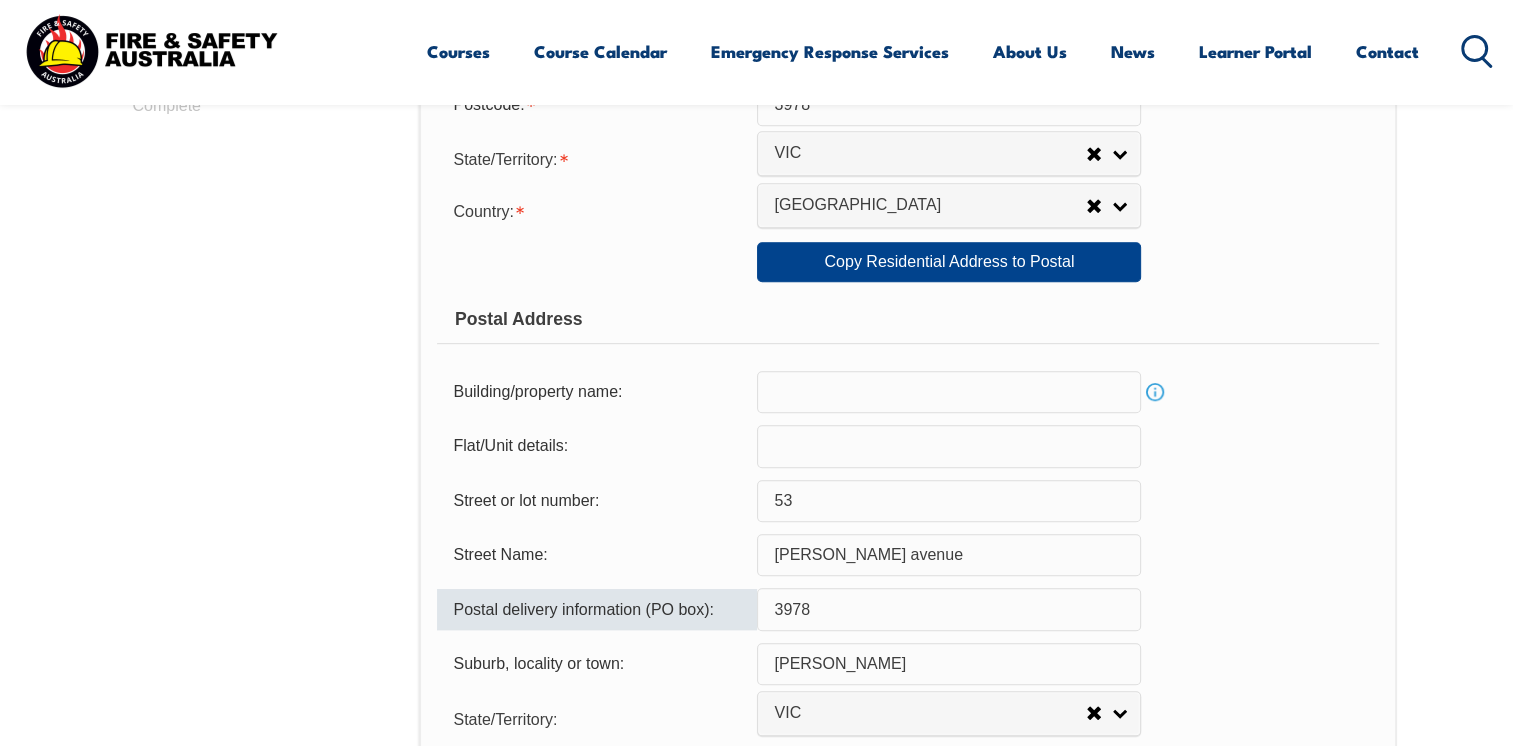type on "3978" 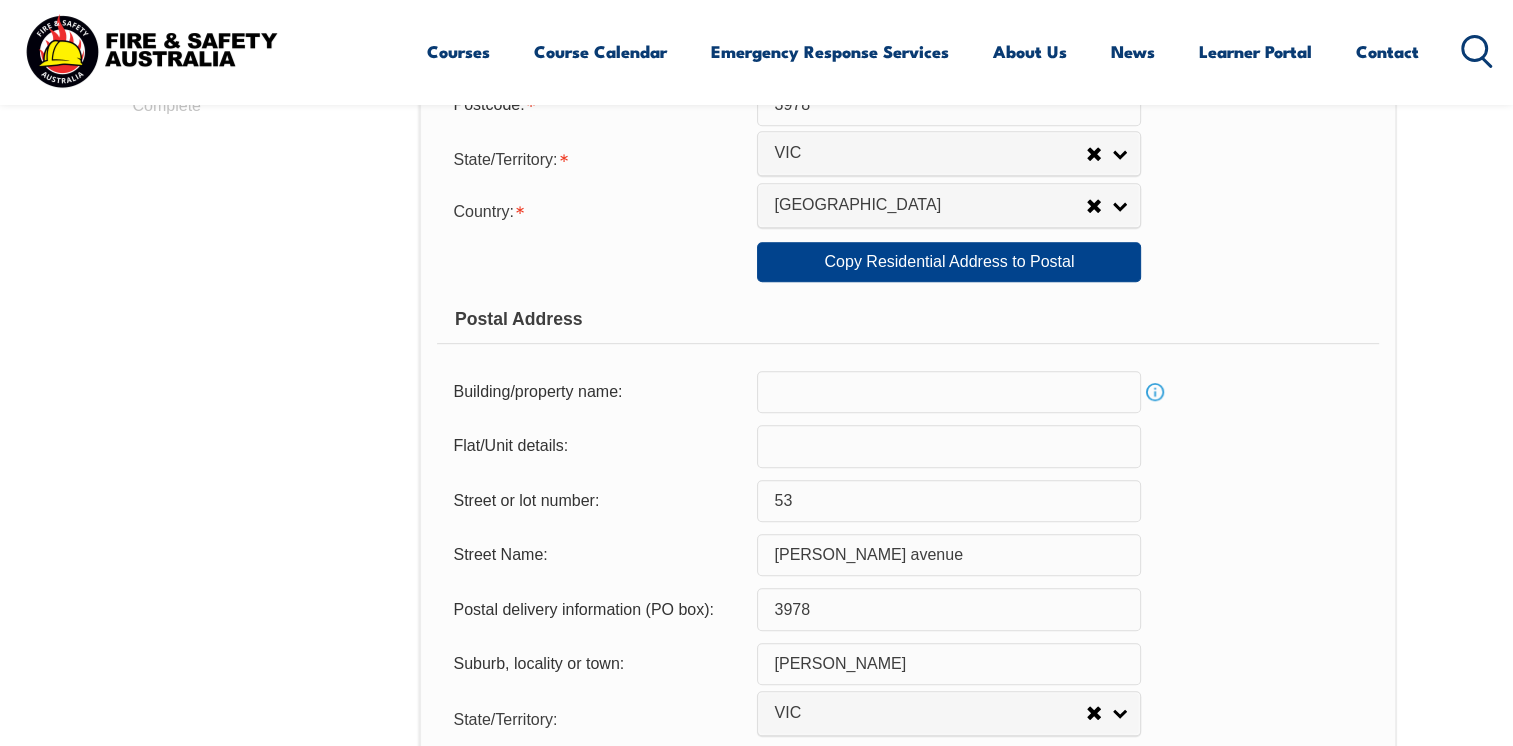 click on "Usual Residential Address Please provide the physical address (street number and name not post office box) where you usually reside rather than any temporary address at which you reside for training, work or other purposes before returning to your home.  If you are from a rural area use the address from your state or territory’s ‘rural property addressing’ or ‘numbering’ system as your residential street address.  Building/property name: Info Flat/unit details: Street or lot number: 53 Street Name: O conner avenue Street Address - Postal delivery information (PO box): Suburb, locality or town: CLYDE NORTH Postcode: 3978 State/Territory: NSW VIC QLD SA WA TAS NT ACT Other Australian Territory Overseas
VIC
NSW VIC QLD SA WA TAS NT ACT Other Australian Territory Overseas
Country: Adelie Land (France) Afghanistan Aland Islands Albania Algeria Andorra Angola Anguilla Antigua and Barbuda Argentina Argentinian Antarctic Territory Armenia Aruba Australia Austria Azerbaijan" at bounding box center (907, 271) 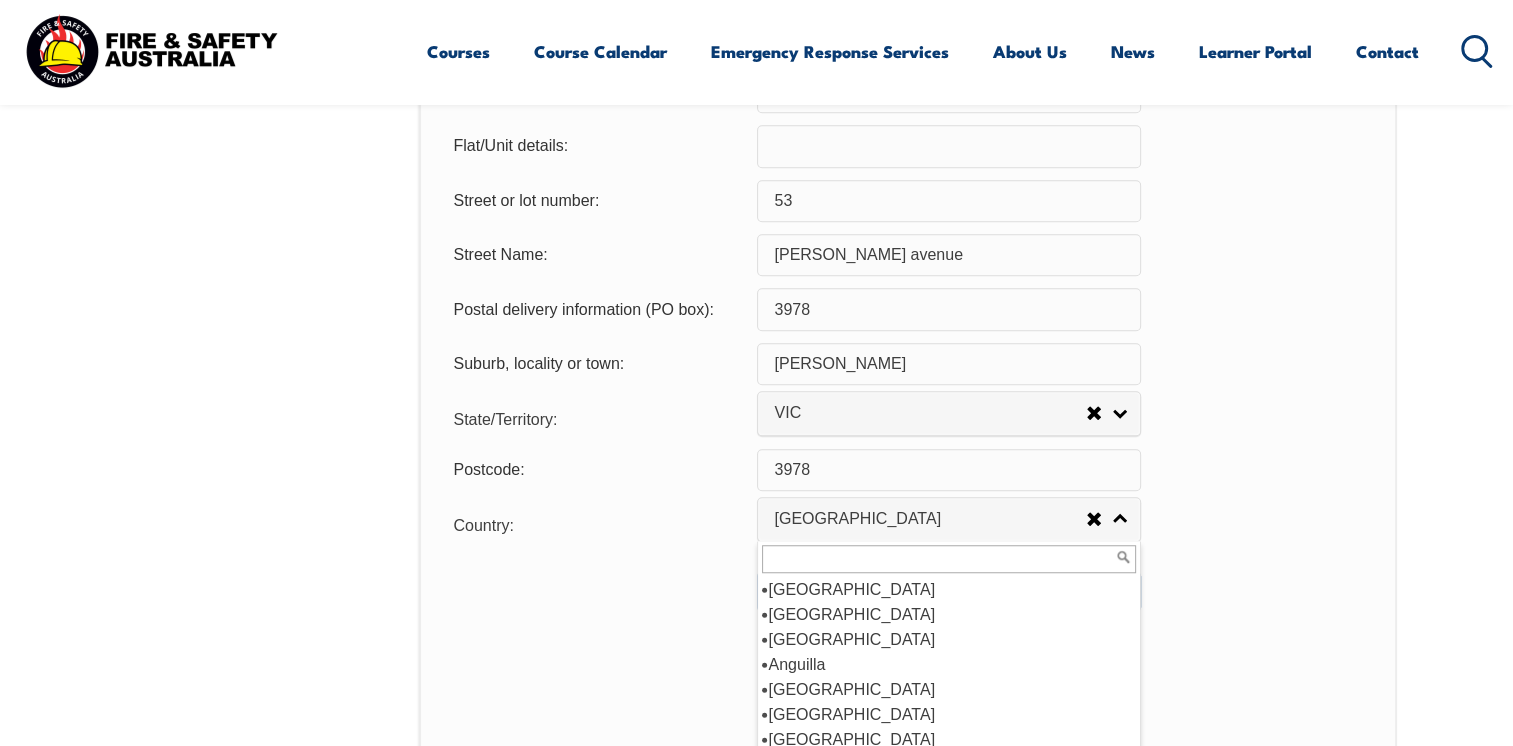 scroll, scrollTop: 1508, scrollLeft: 0, axis: vertical 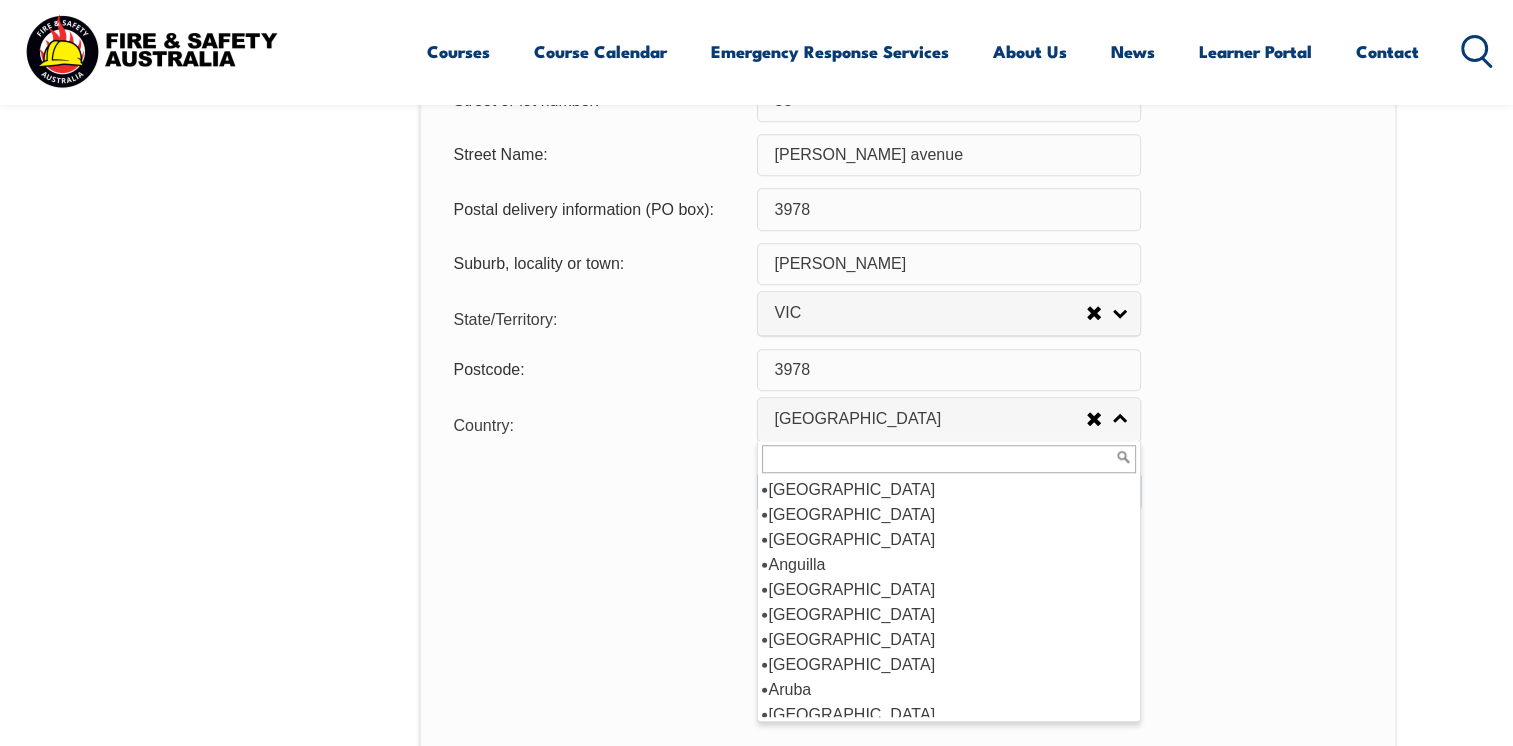 click on "Usual Residential Address Please provide the physical address (street number and name not post office box) where you usually reside rather than any temporary address at which you reside for training, work or other purposes before returning to your home.  If you are from a rural area use the address from your state or territory’s ‘rural property addressing’ or ‘numbering’ system as your residential street address.  Building/property name: Info Flat/unit details: Street or lot number: 53 Street Name: O conner avenue Street Address - Postal delivery information (PO box): Suburb, locality or town: CLYDE NORTH Postcode: 3978 State/Territory: NSW VIC QLD SA WA TAS NT ACT Other Australian Territory Overseas
VIC
NSW VIC QLD SA WA TAS NT ACT Other Australian Territory Overseas
Country: Adelie Land (France) Afghanistan Aland Islands Albania Algeria Andorra Angola Anguilla Antigua and Barbuda Argentina Argentinian Antarctic Territory Armenia Aruba Australia Austria Azerbaijan" at bounding box center (907, -1) 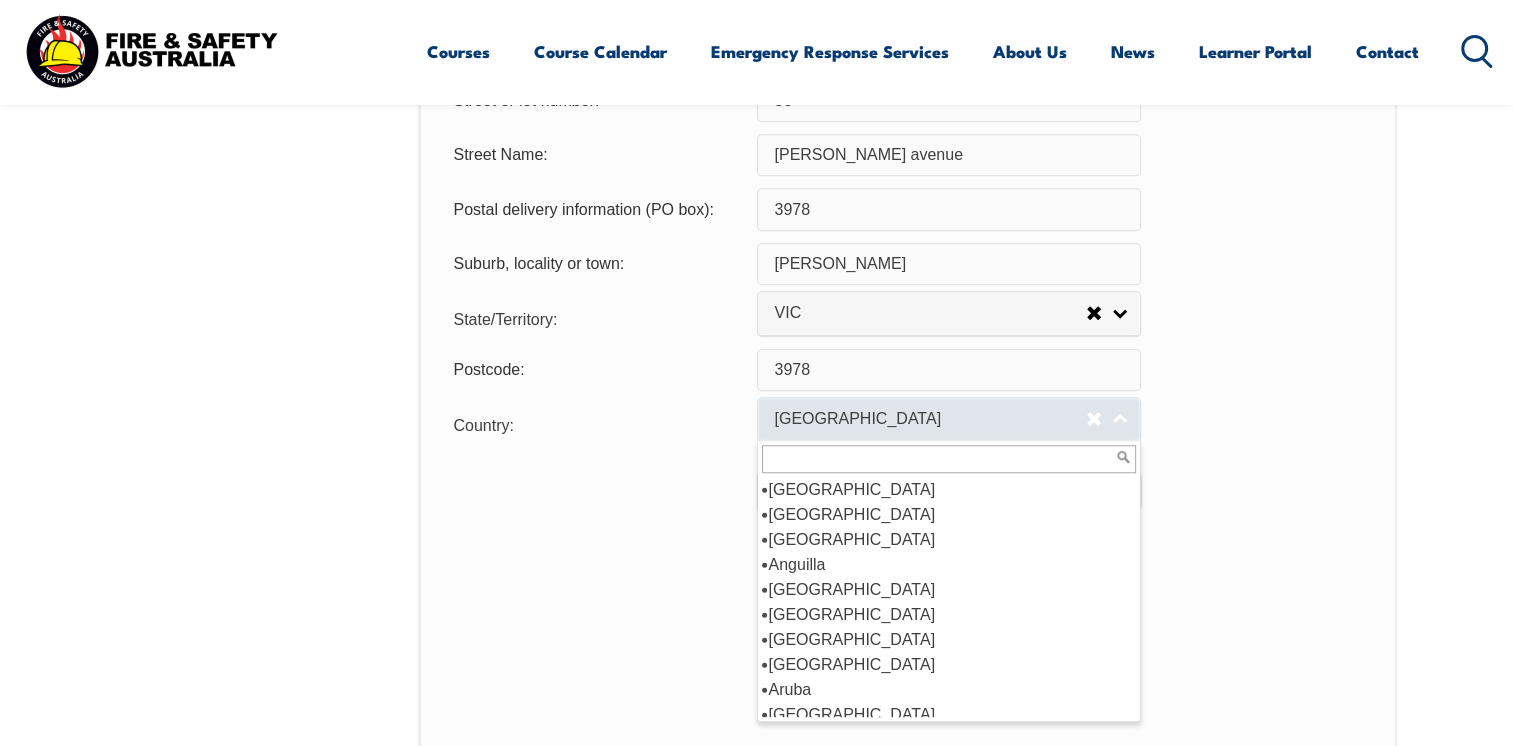 scroll, scrollTop: 109, scrollLeft: 0, axis: vertical 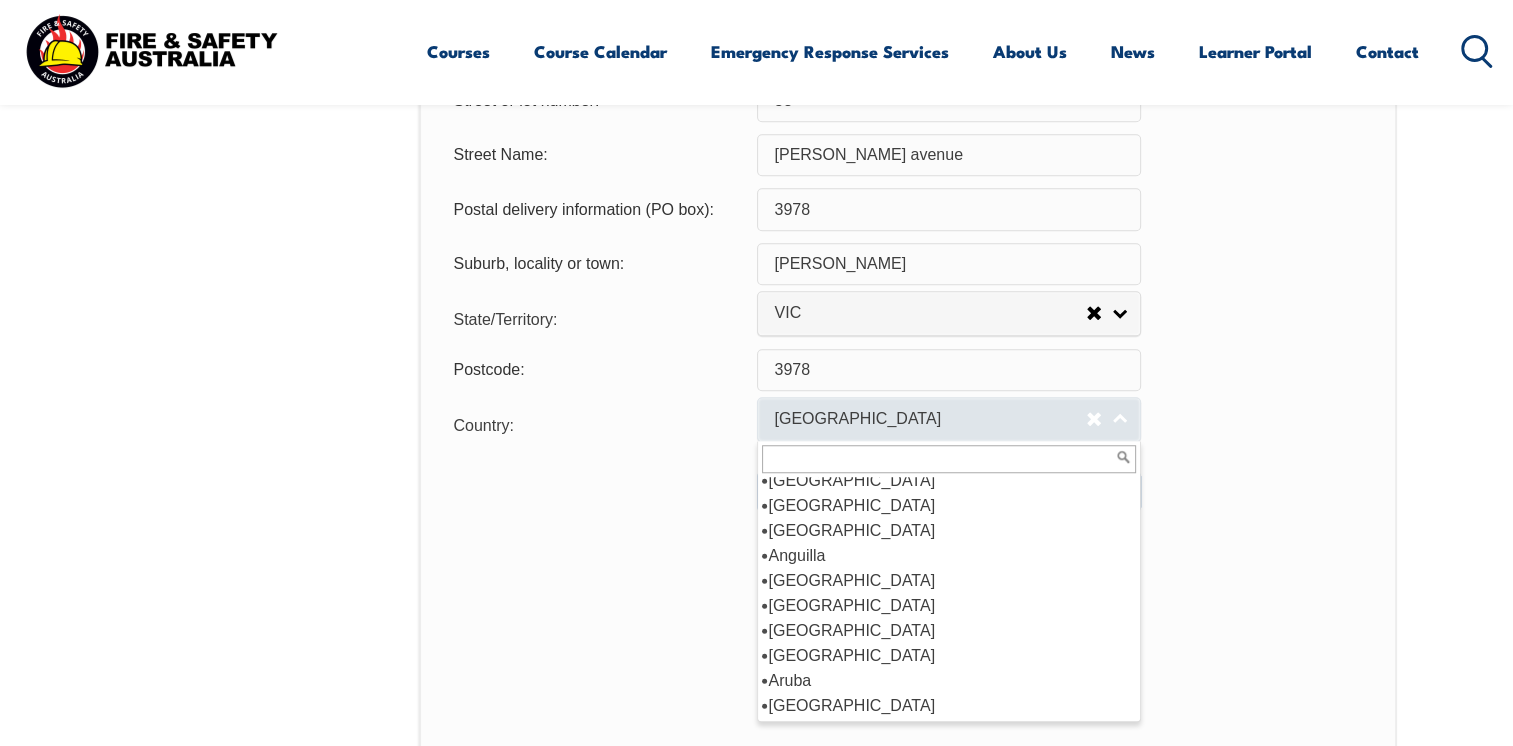 click on "Australia" at bounding box center (949, 419) 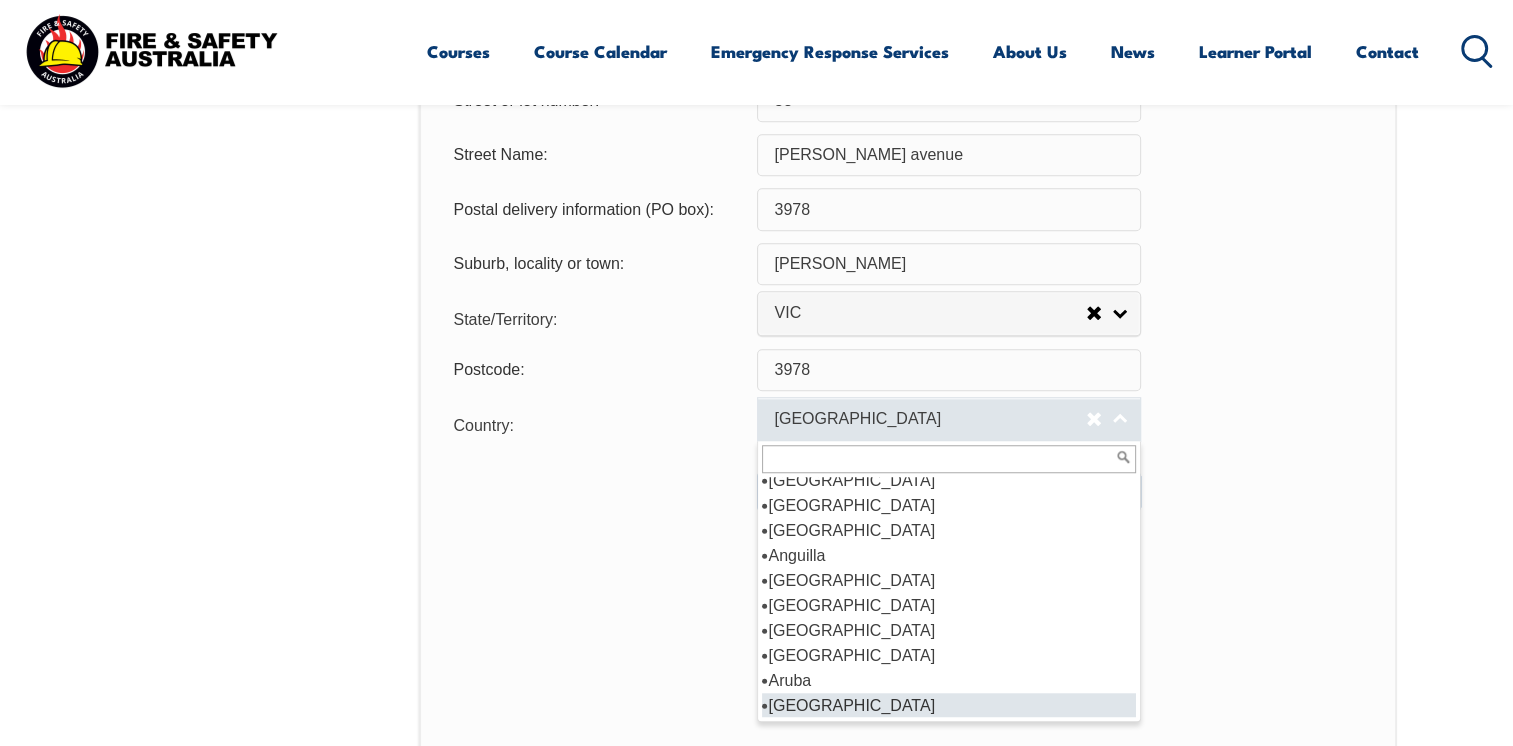click on "Australia" at bounding box center (949, 419) 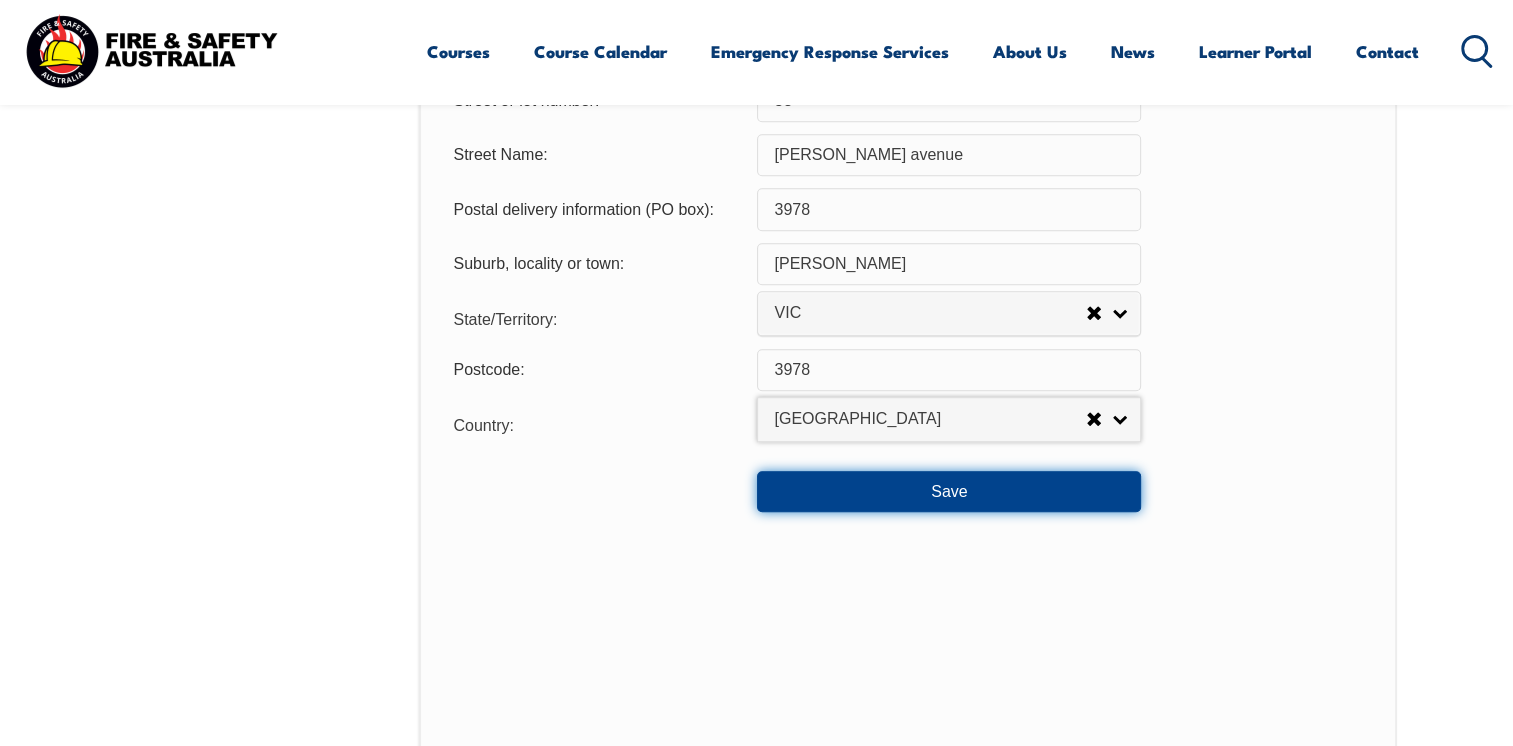 click on "Save" at bounding box center [949, 491] 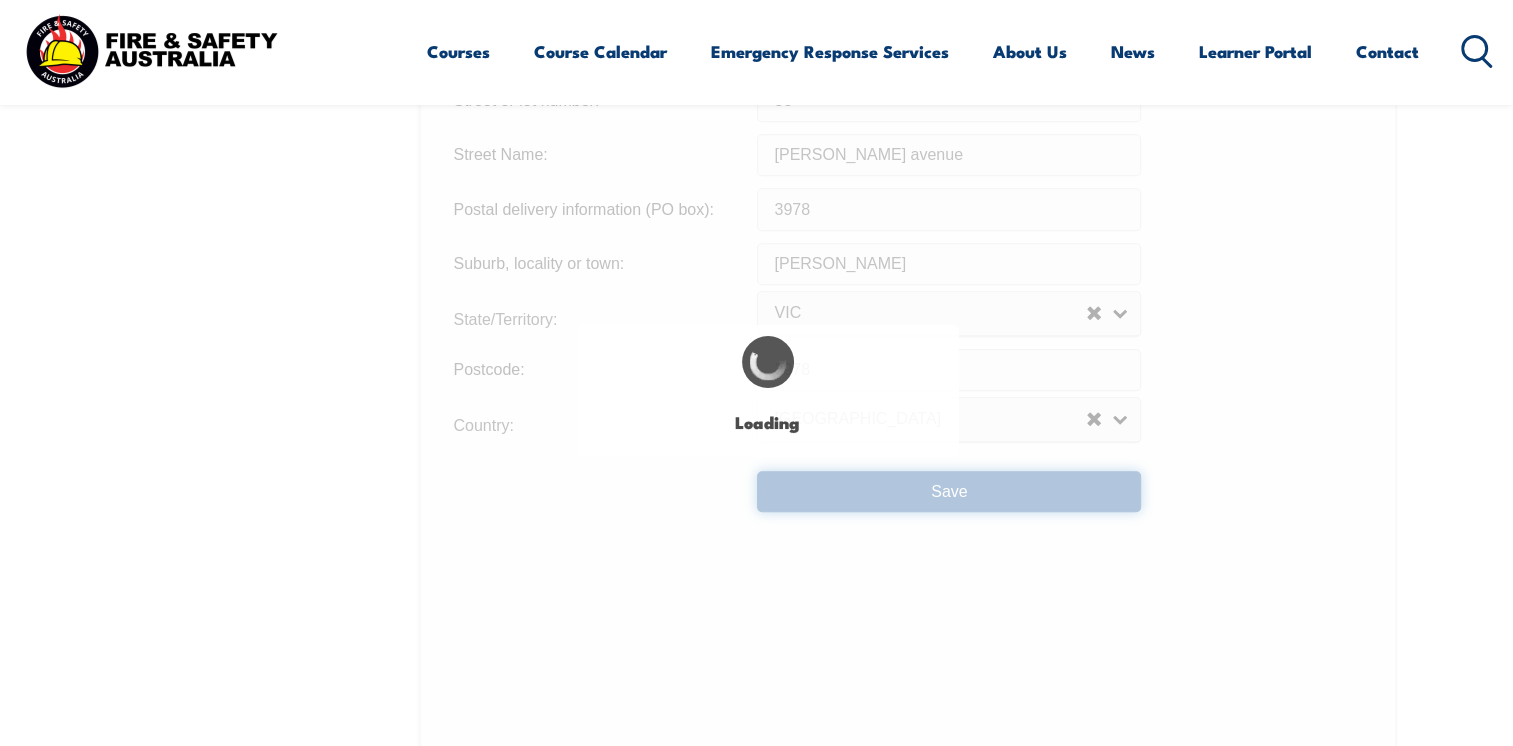 scroll, scrollTop: 0, scrollLeft: 0, axis: both 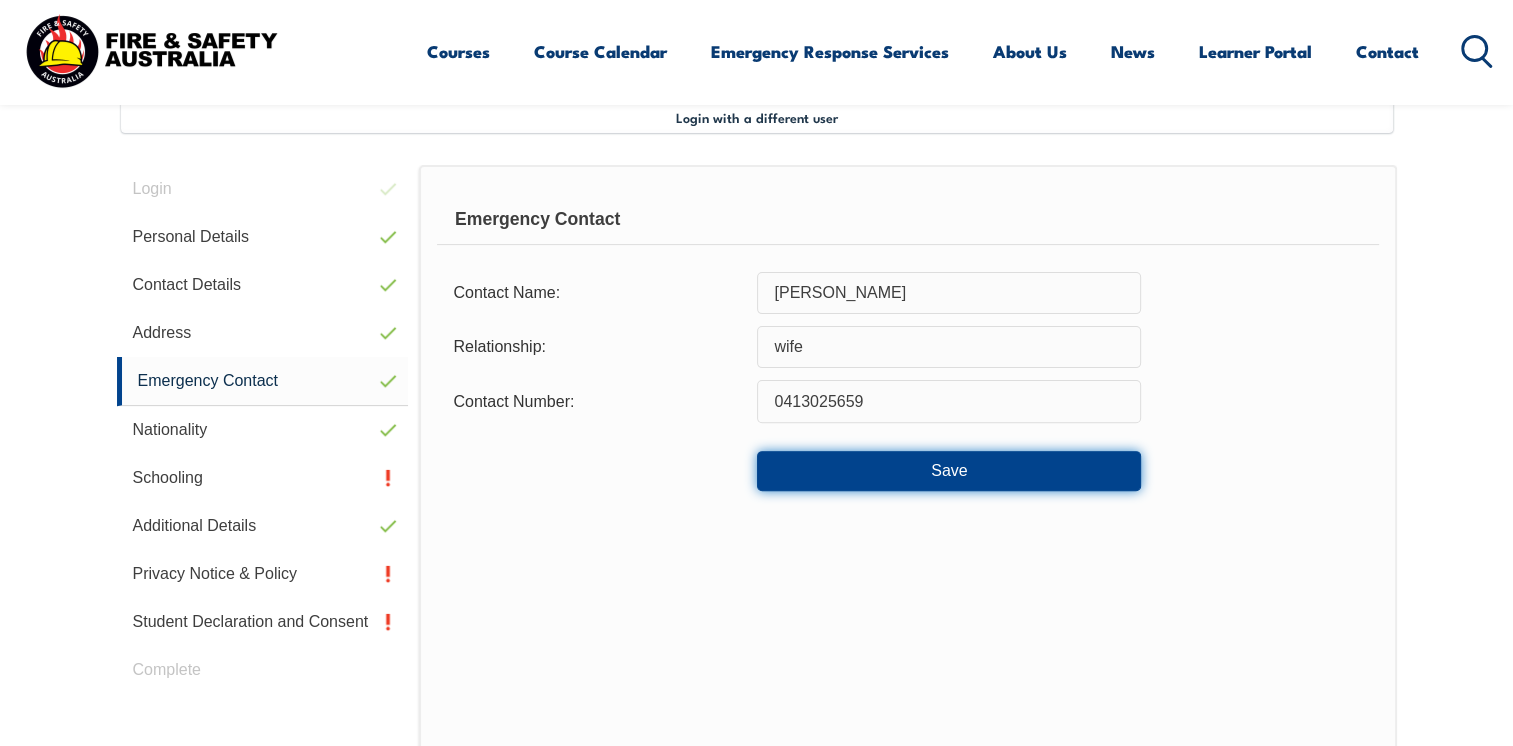 click on "Save" at bounding box center [949, 471] 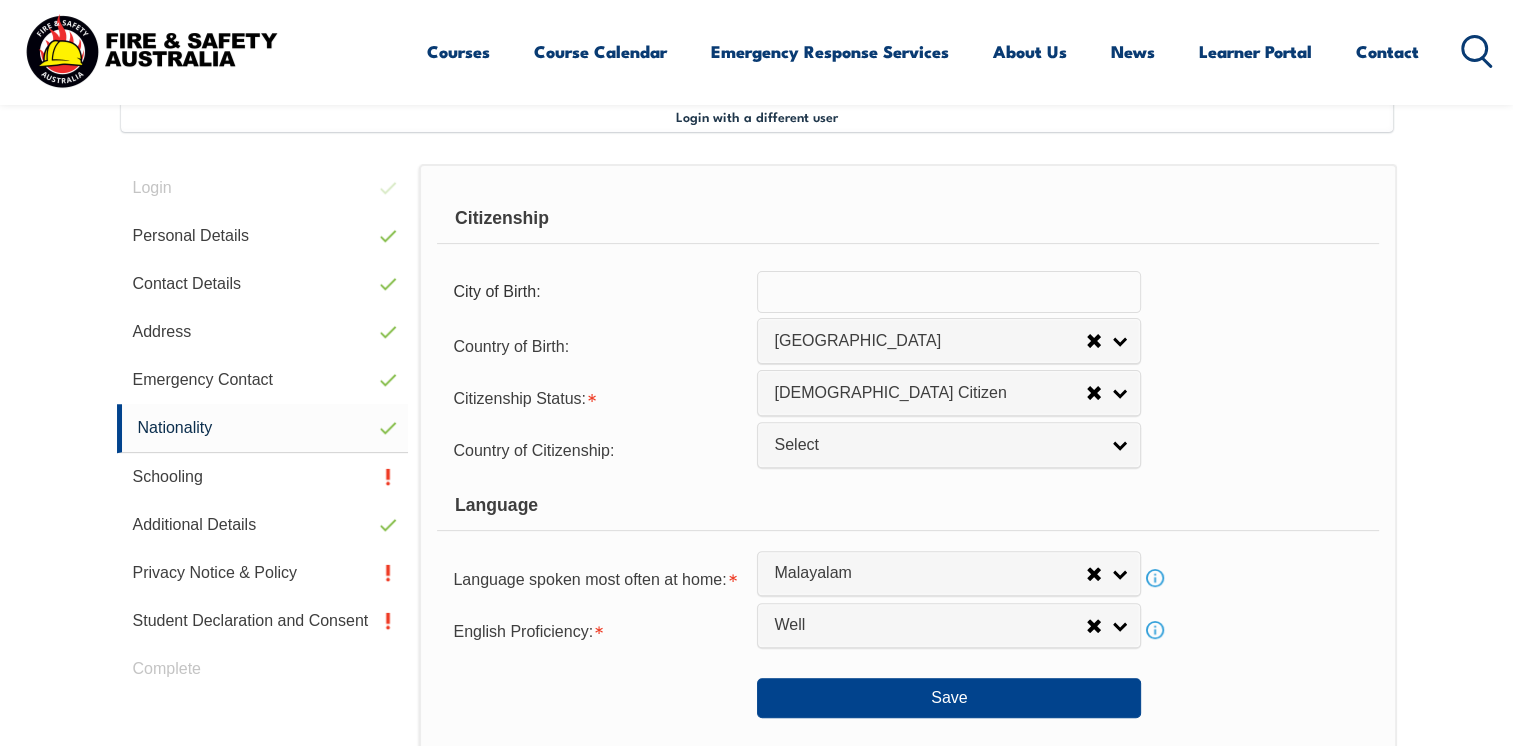 scroll, scrollTop: 544, scrollLeft: 0, axis: vertical 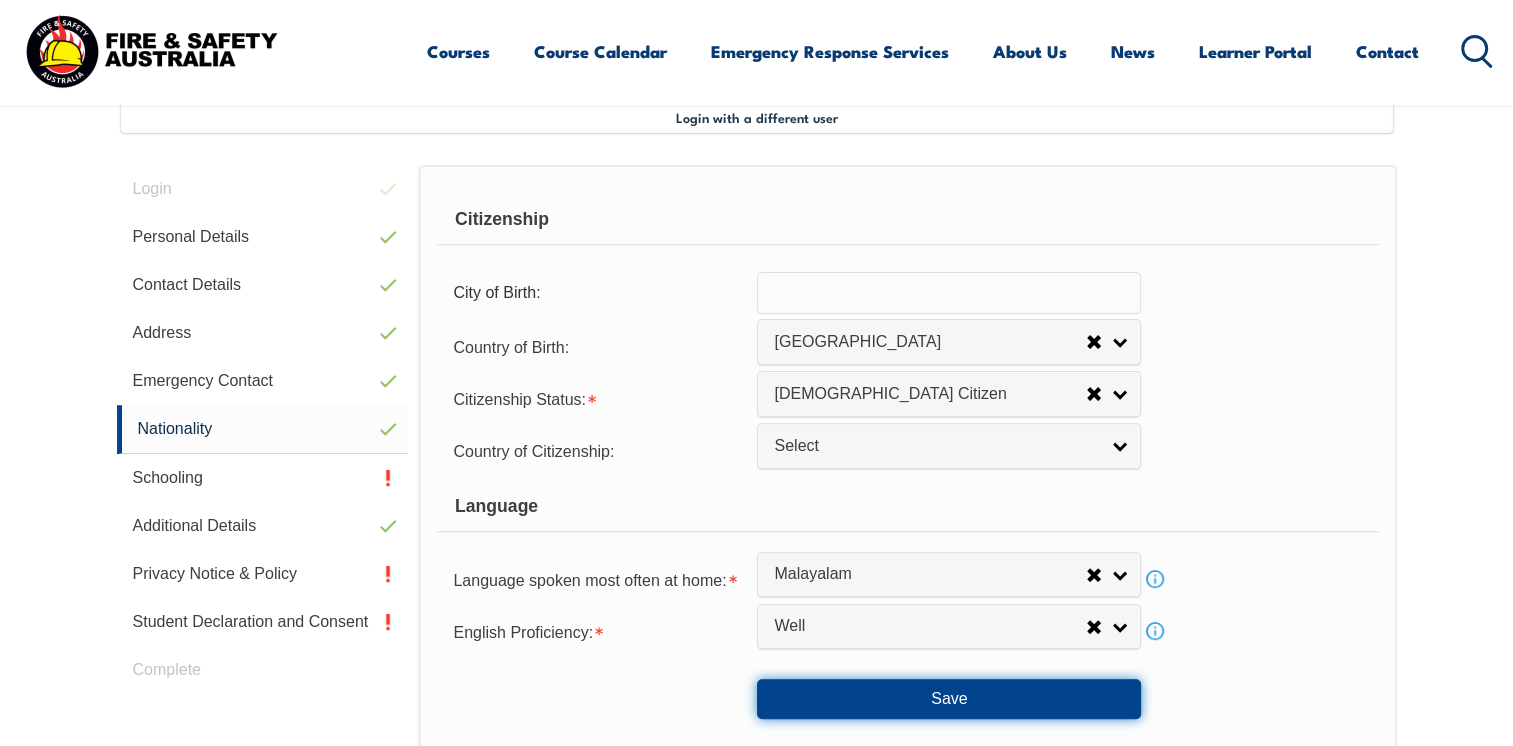 click on "Save" at bounding box center [949, 699] 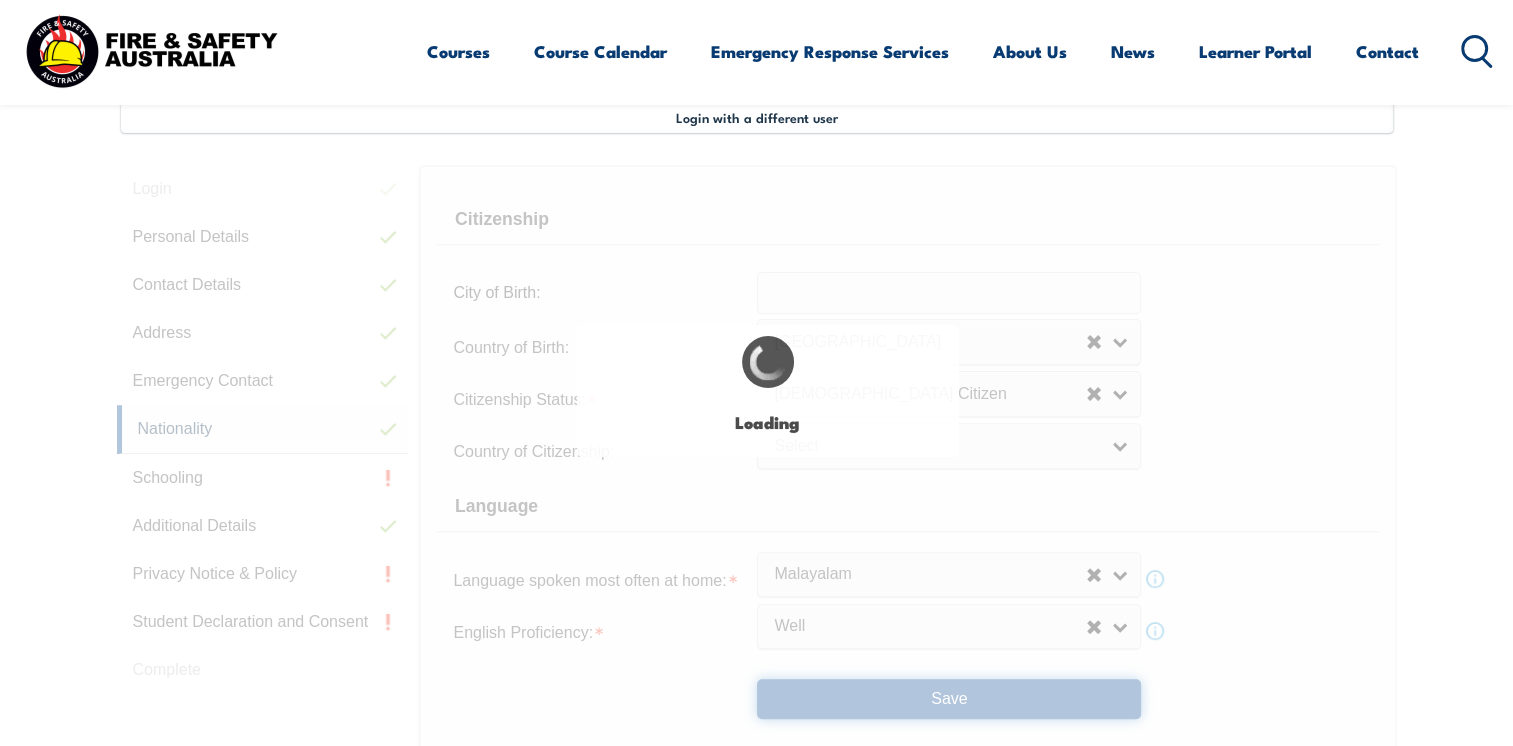 select on "false" 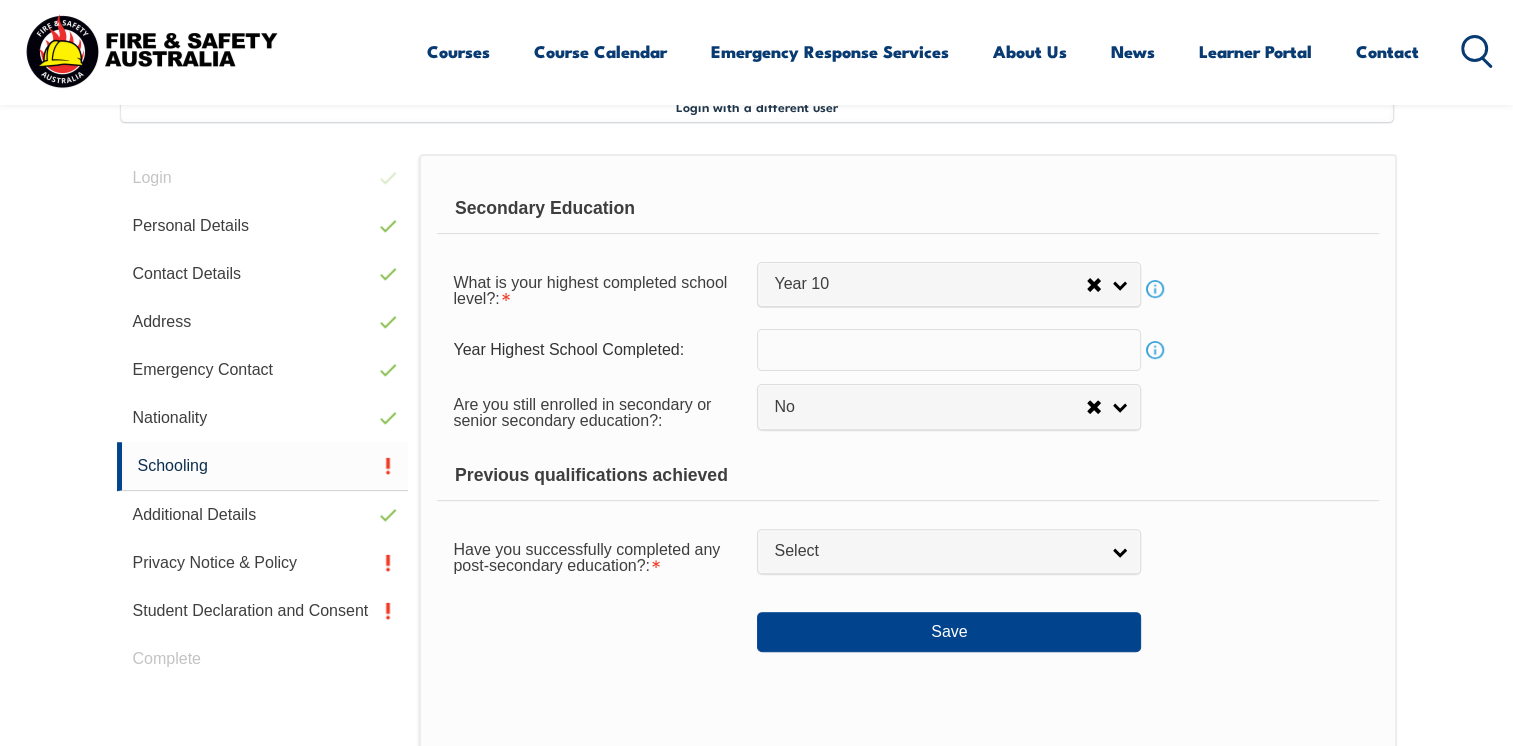 scroll, scrollTop: 544, scrollLeft: 0, axis: vertical 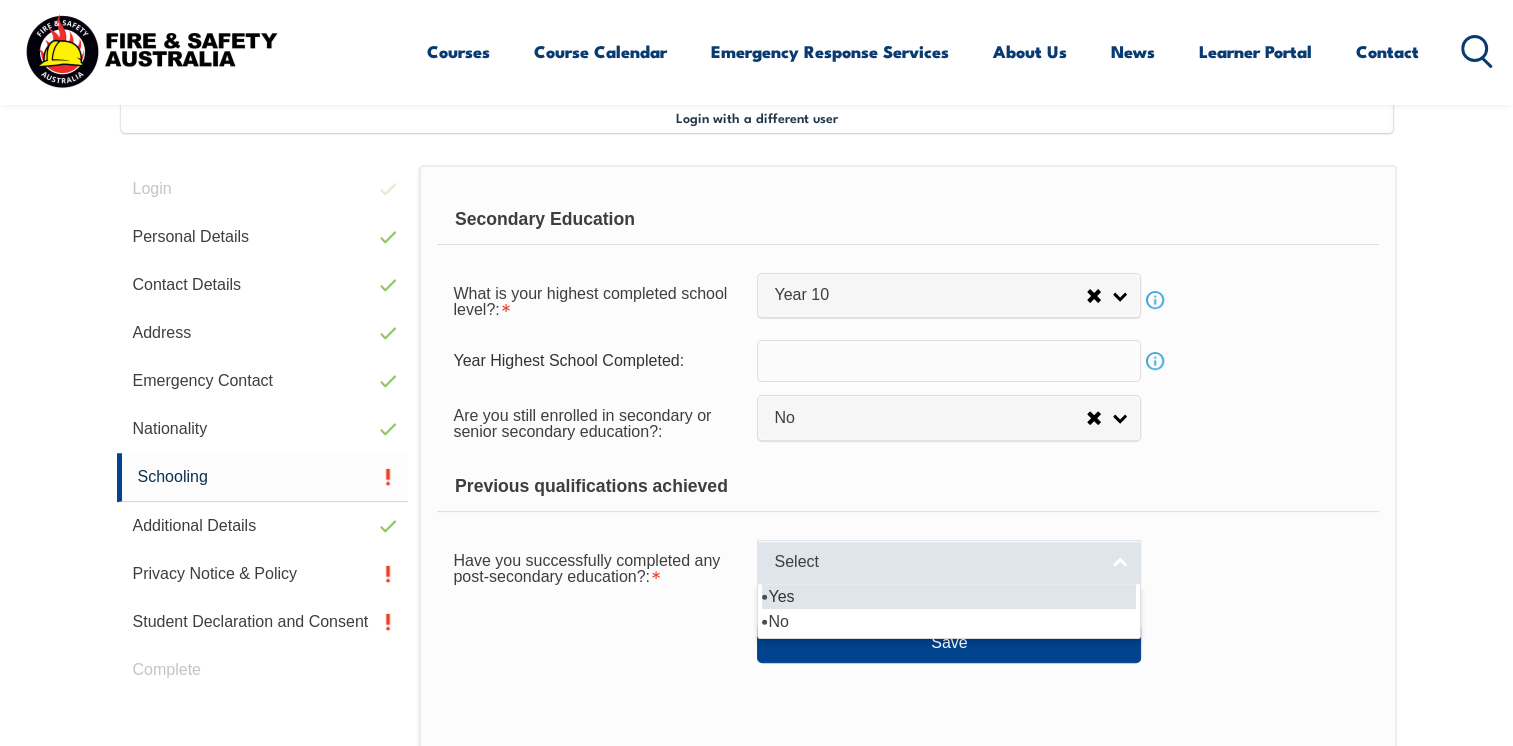 click on "Select" at bounding box center [949, 562] 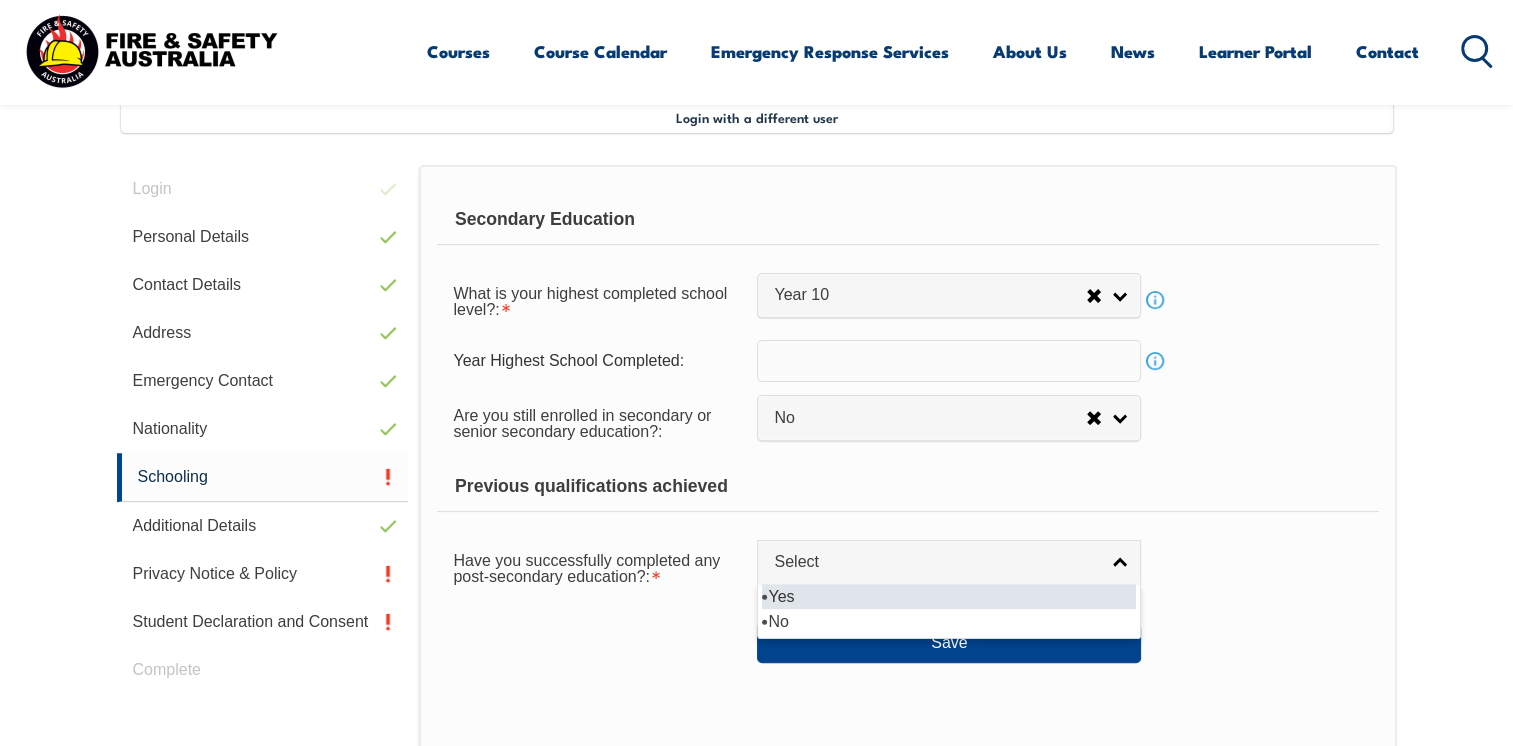 click on "Yes" at bounding box center [949, 596] 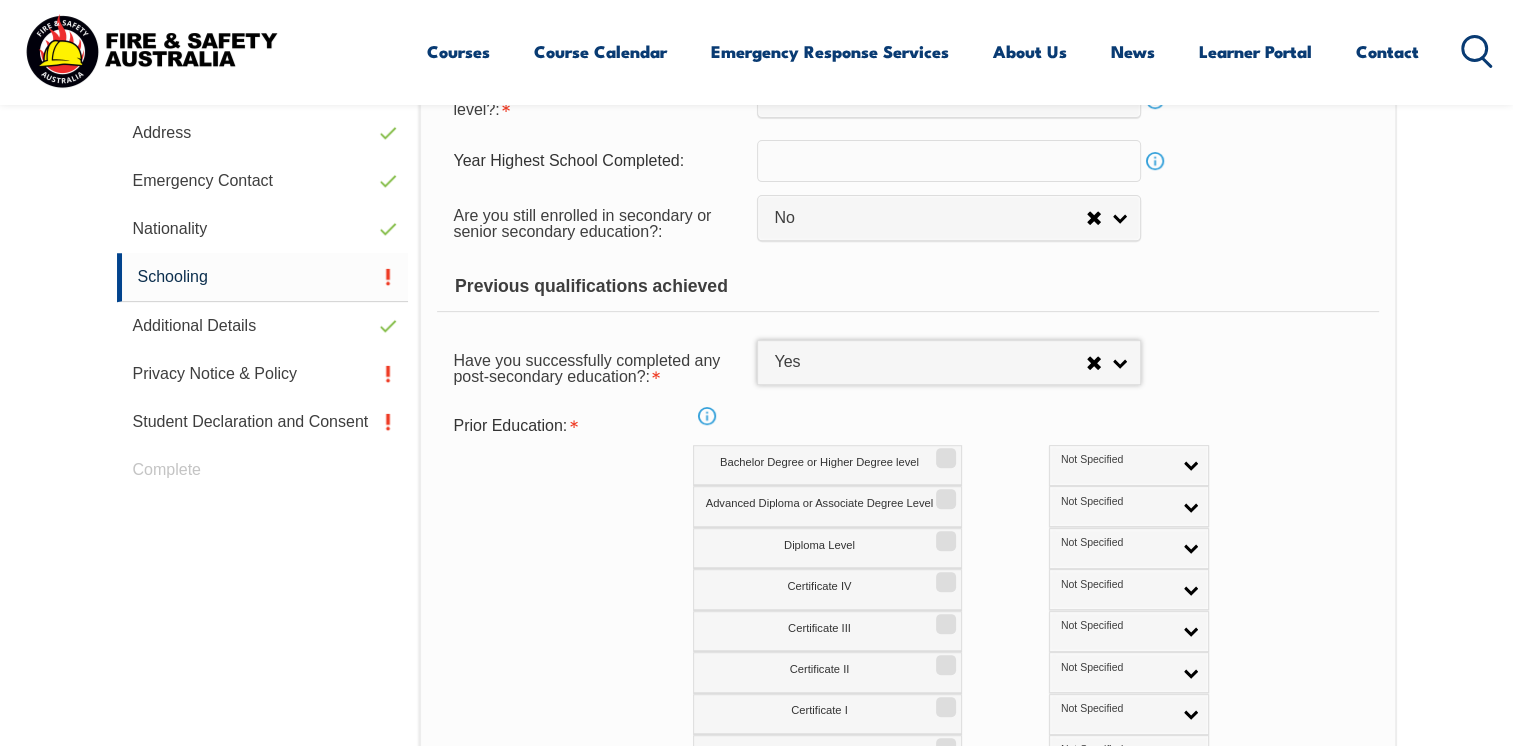scroll, scrollTop: 844, scrollLeft: 0, axis: vertical 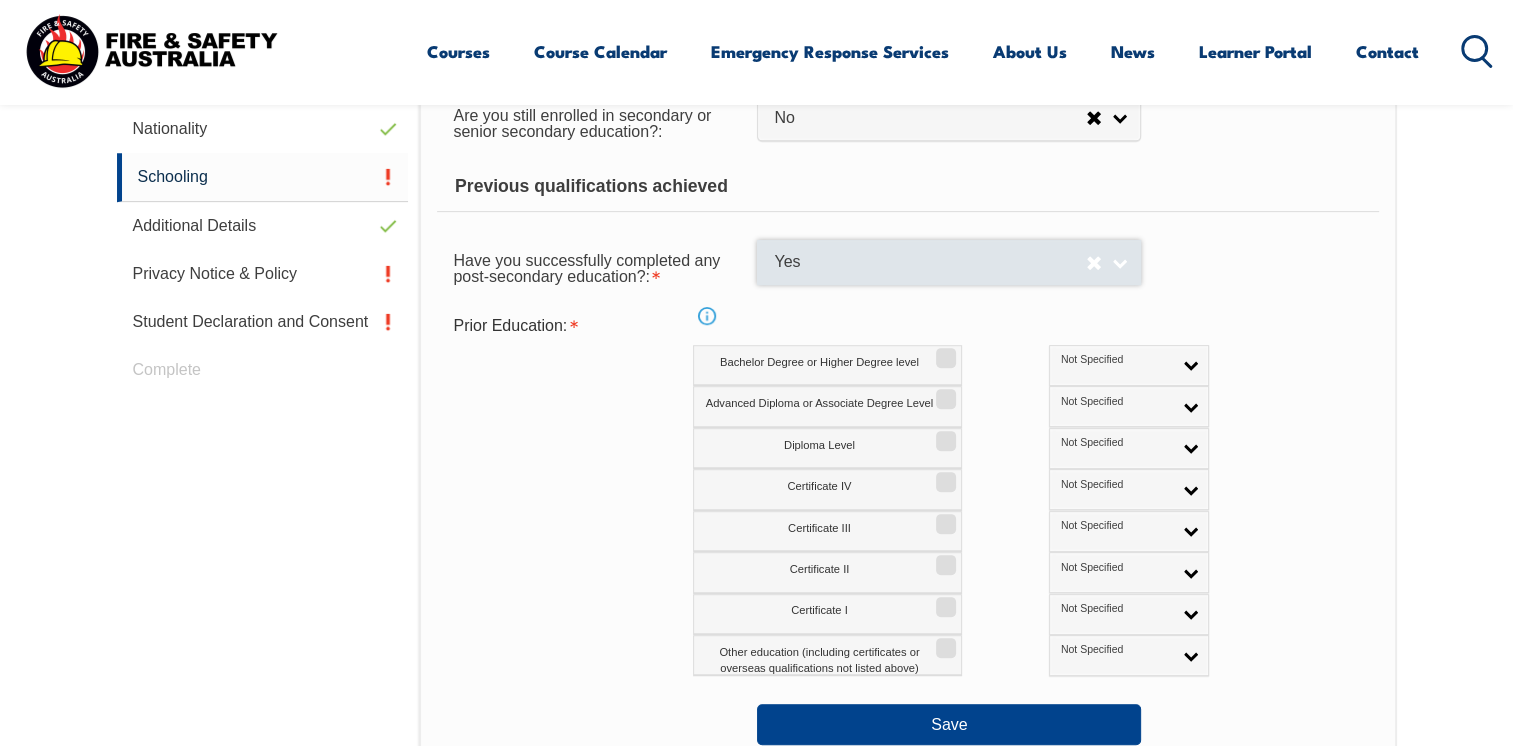 click on "Yes" at bounding box center (949, 262) 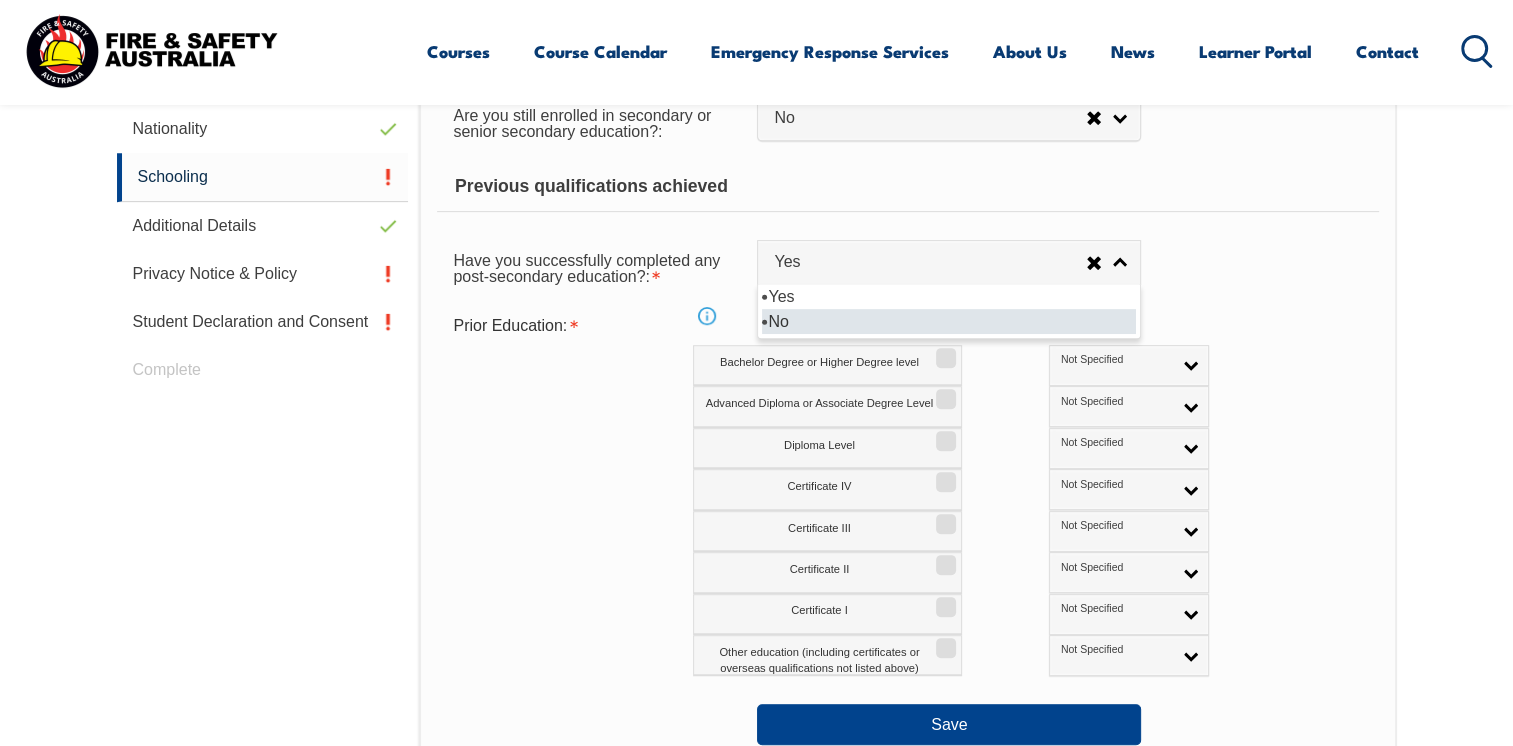 click on "No" at bounding box center (949, 321) 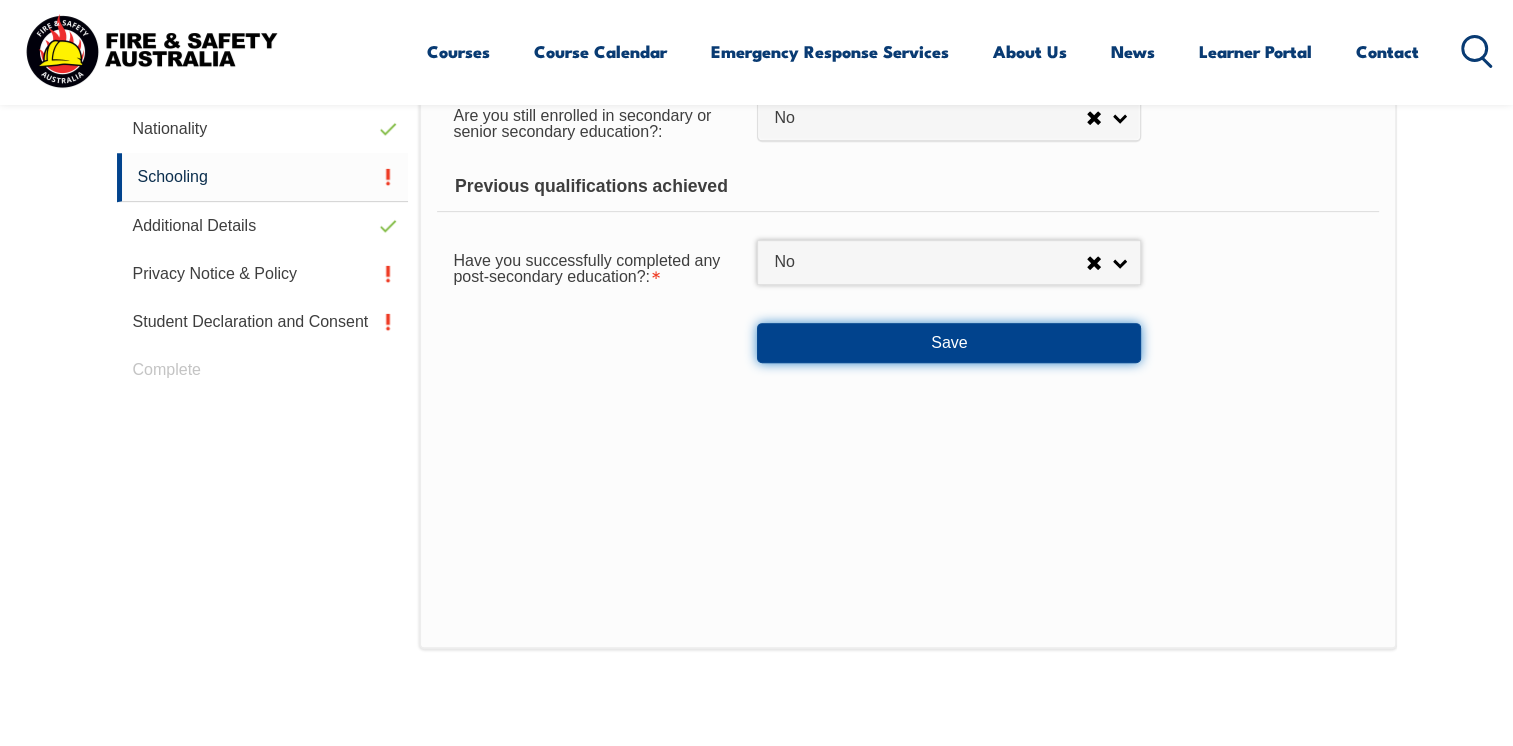 click on "Save" at bounding box center [949, 343] 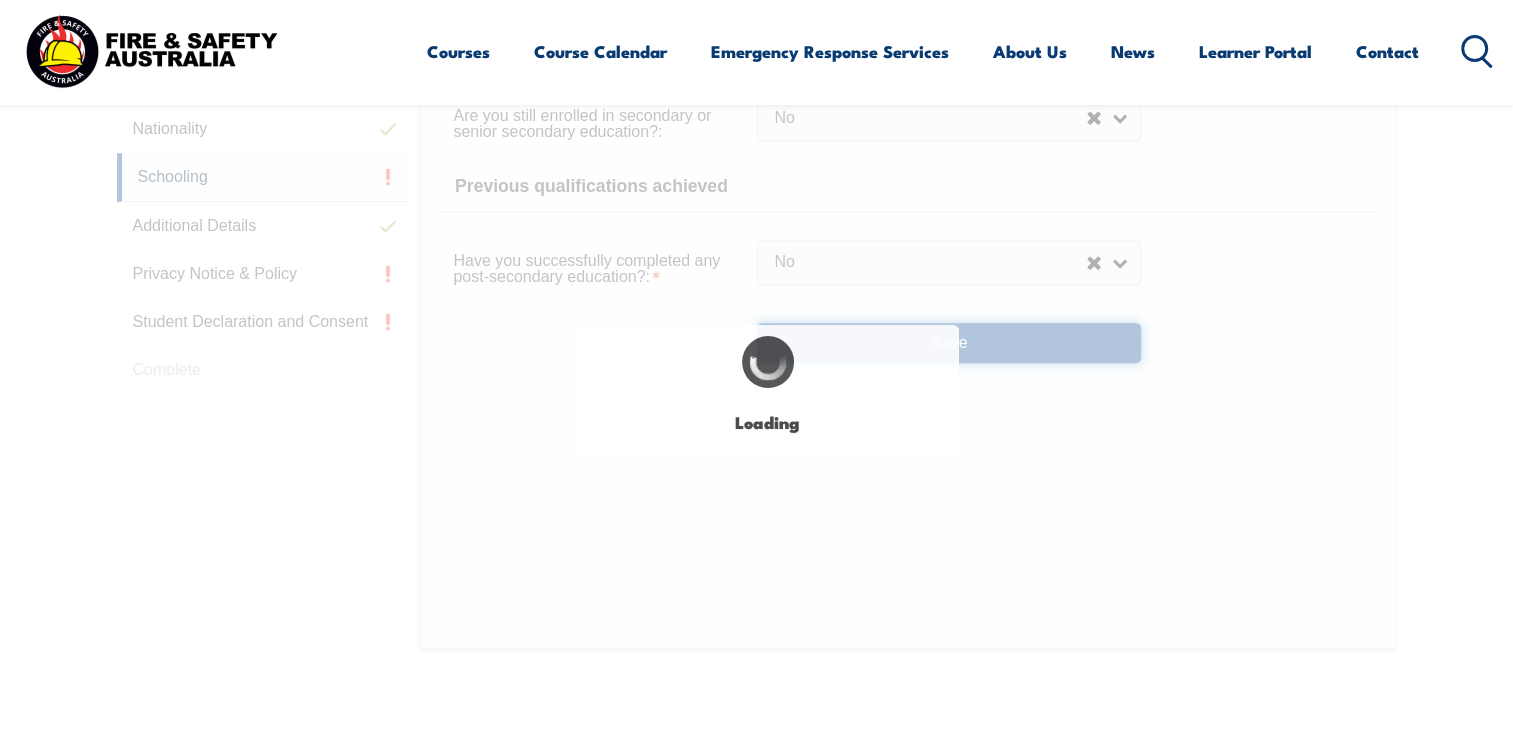 select on "false" 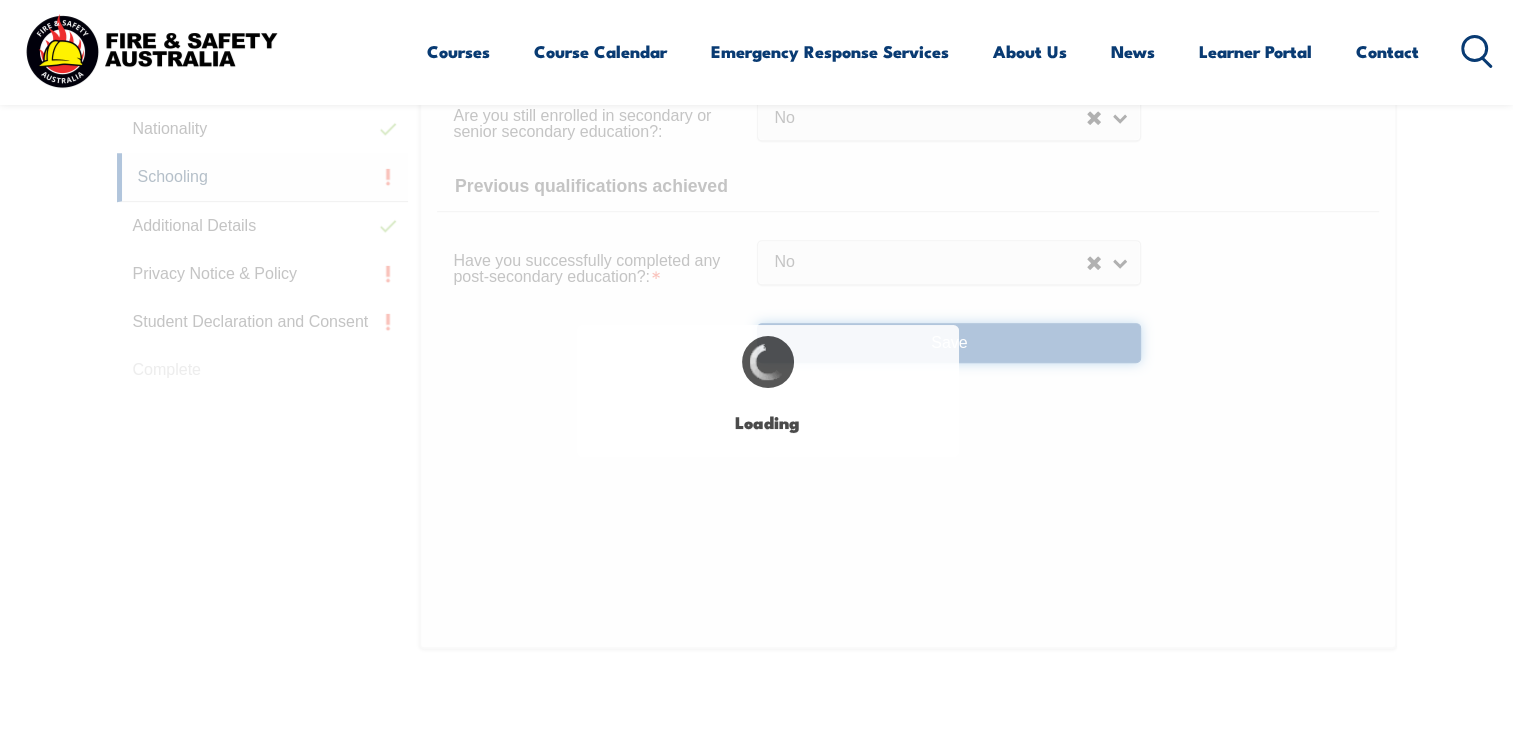 select 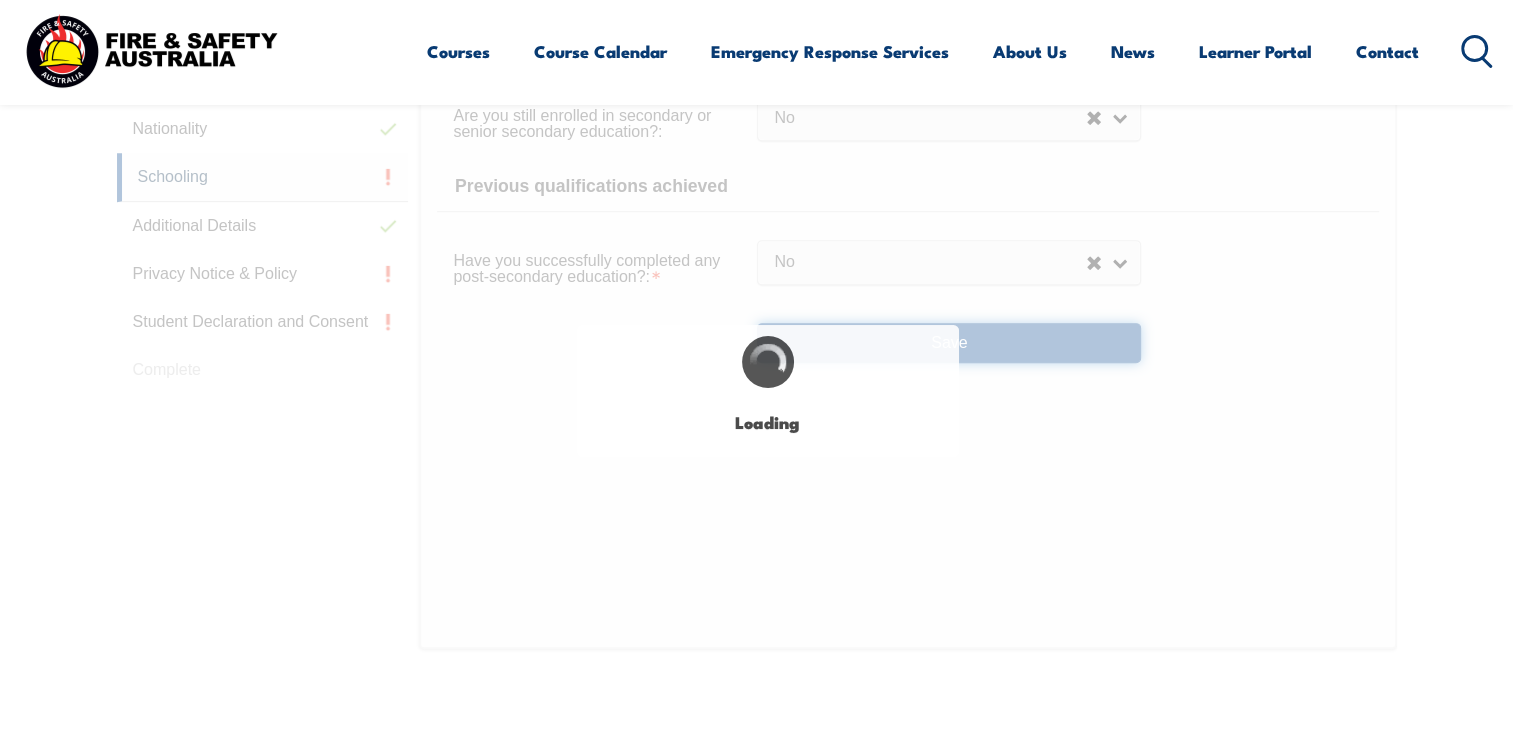 select on "false" 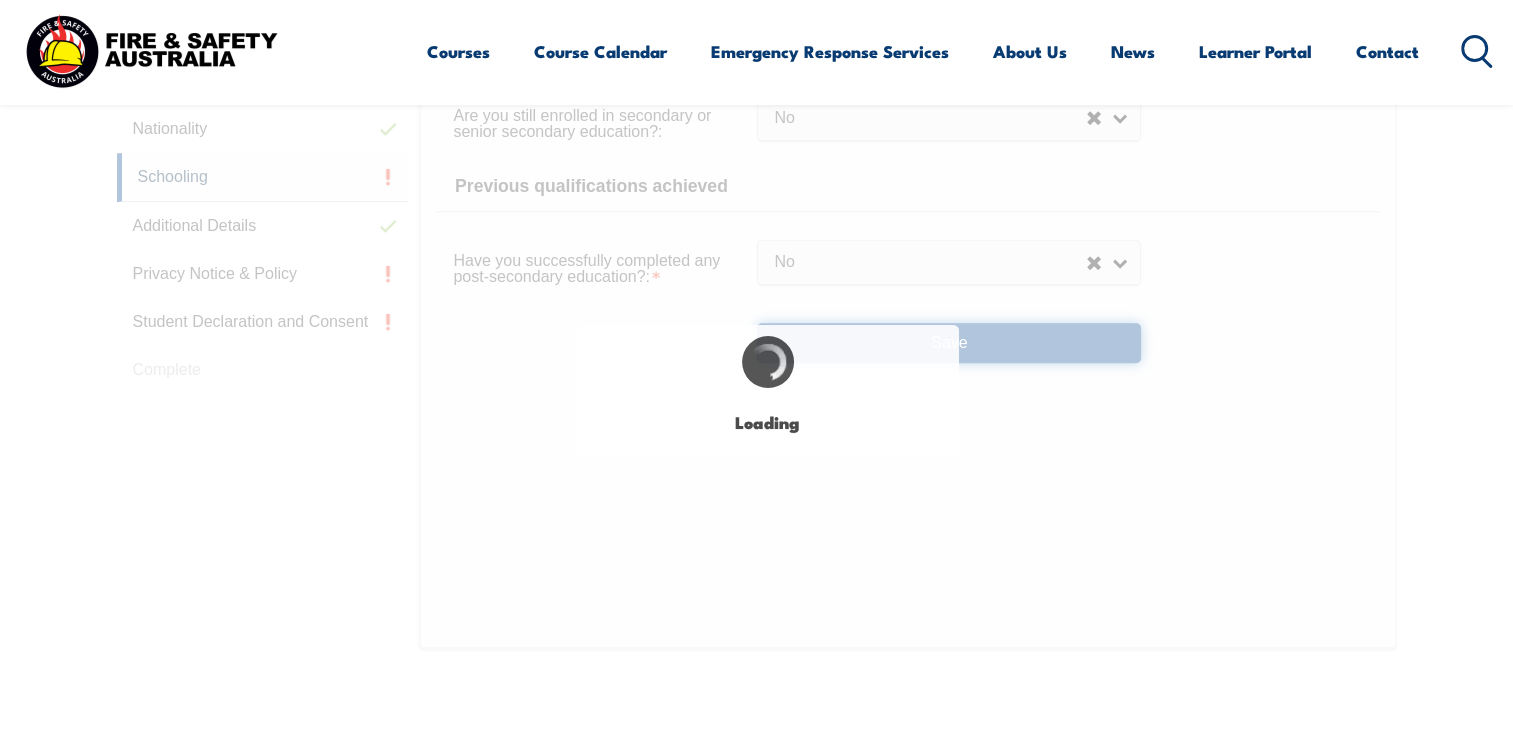 select on "false" 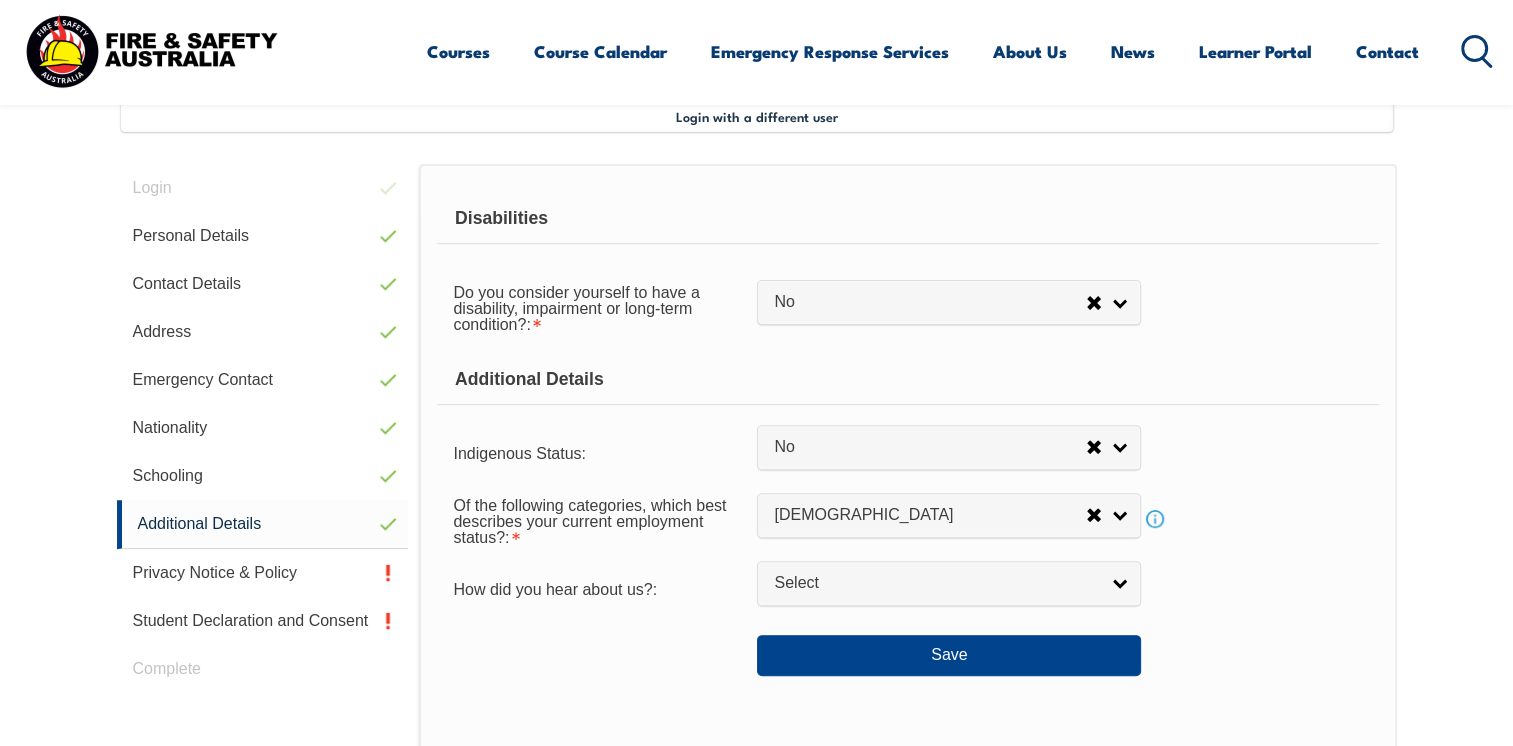 scroll, scrollTop: 544, scrollLeft: 0, axis: vertical 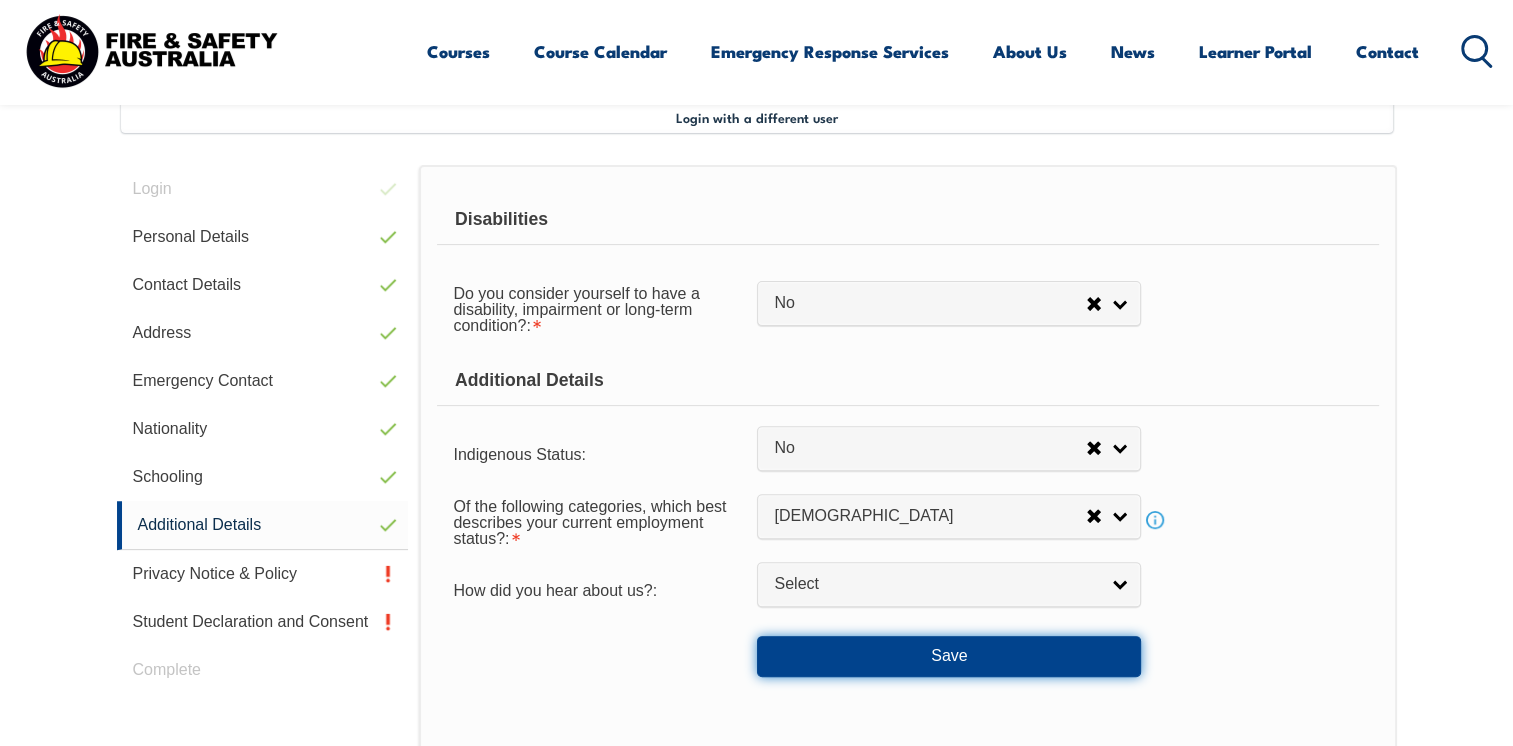 click on "Save" at bounding box center (949, 656) 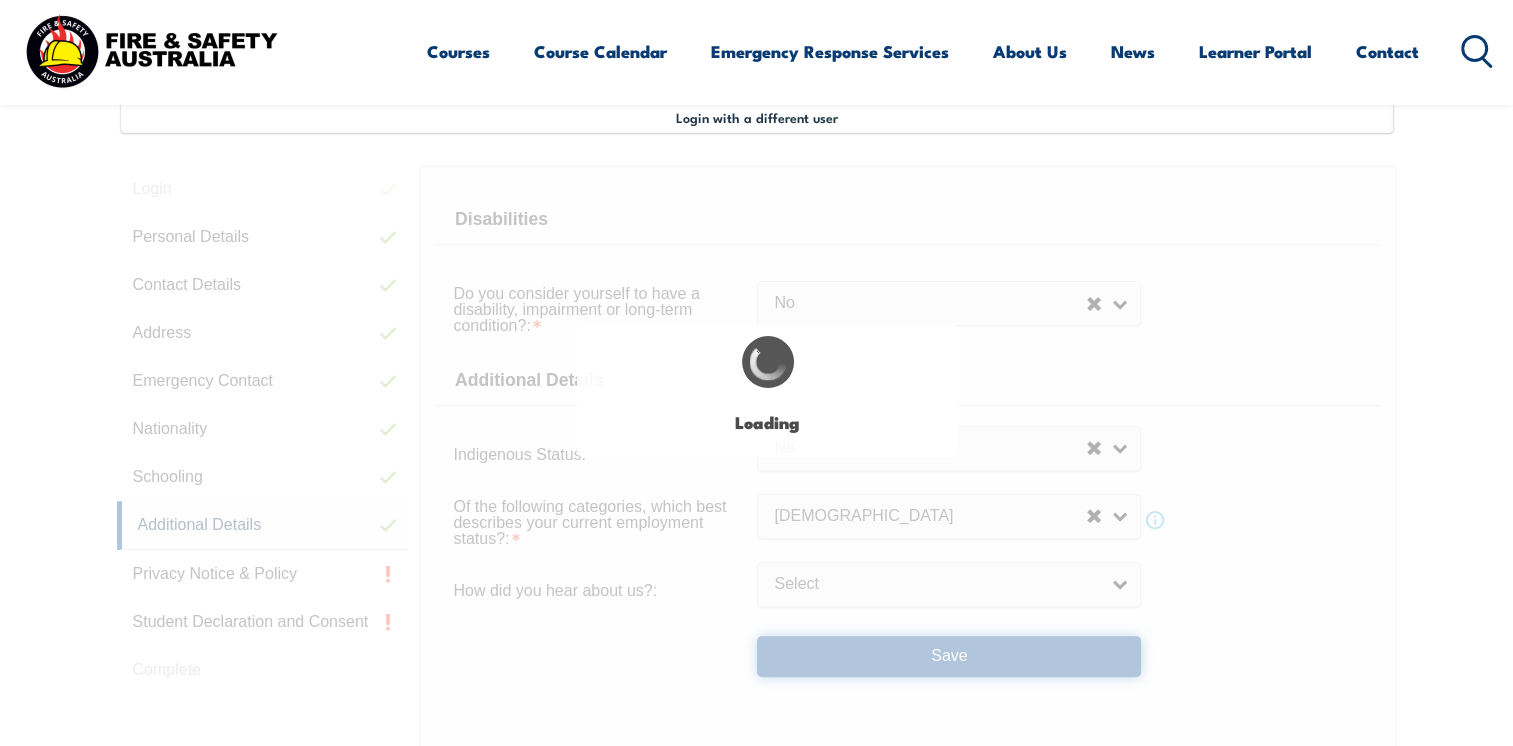 select on "false" 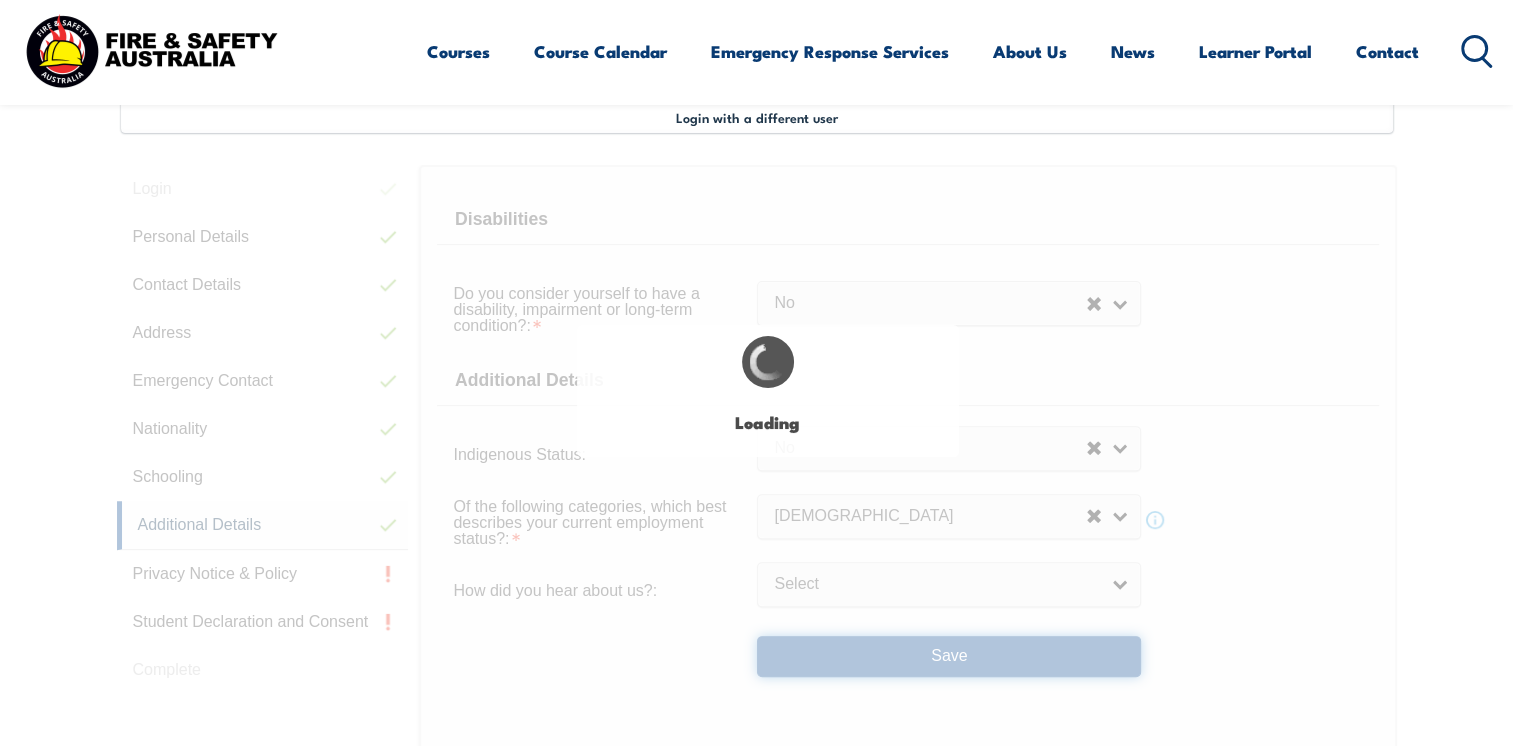 select 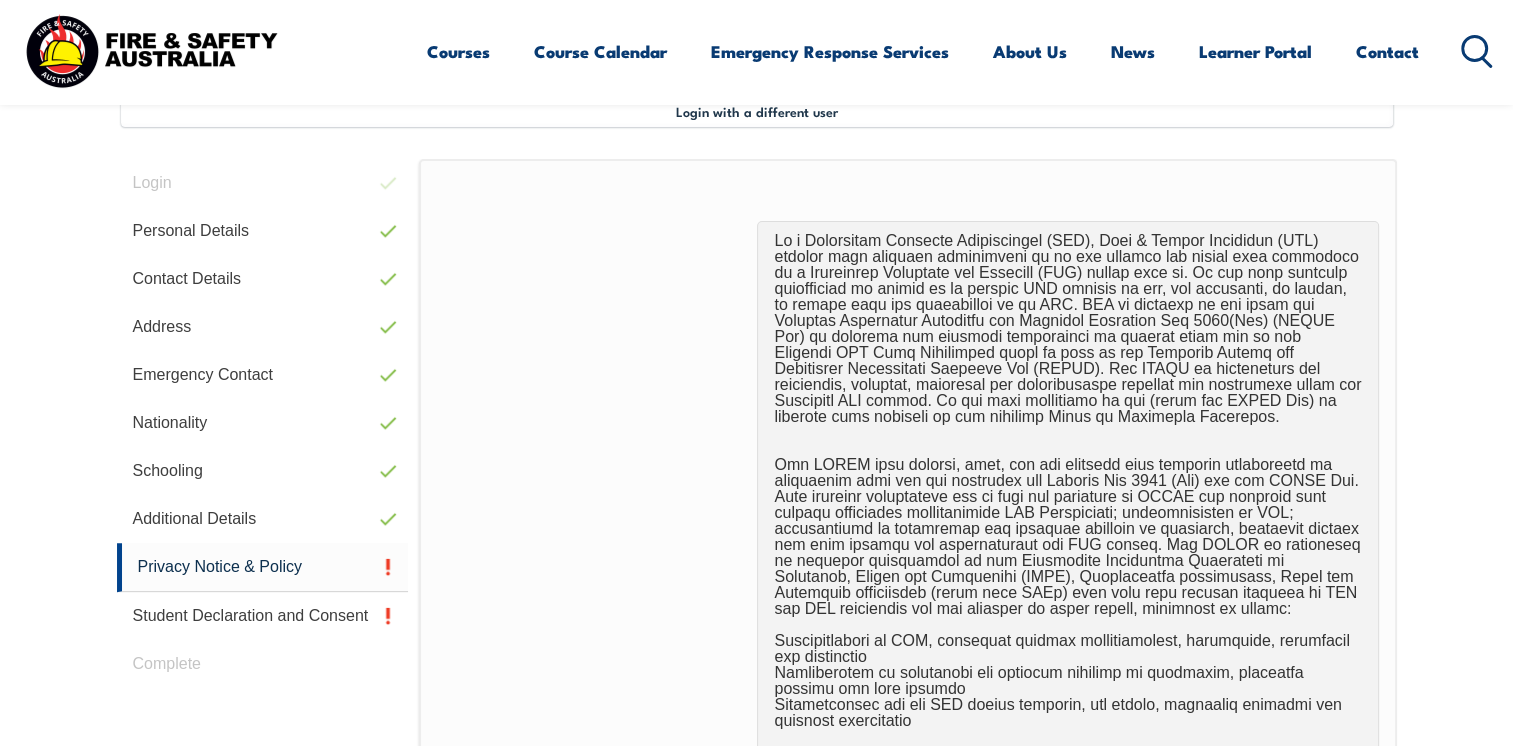 scroll, scrollTop: 544, scrollLeft: 0, axis: vertical 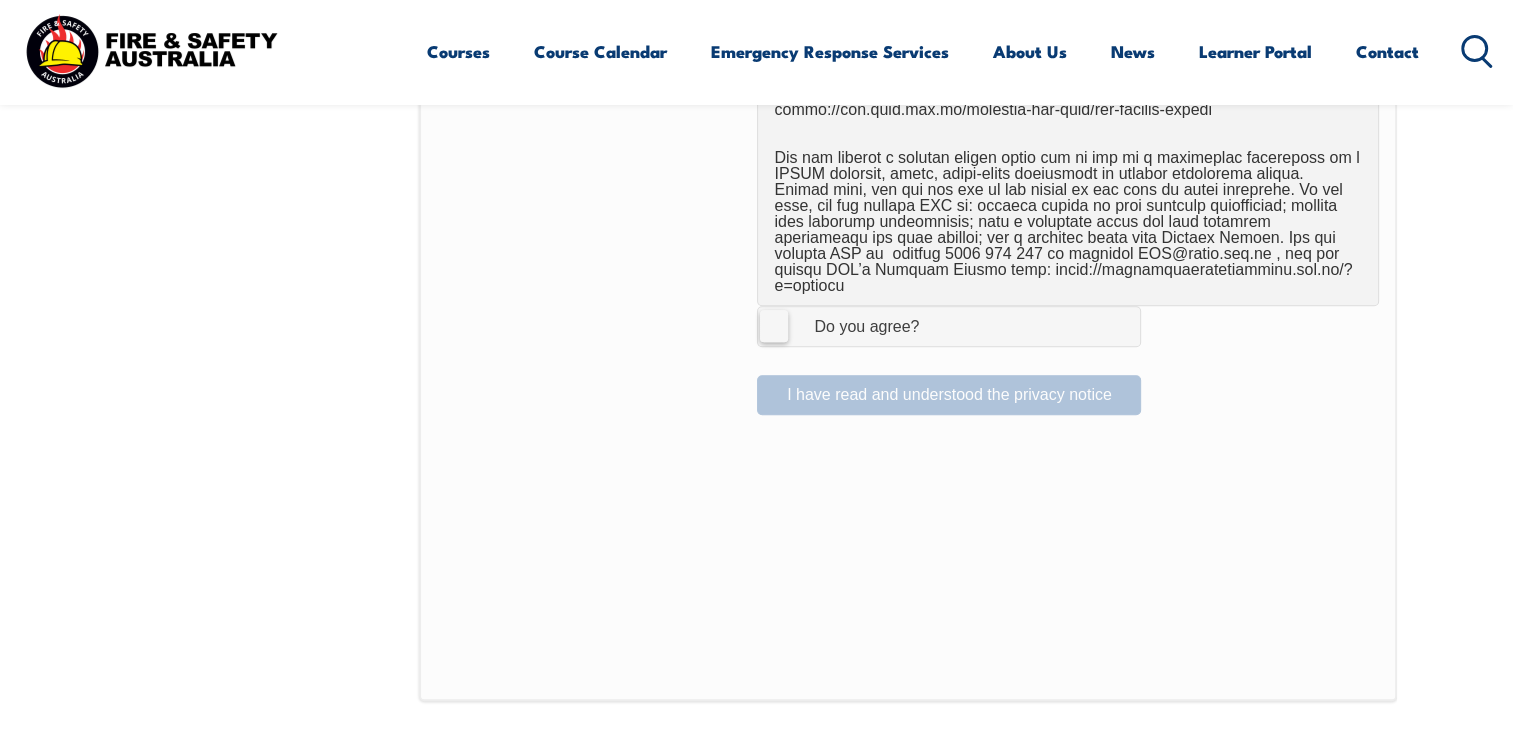 click on "I Agree Do you agree?" at bounding box center [949, 326] 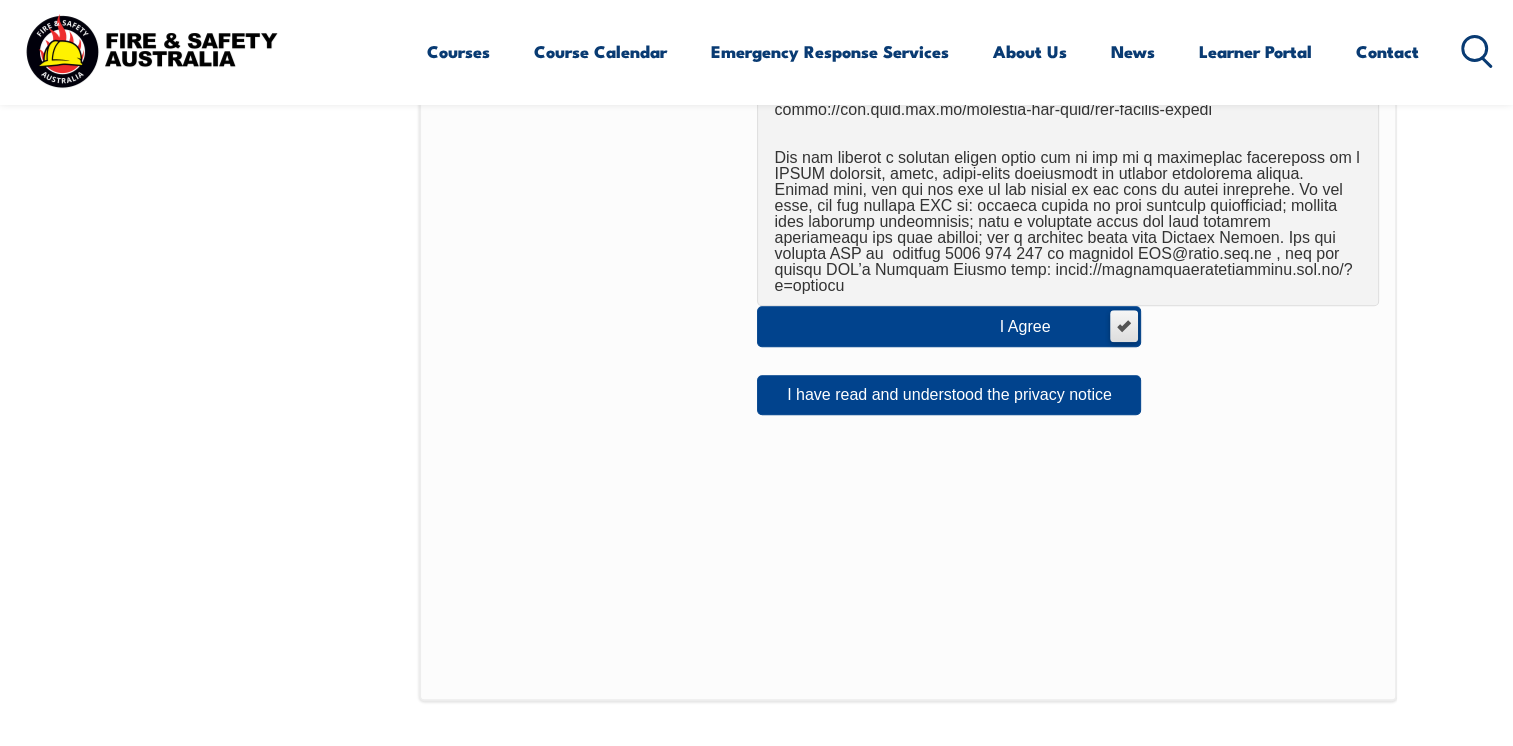 click on "I Agree" at bounding box center [1045, 327] 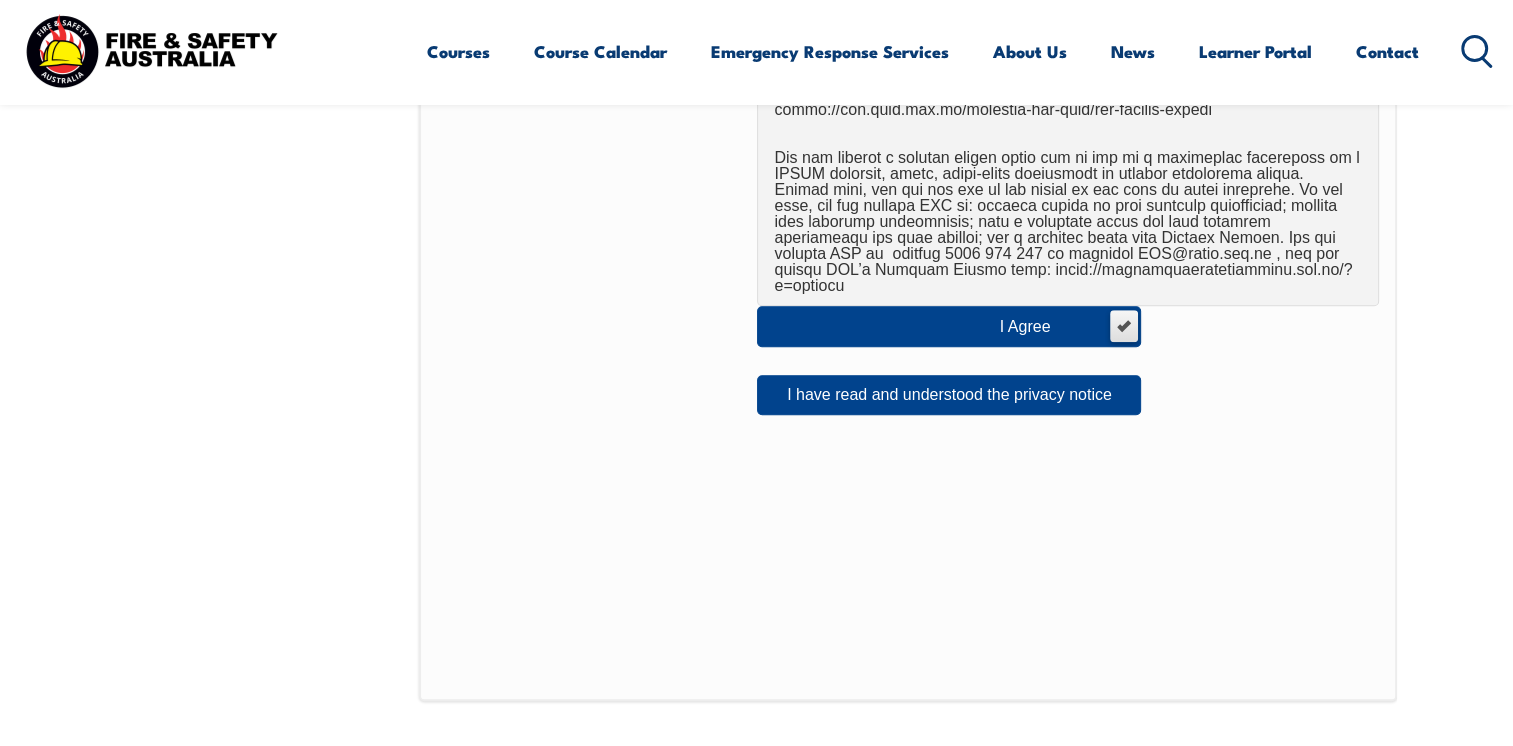 click on "I Agree Do you agree?" at bounding box center [1123, 326] 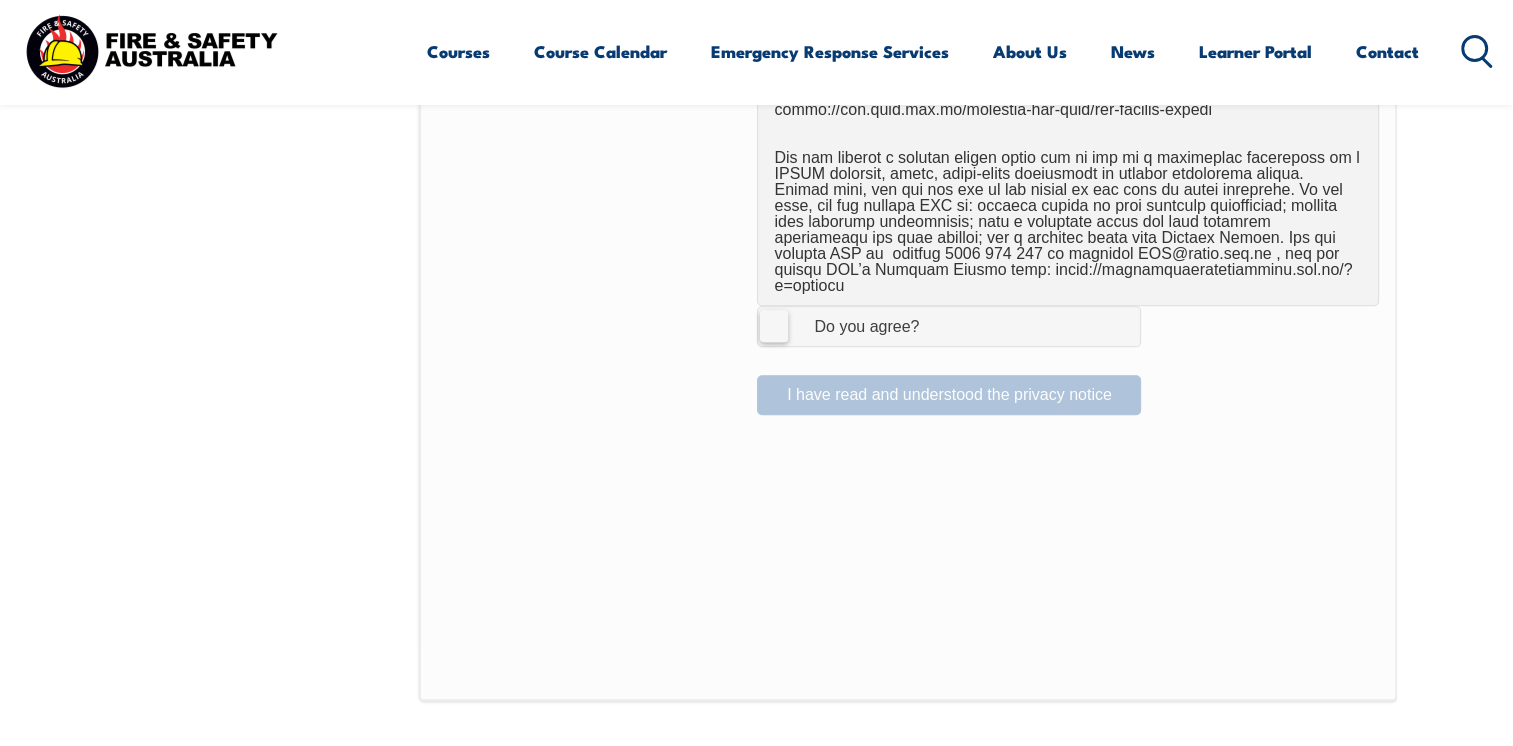 click on "I Agree Do you agree?" at bounding box center (949, 326) 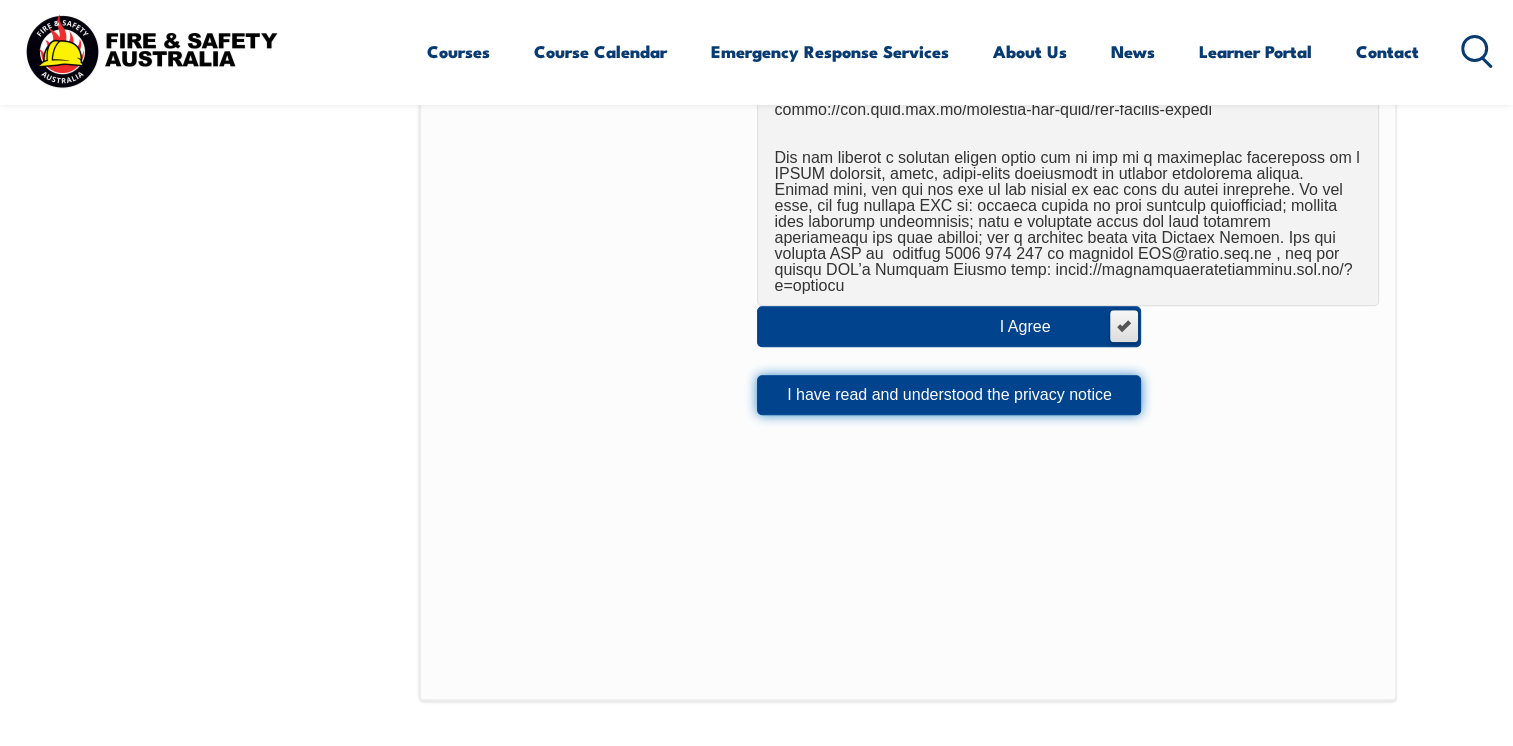 click on "I have read and understood the privacy notice" at bounding box center [949, 395] 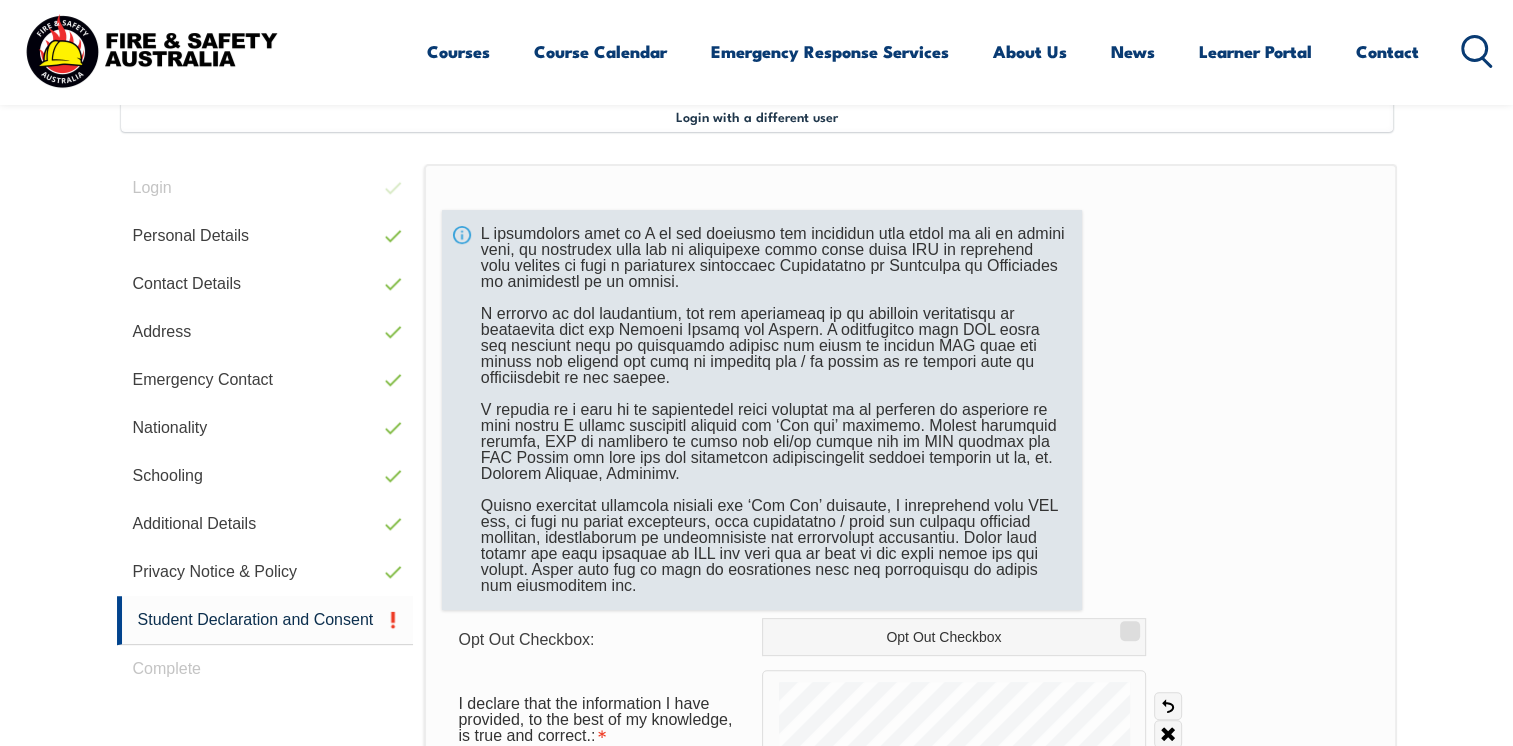 scroll, scrollTop: 544, scrollLeft: 0, axis: vertical 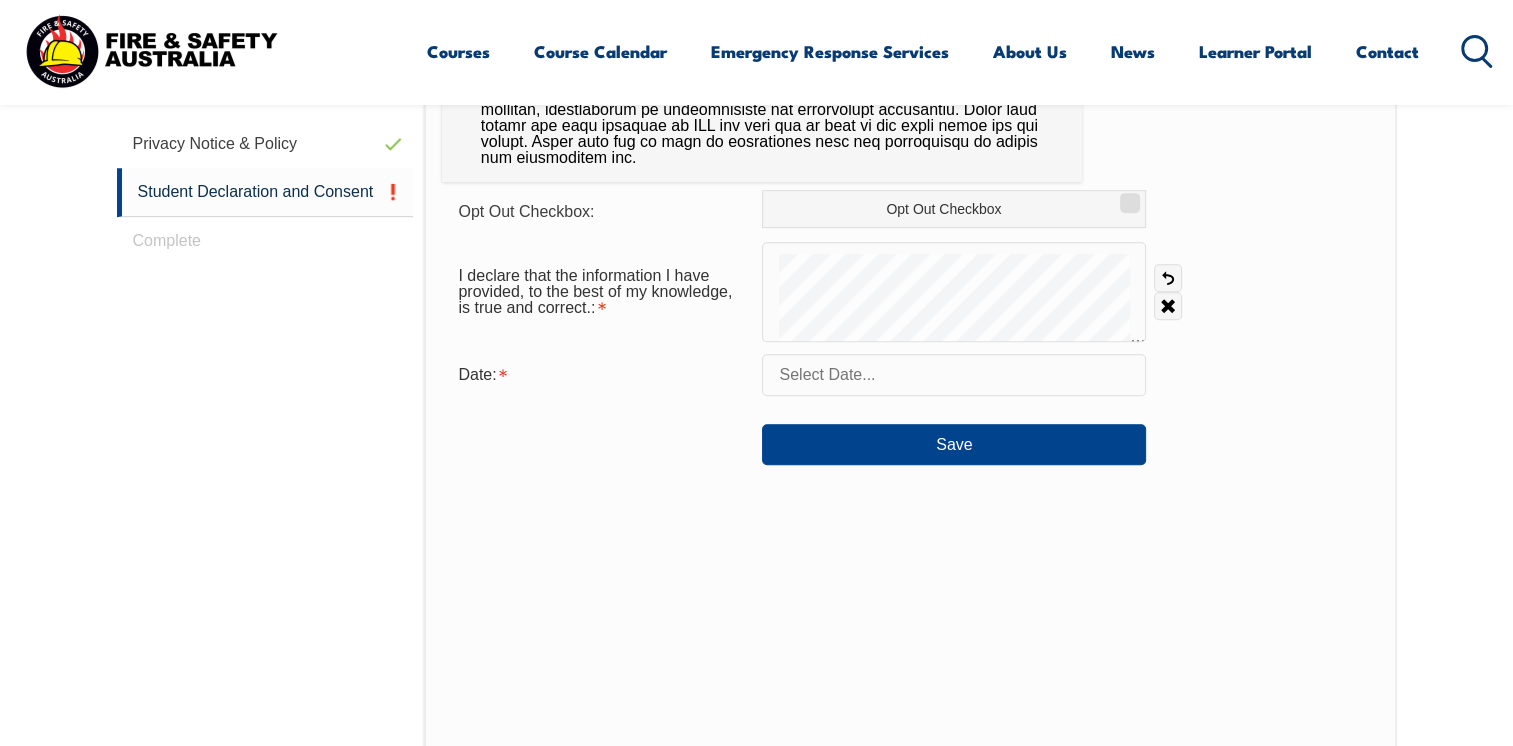 click at bounding box center [954, 375] 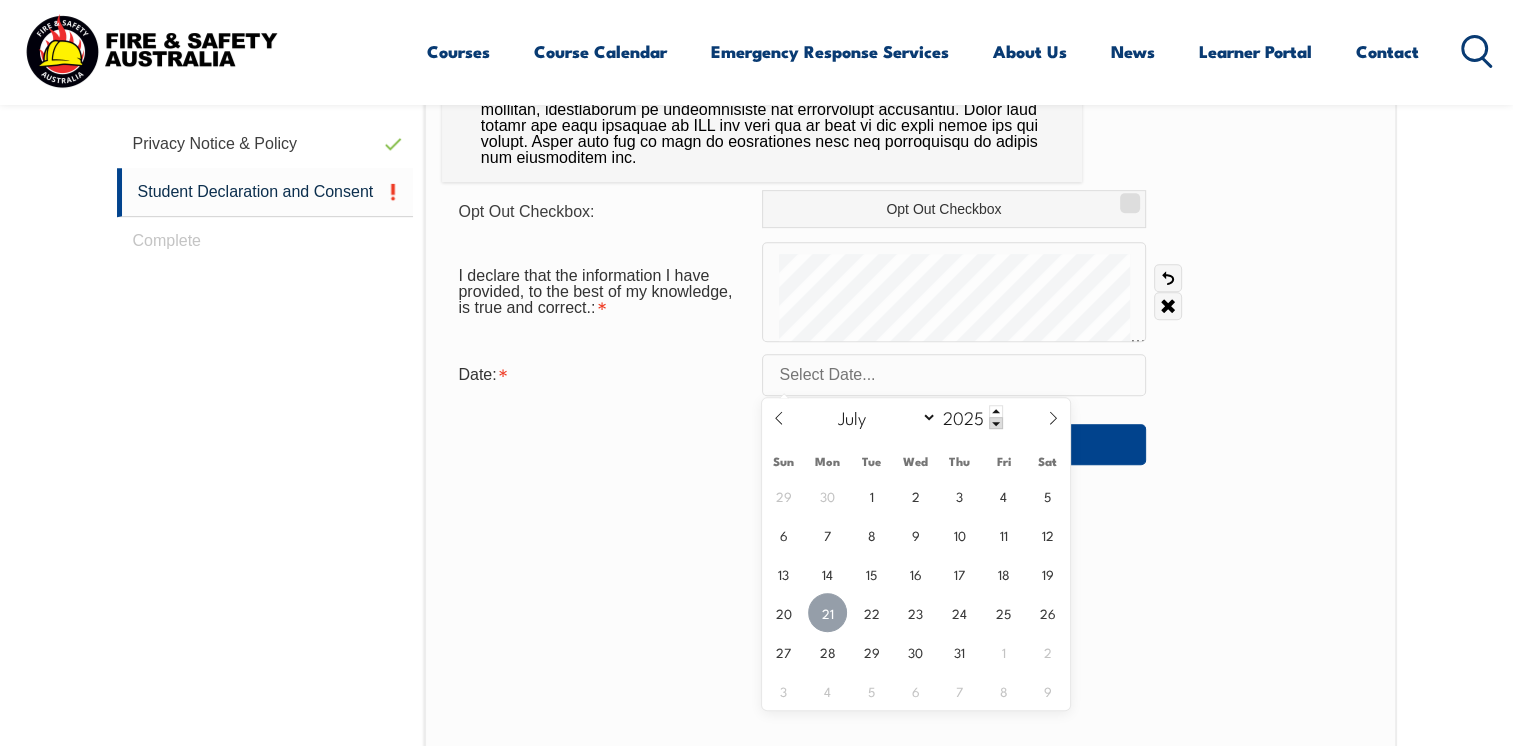 click on "21" at bounding box center [827, 612] 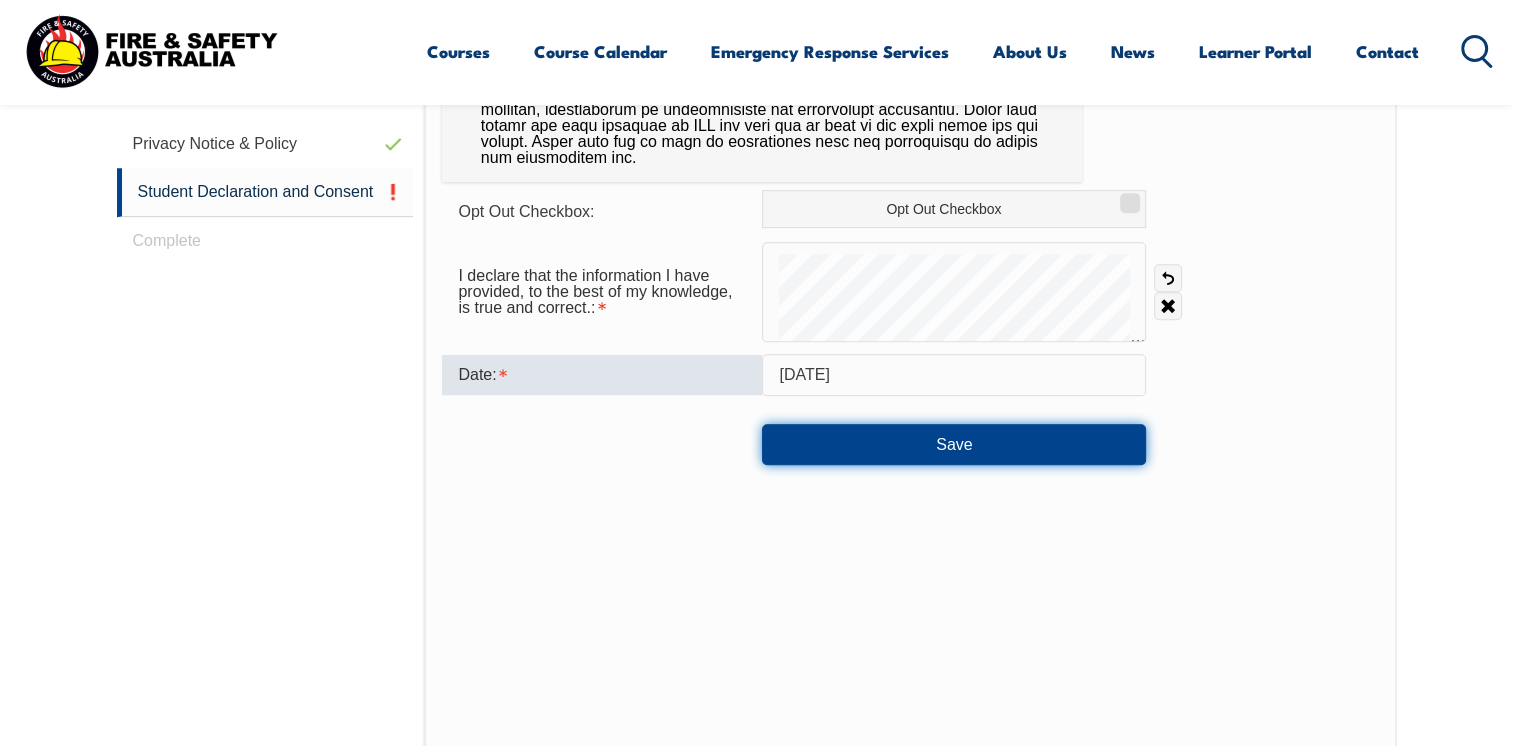 click on "Save" at bounding box center [954, 444] 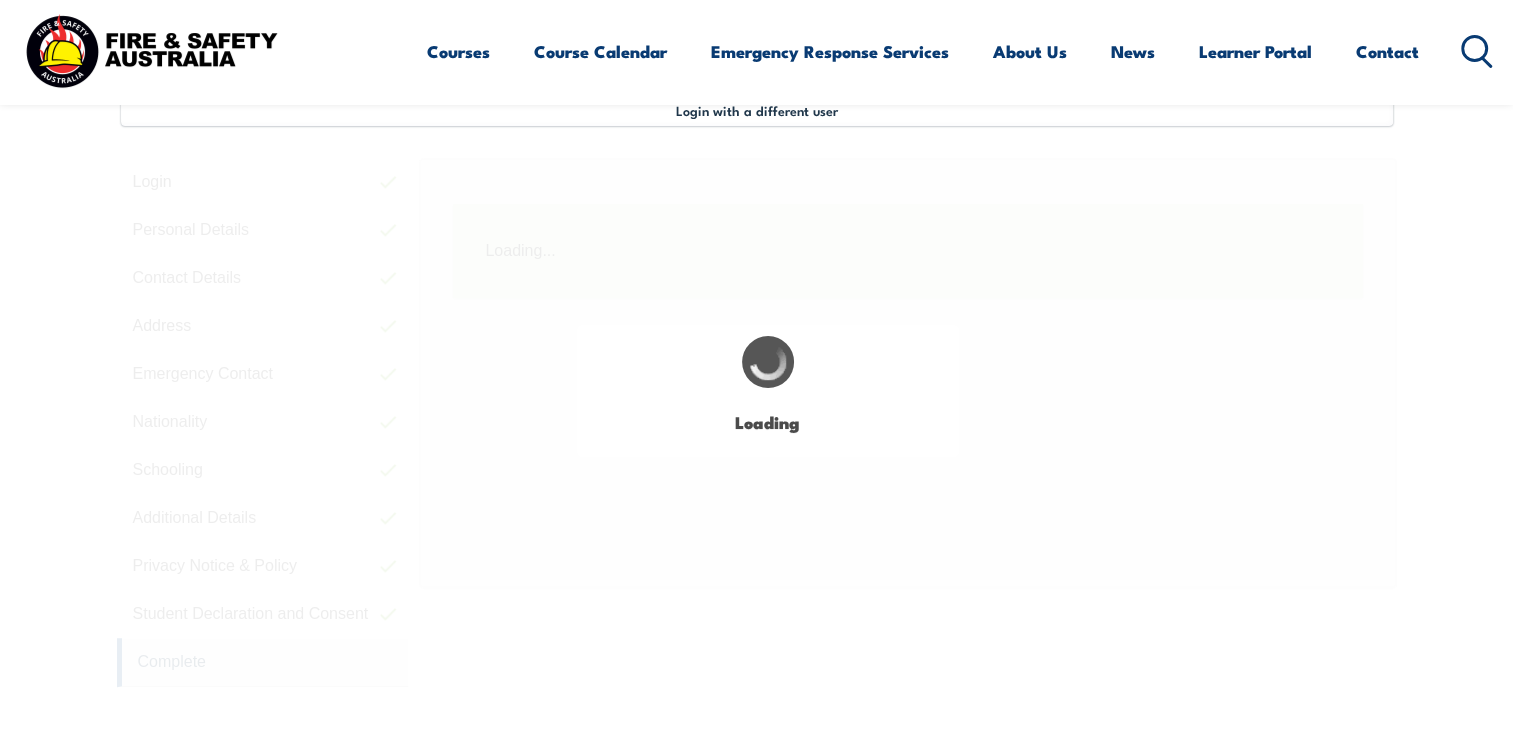 scroll, scrollTop: 544, scrollLeft: 0, axis: vertical 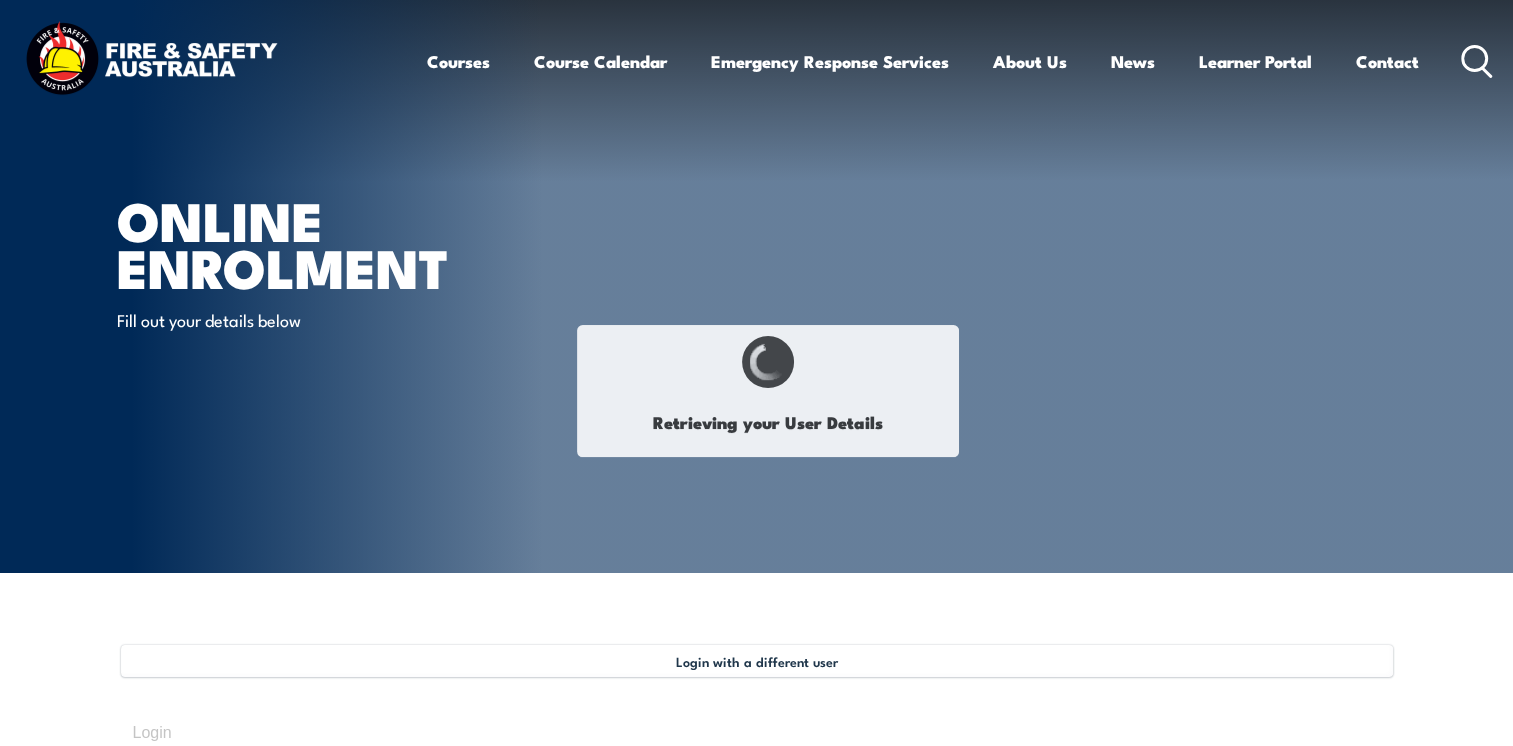 select on "Mr" 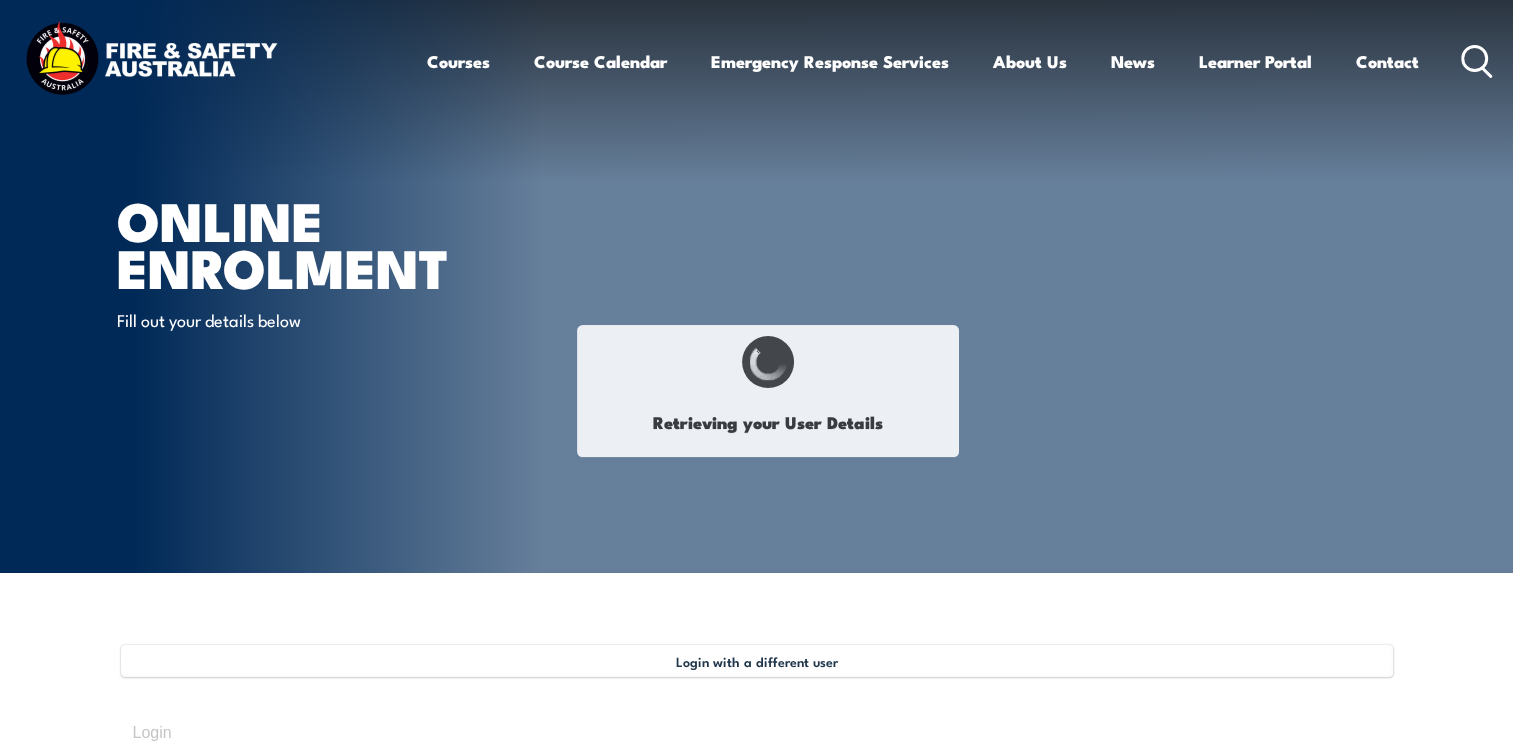 type on "Jomon" 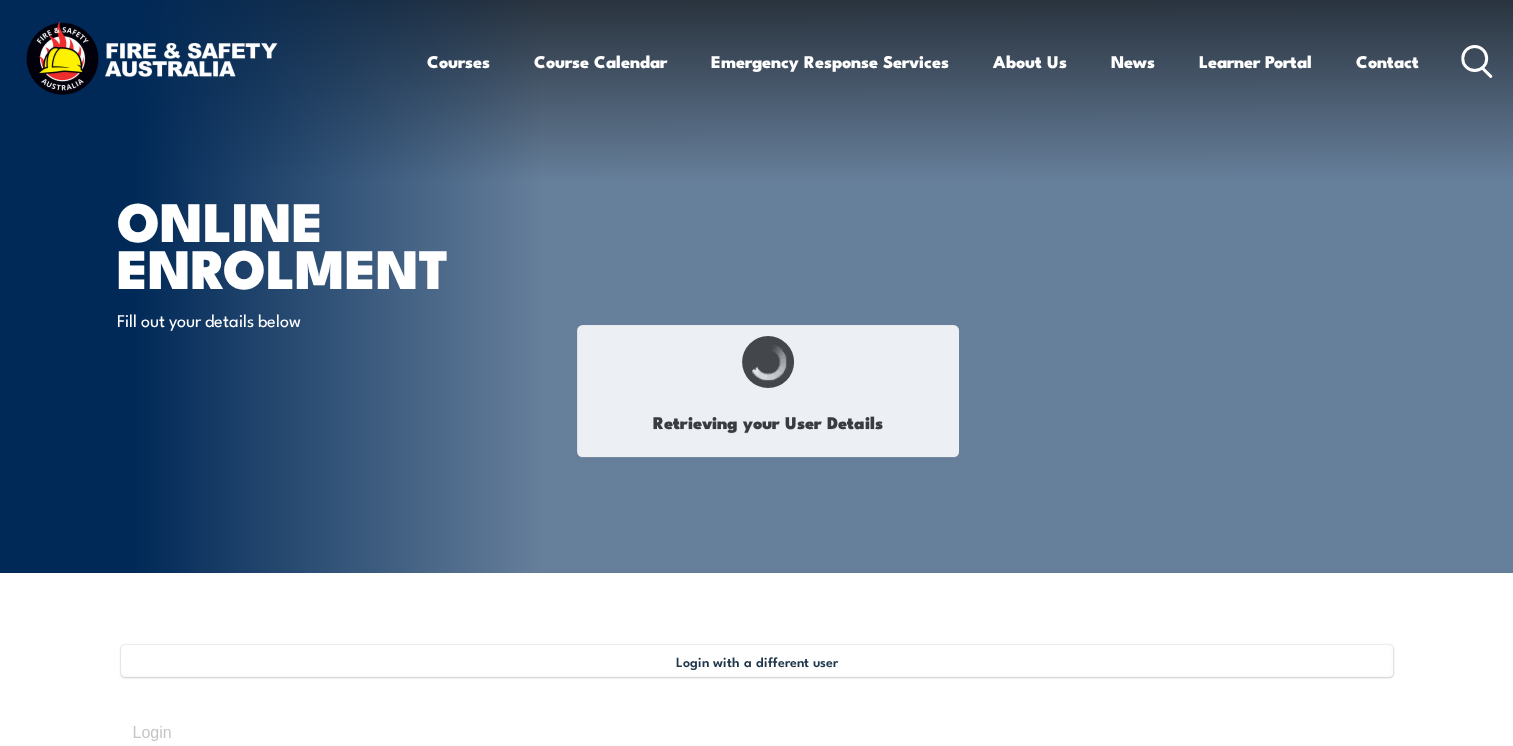 type on "Joseph" 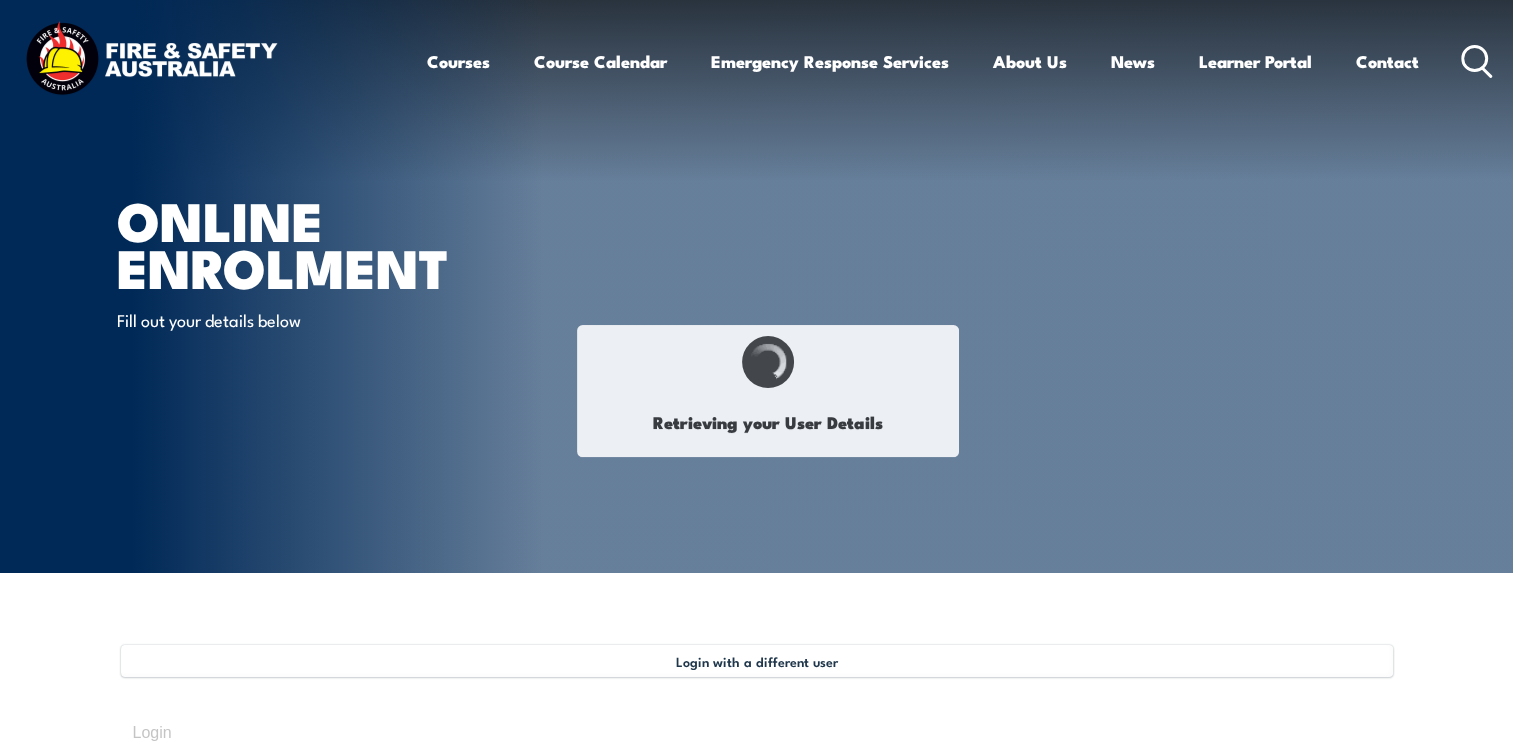 type on "January 19, 1977" 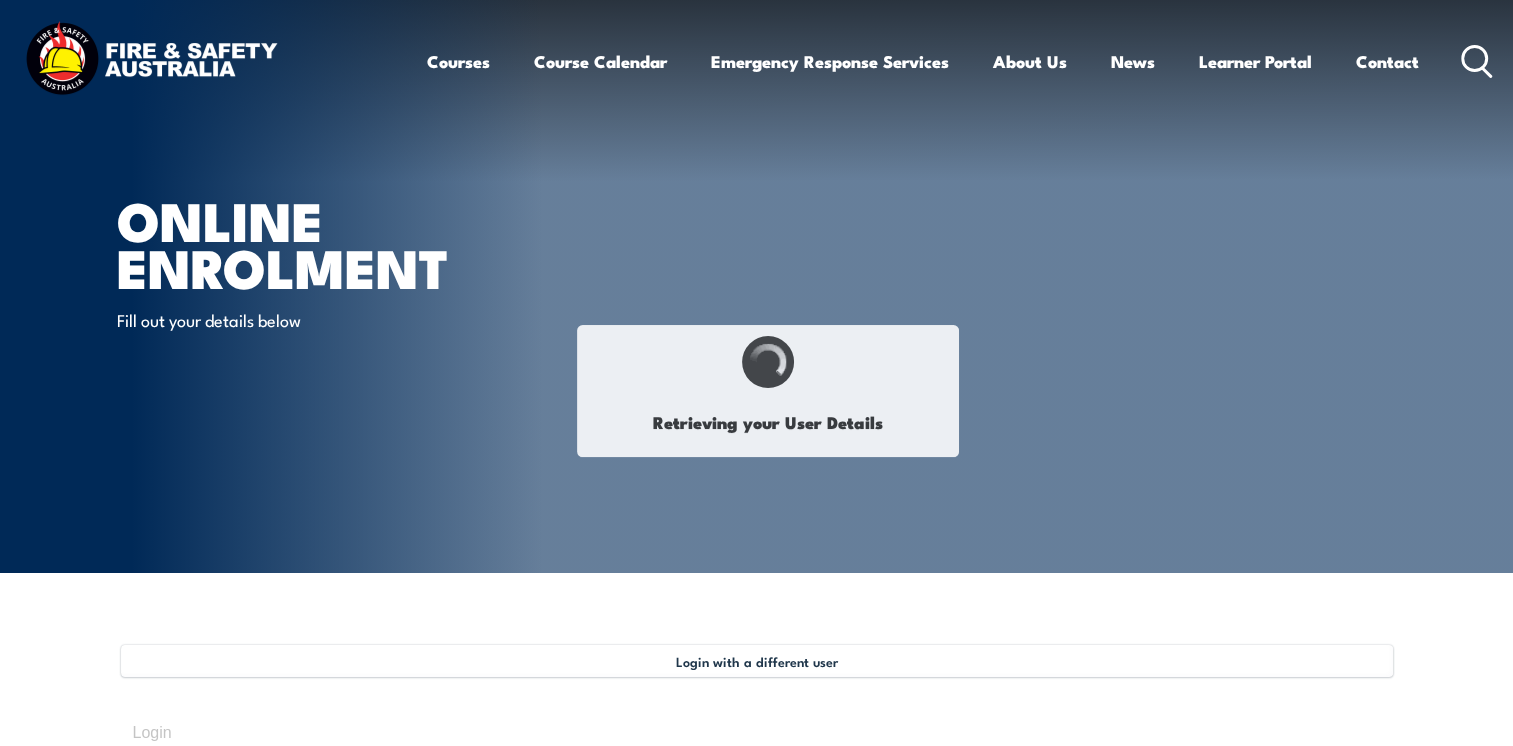 select on "M" 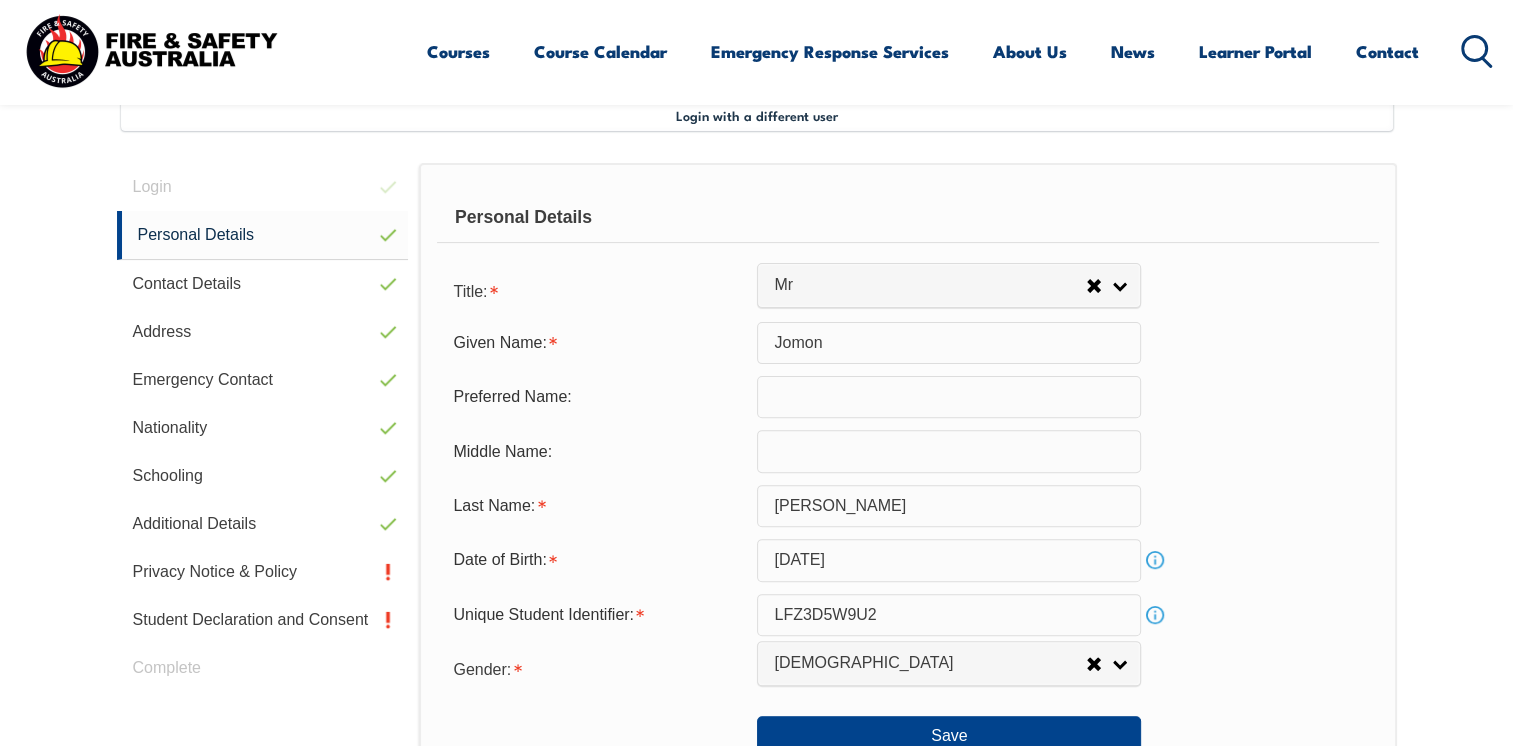 scroll, scrollTop: 544, scrollLeft: 0, axis: vertical 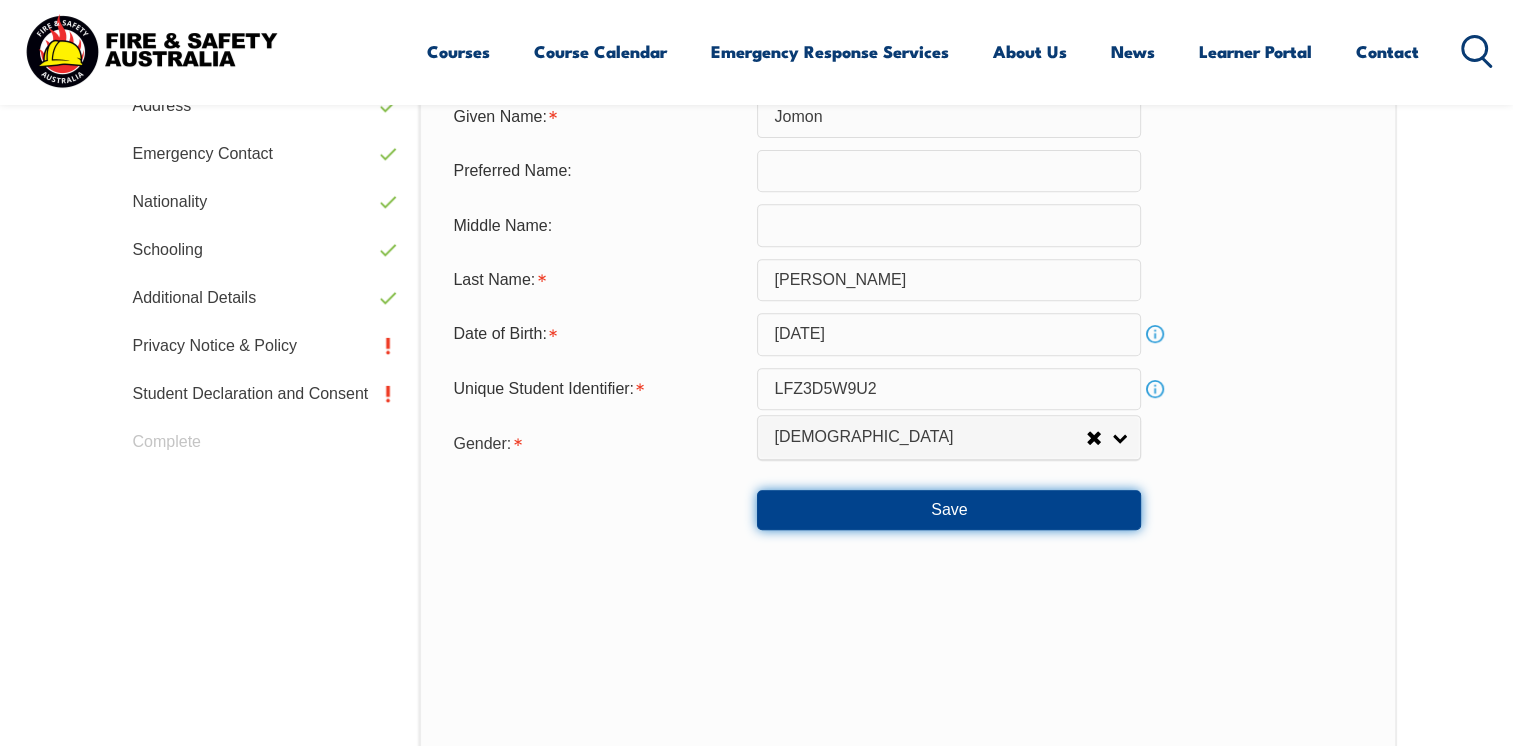 click on "Save" at bounding box center (949, 510) 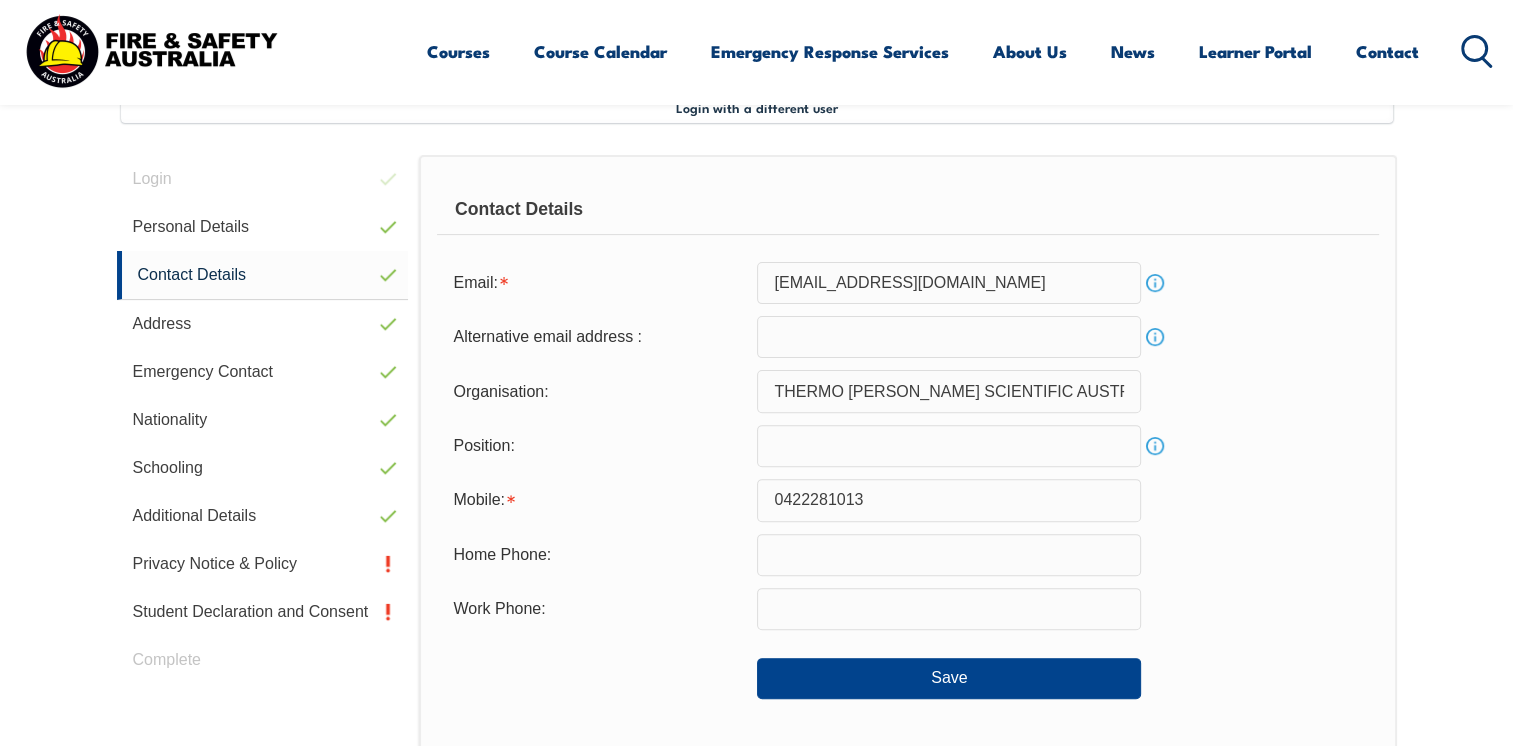 scroll, scrollTop: 544, scrollLeft: 0, axis: vertical 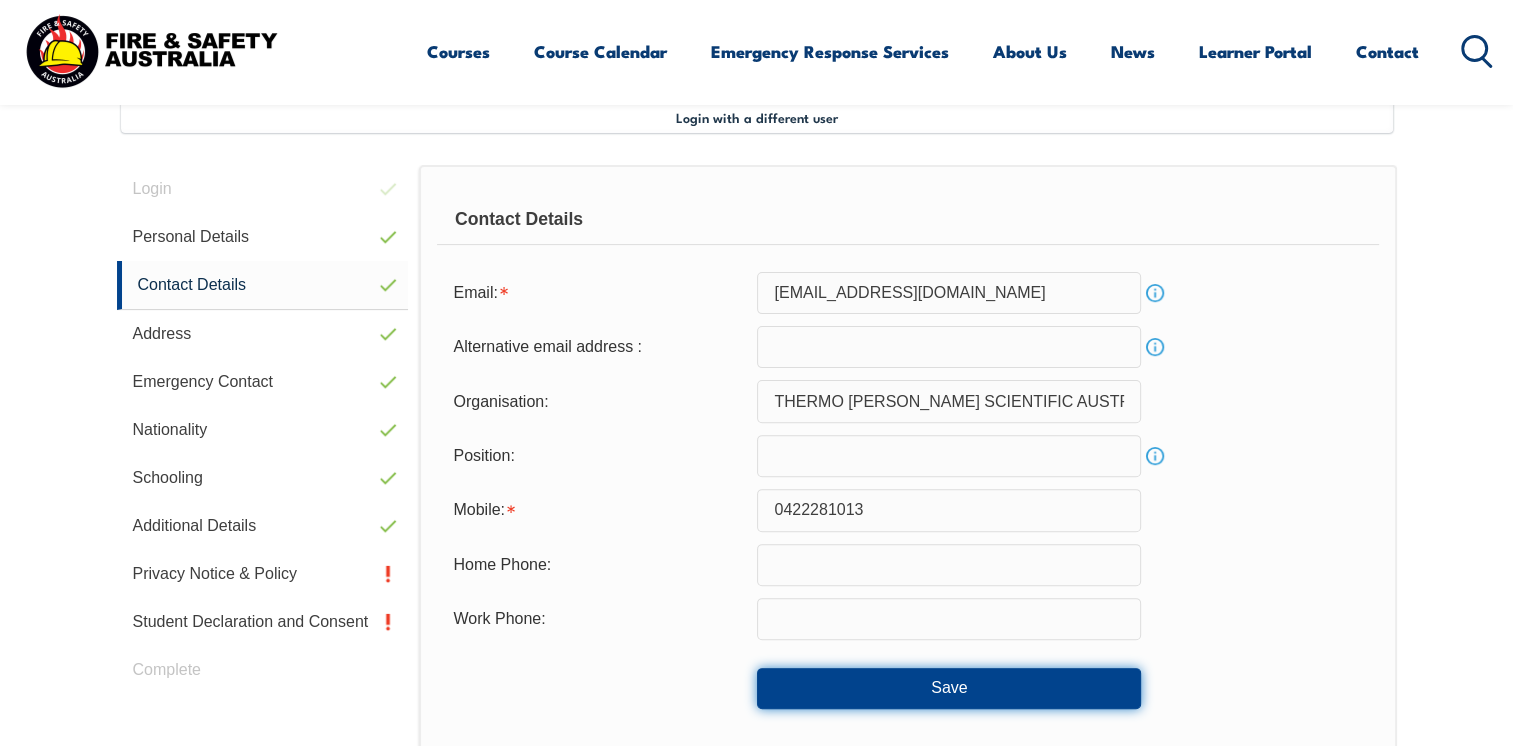 click on "Save" at bounding box center (949, 688) 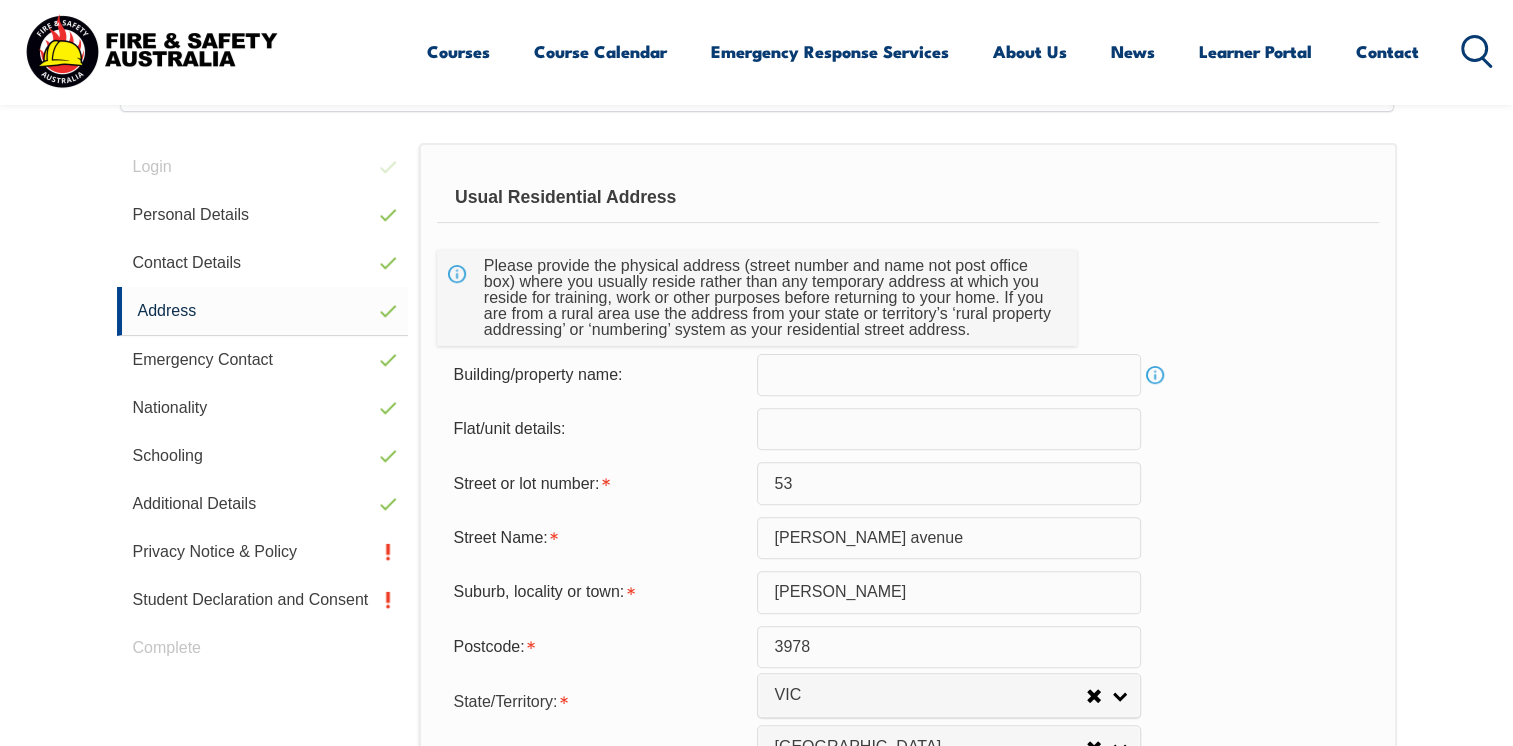 scroll, scrollTop: 544, scrollLeft: 0, axis: vertical 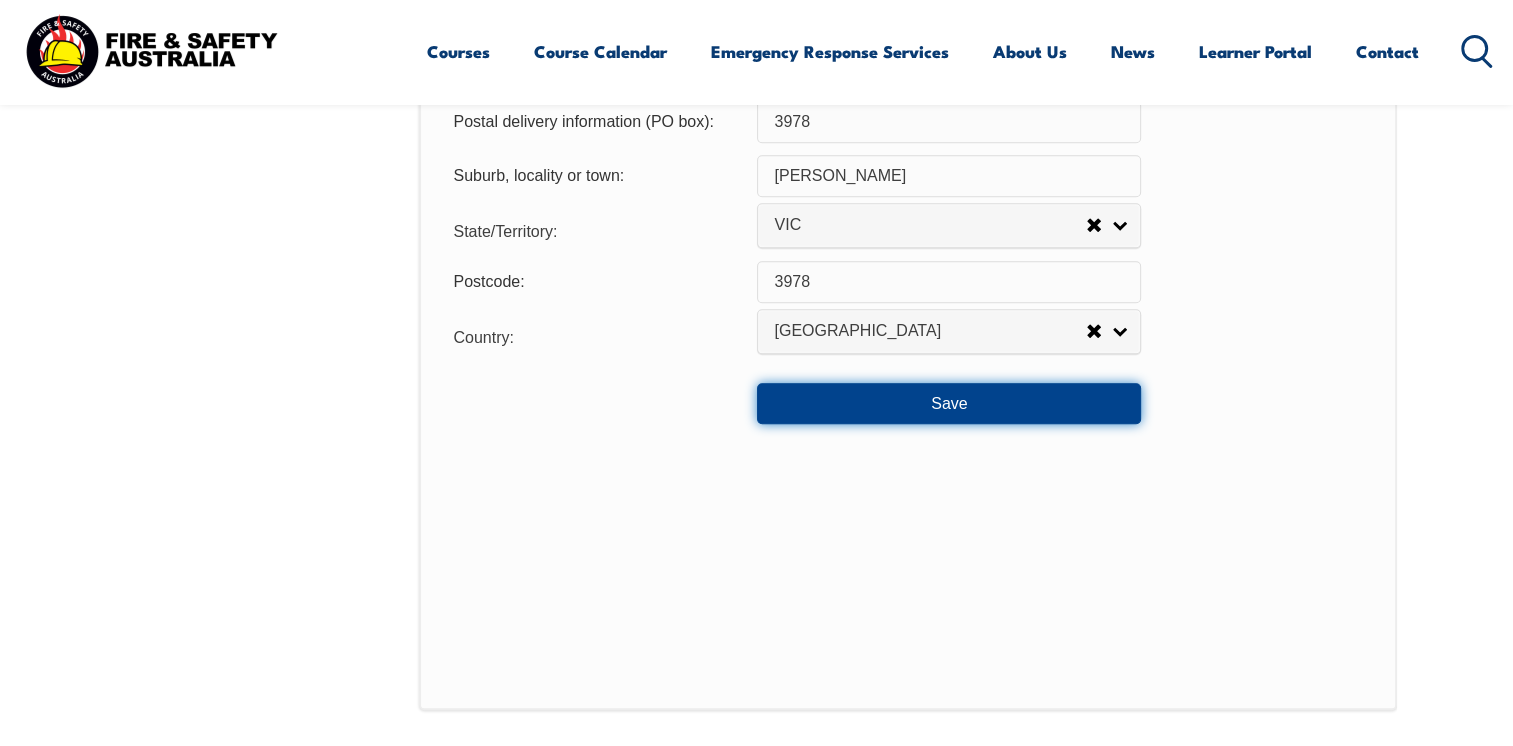 click on "Save" at bounding box center (949, 403) 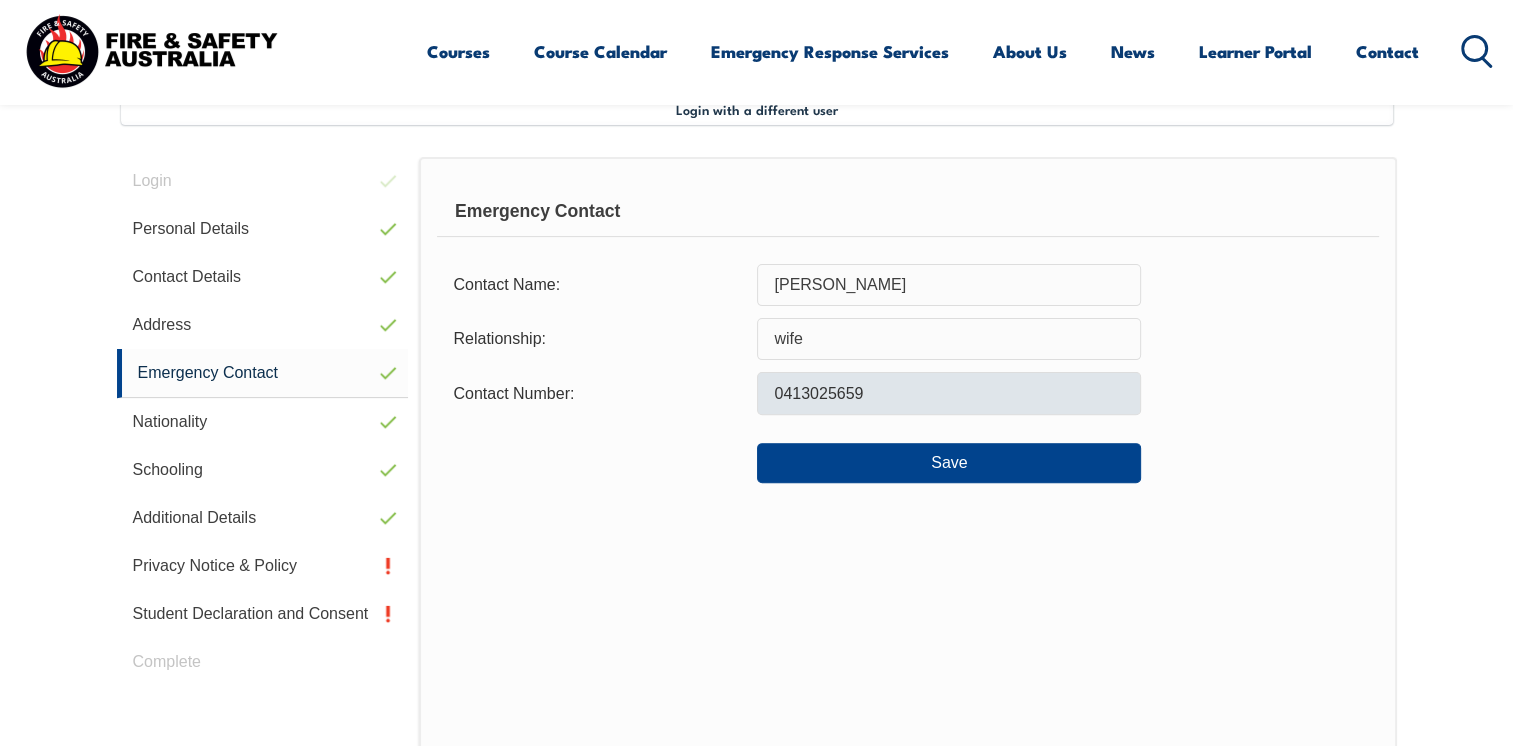 scroll, scrollTop: 544, scrollLeft: 0, axis: vertical 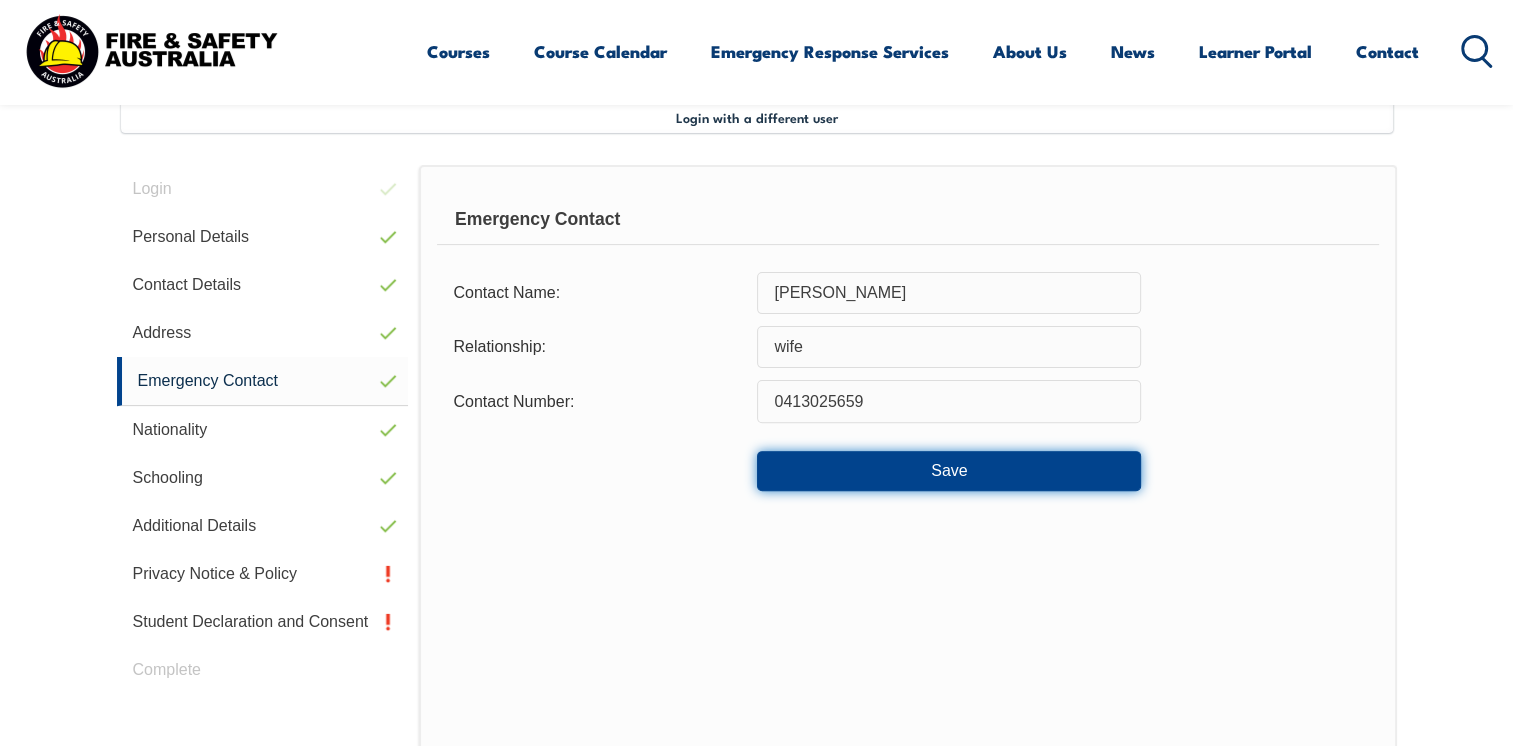 click on "Save" at bounding box center [949, 471] 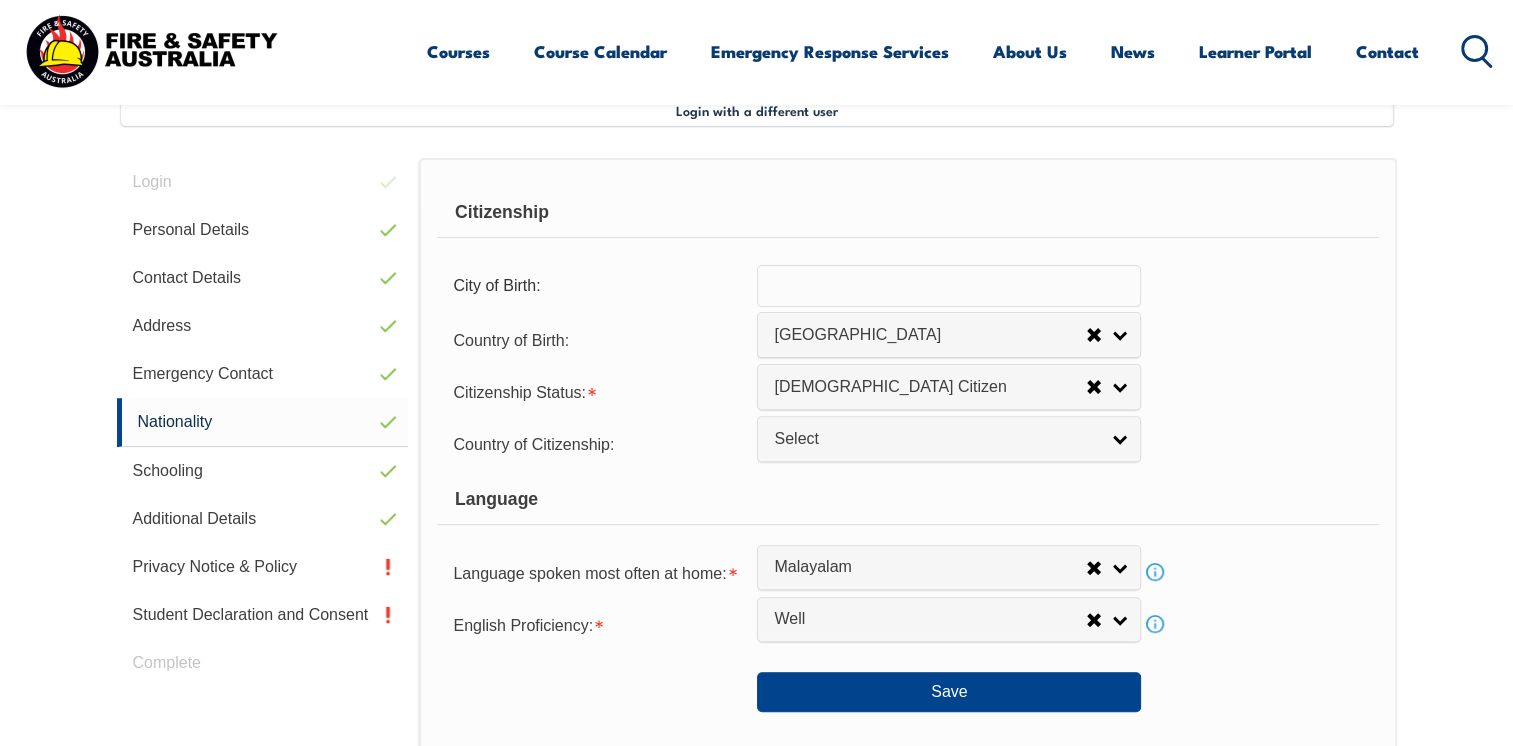 scroll, scrollTop: 544, scrollLeft: 0, axis: vertical 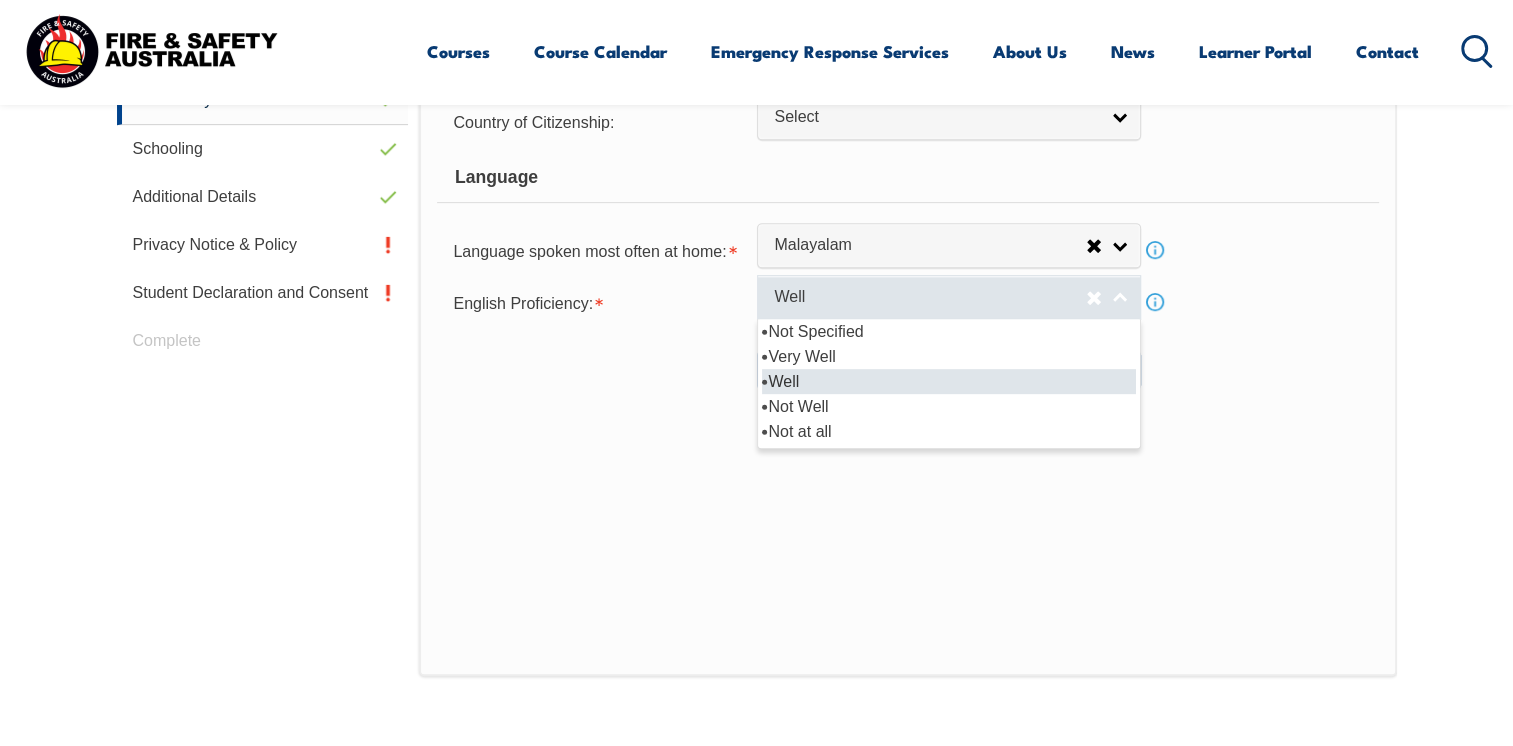 click on "Well" at bounding box center [949, 297] 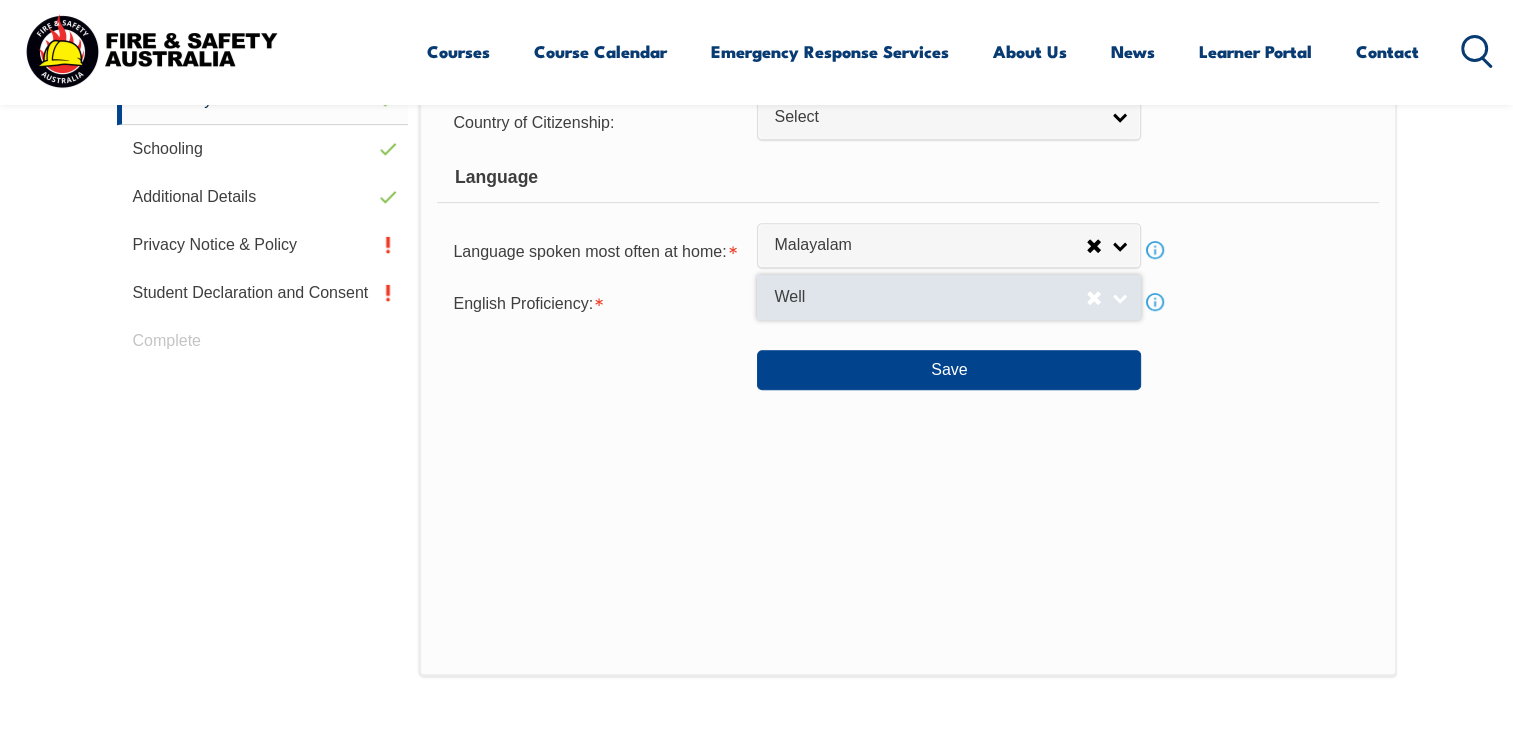 click on "Well" at bounding box center [930, 297] 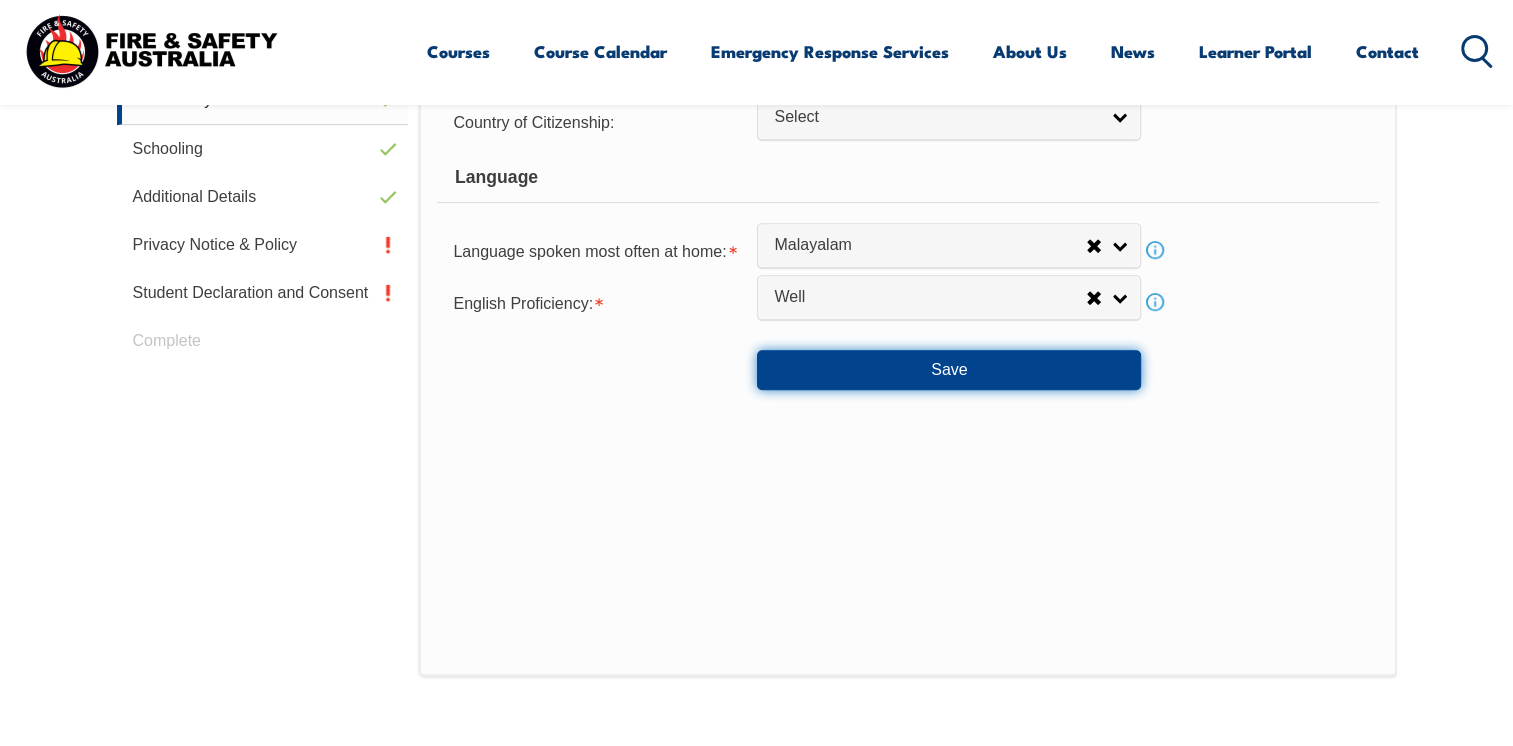 click on "Save" at bounding box center (949, 370) 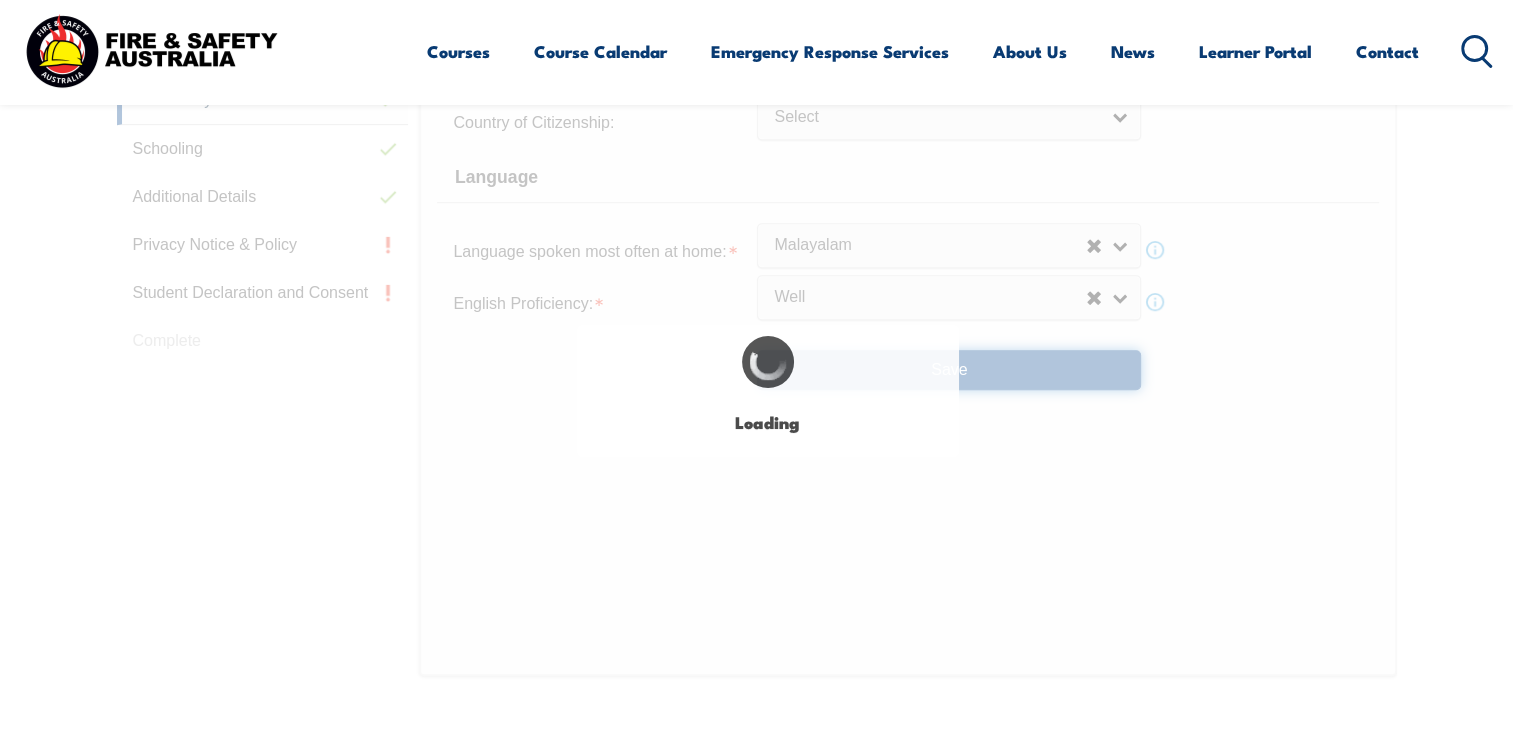 select on "false" 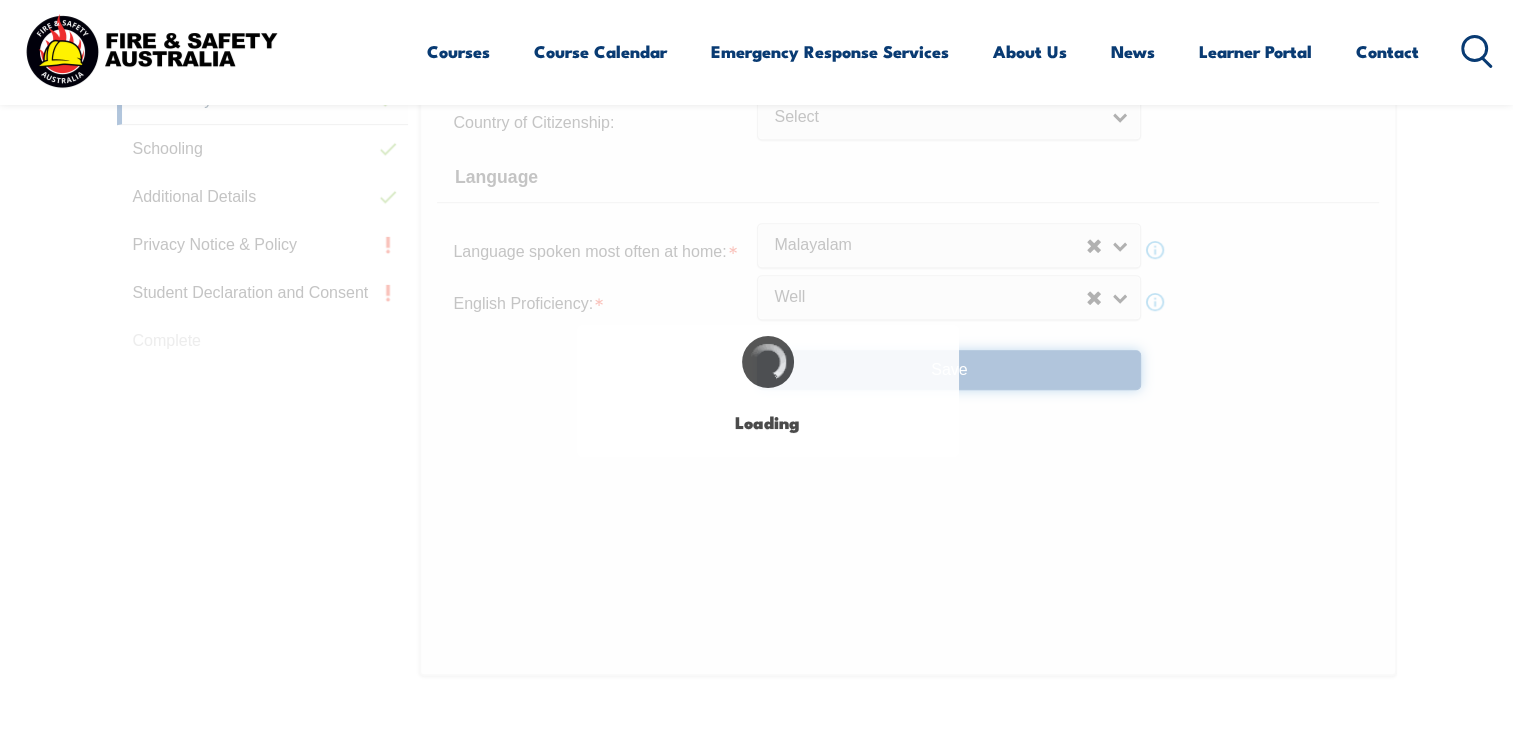 select on "false" 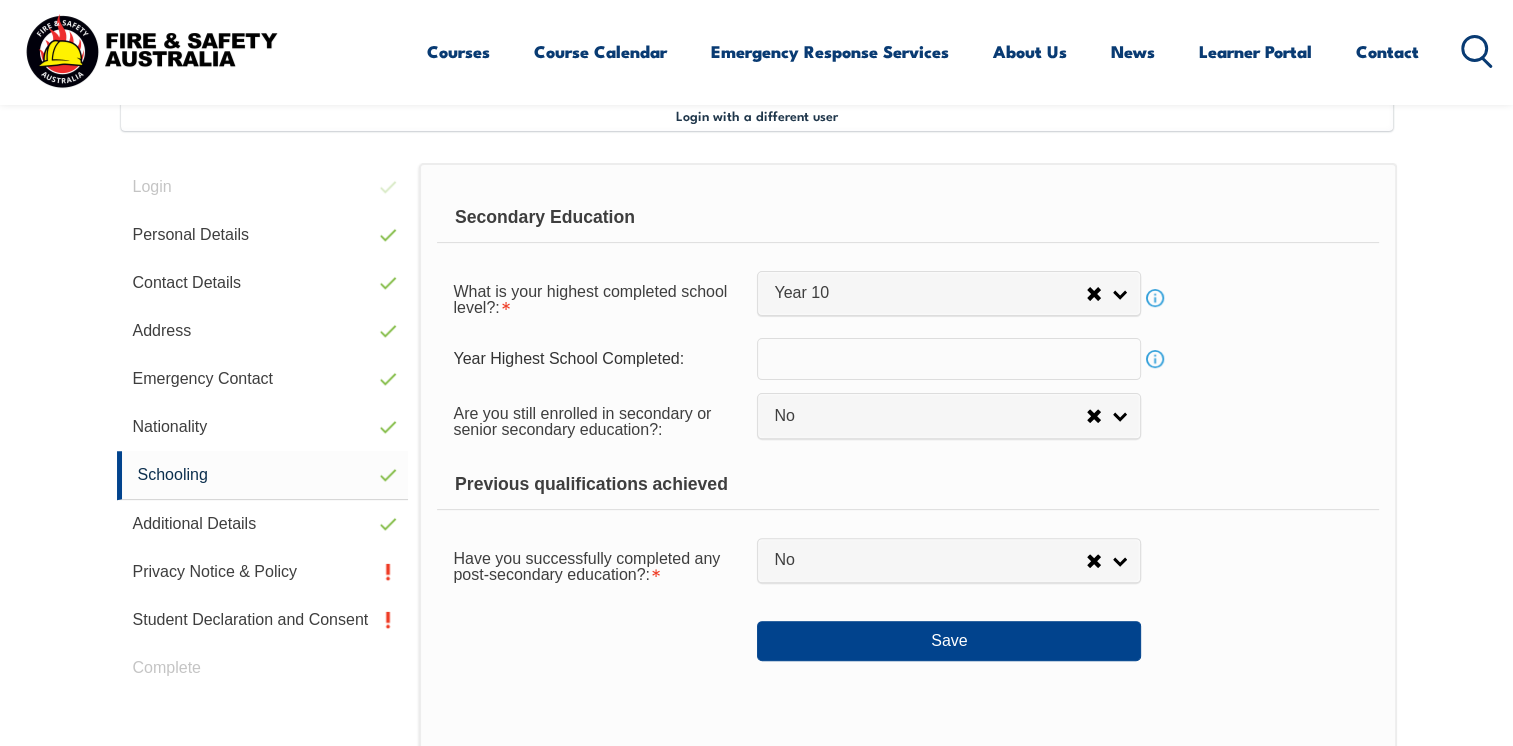 scroll, scrollTop: 544, scrollLeft: 0, axis: vertical 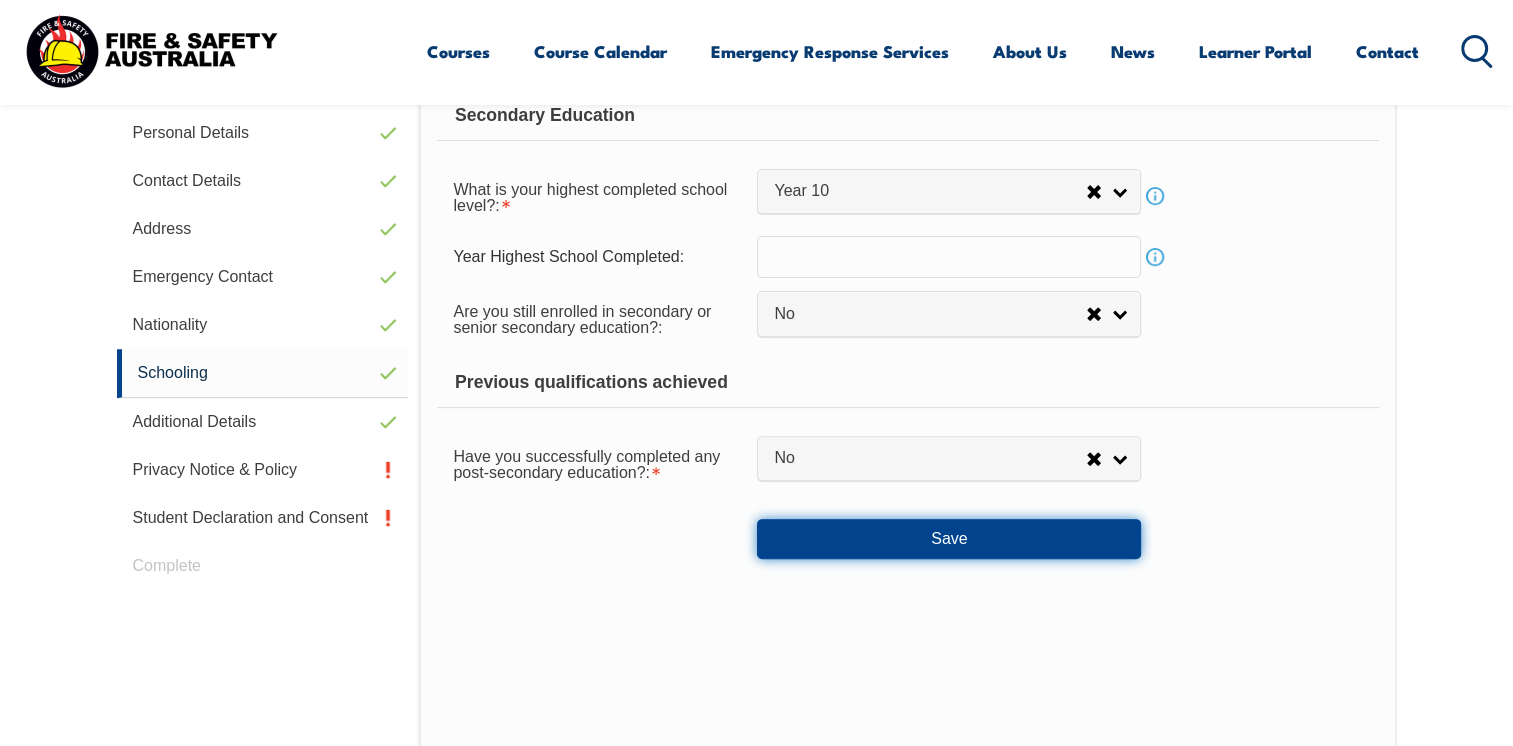 click on "Save" at bounding box center (949, 539) 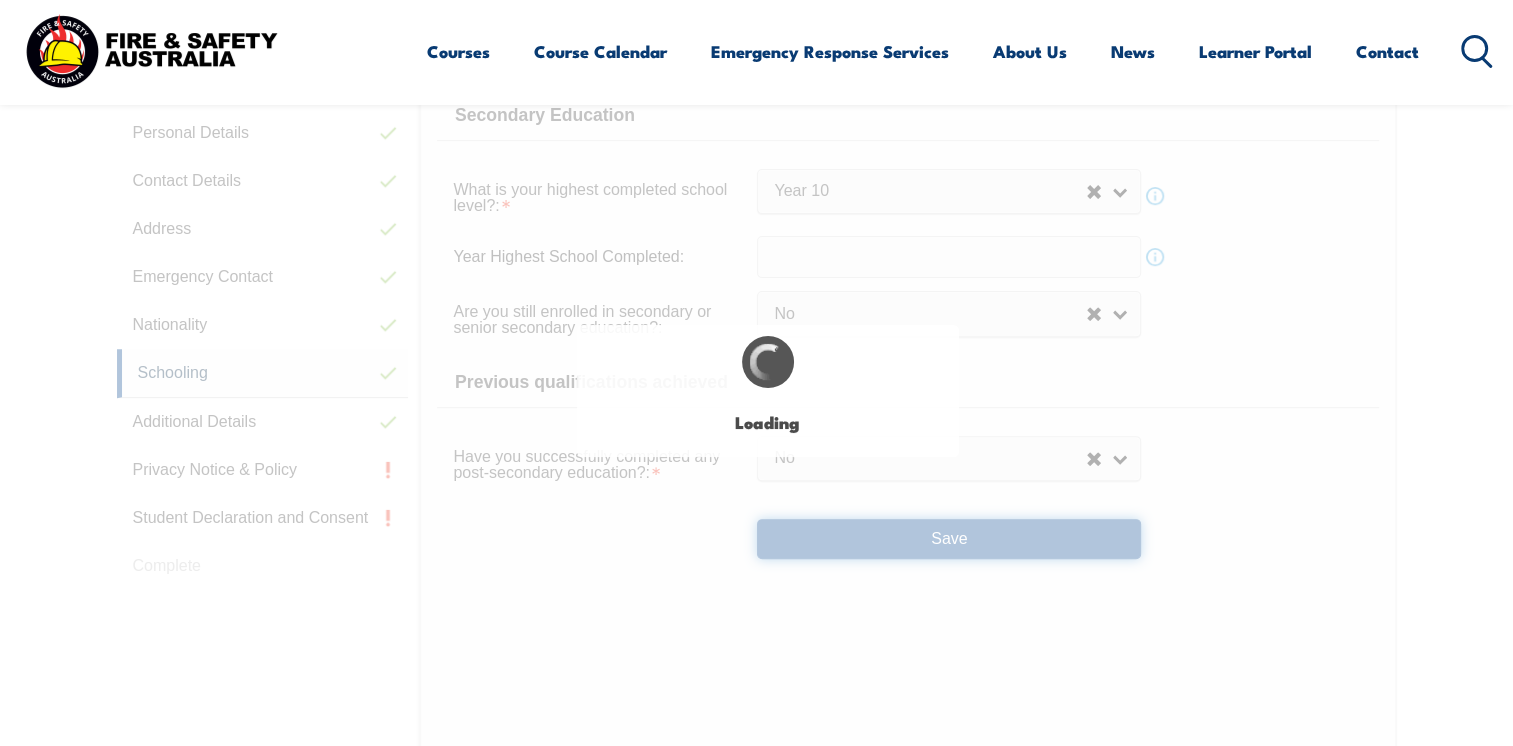 select on "false" 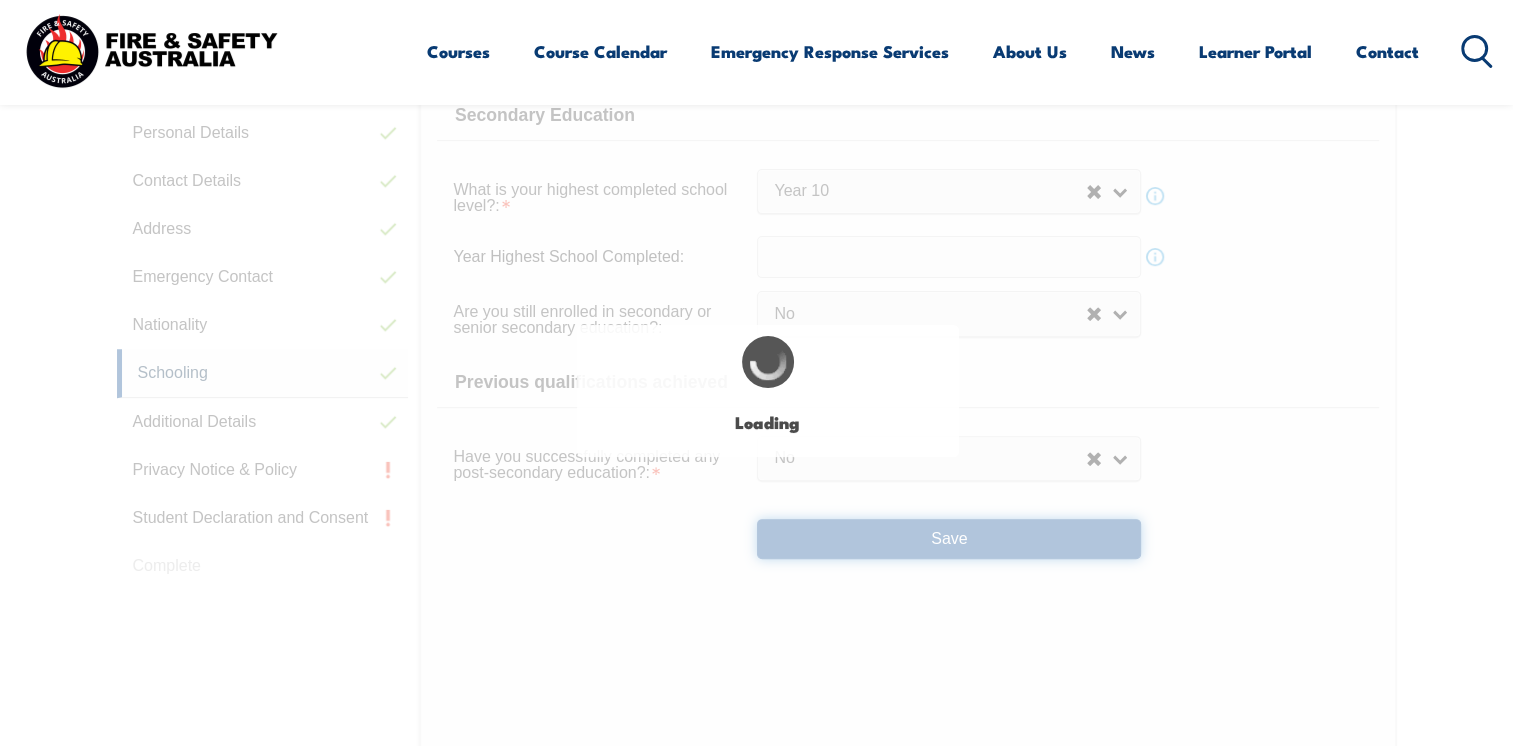 select 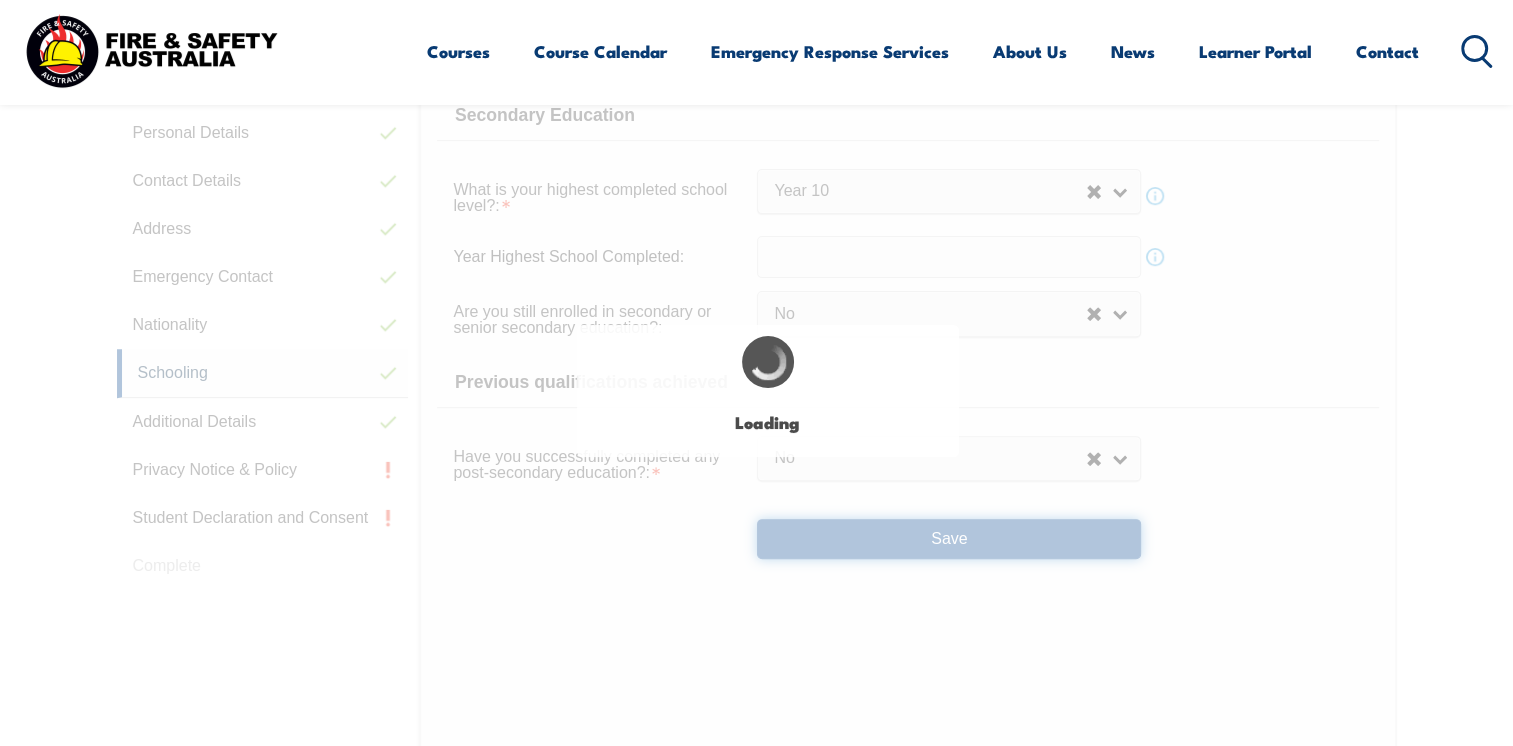 select on "false" 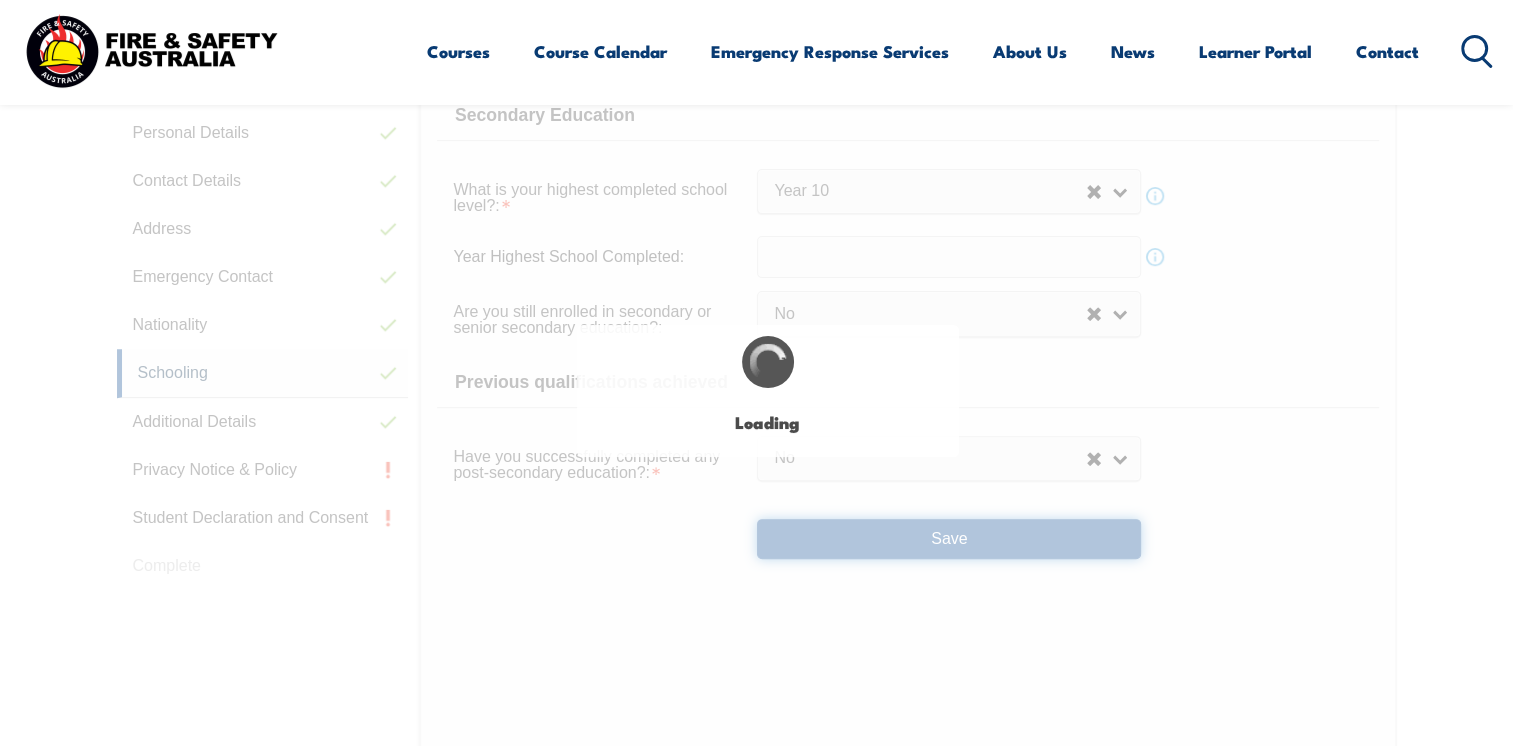 select on "false" 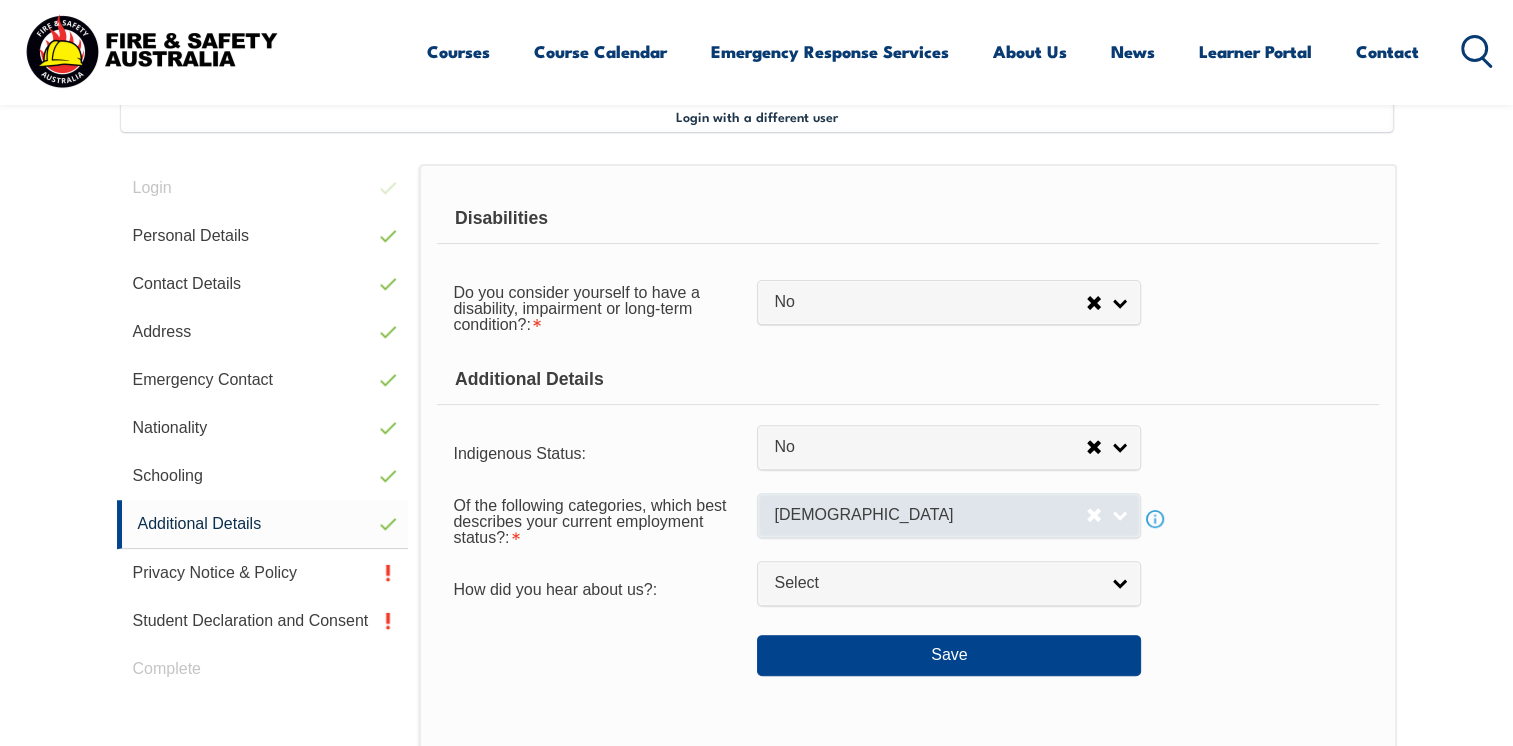 scroll, scrollTop: 544, scrollLeft: 0, axis: vertical 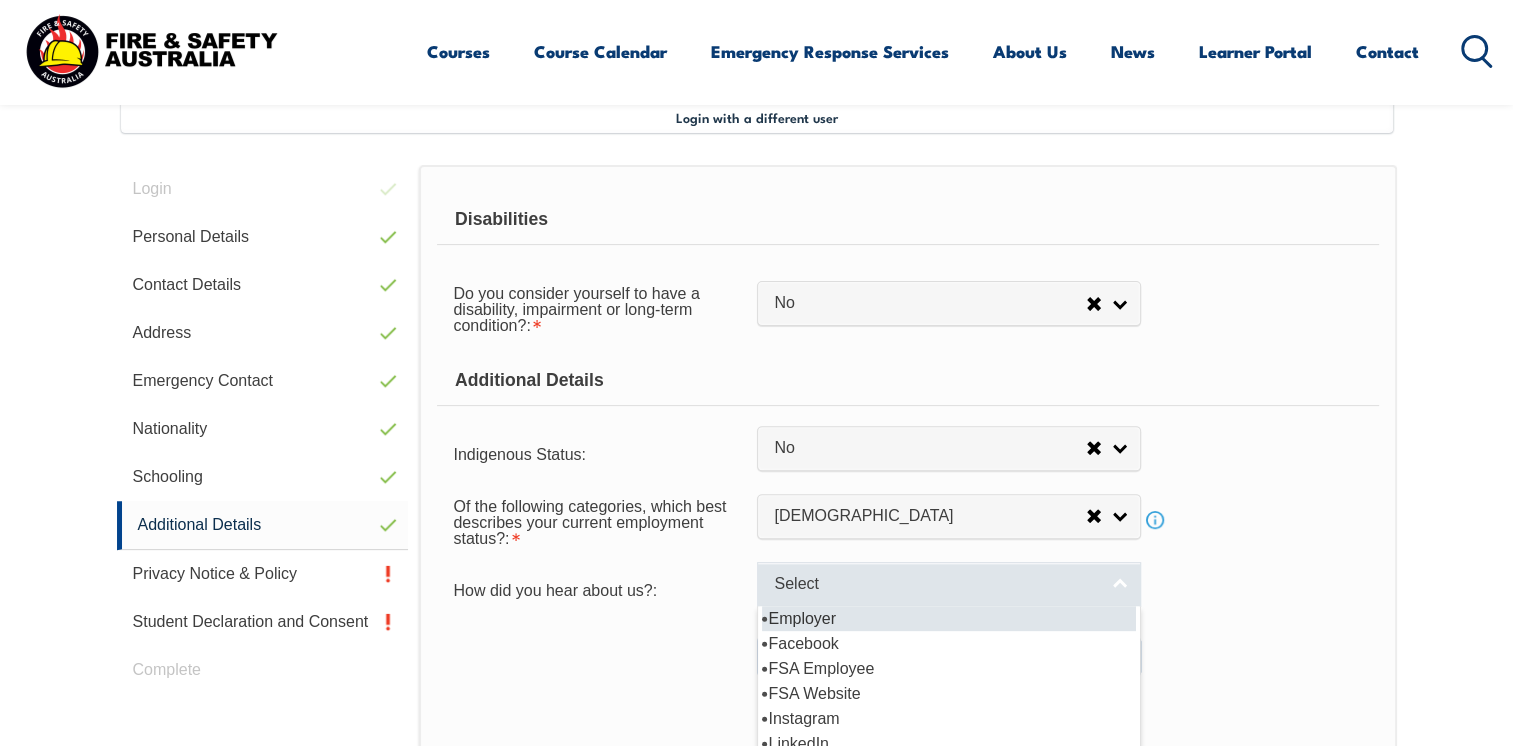 click on "Select" at bounding box center [949, 584] 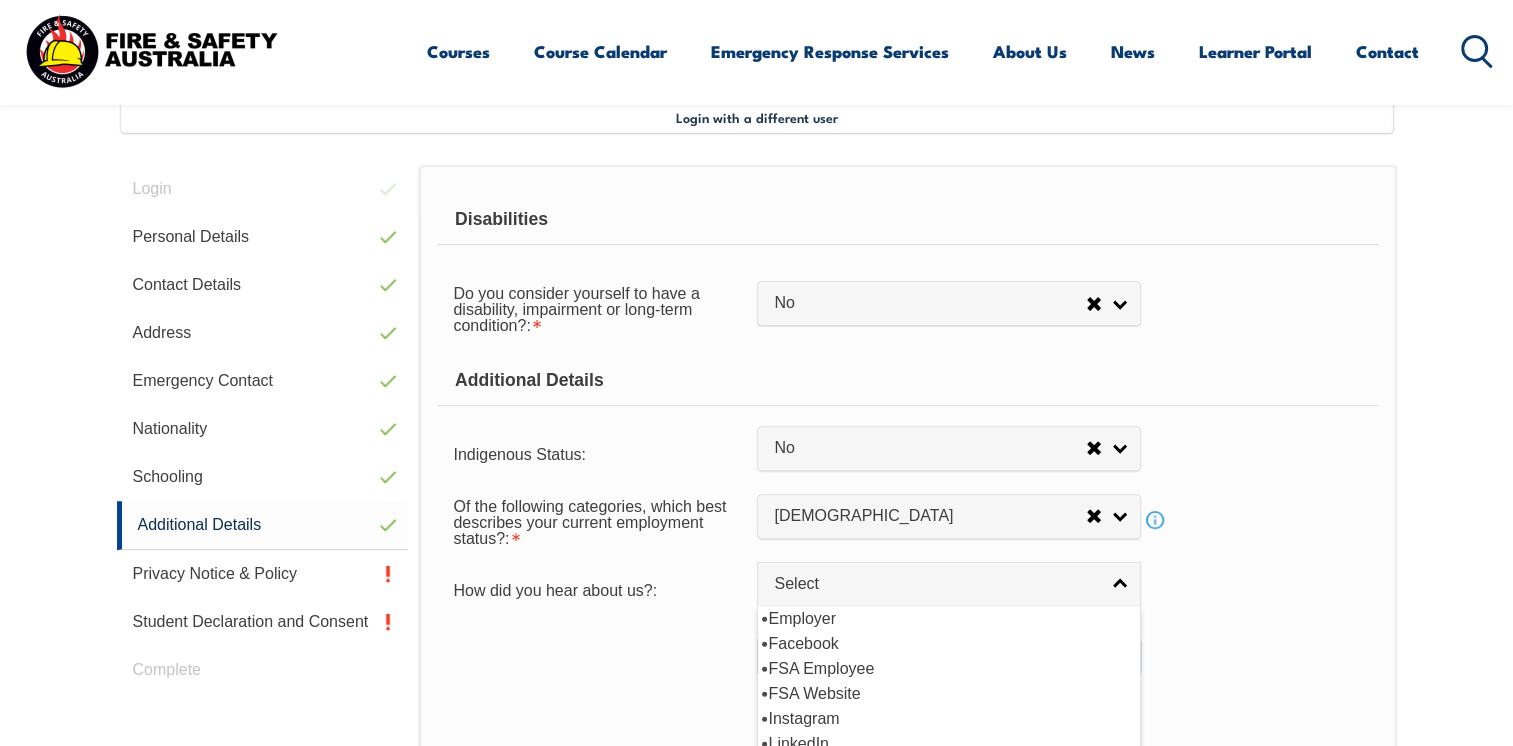 click on "Of the following categories, which best describes your current employment status?: Full-time employee Part-time employee Self-employed - not employing others Self-employed - employing others Employed - unpaid worker in a family business Unemployed - Seeking full-time work Unemployed - Seeking part-time work Unemployed - Not Seeking employment
Full-time employee
Info" at bounding box center (907, 520) 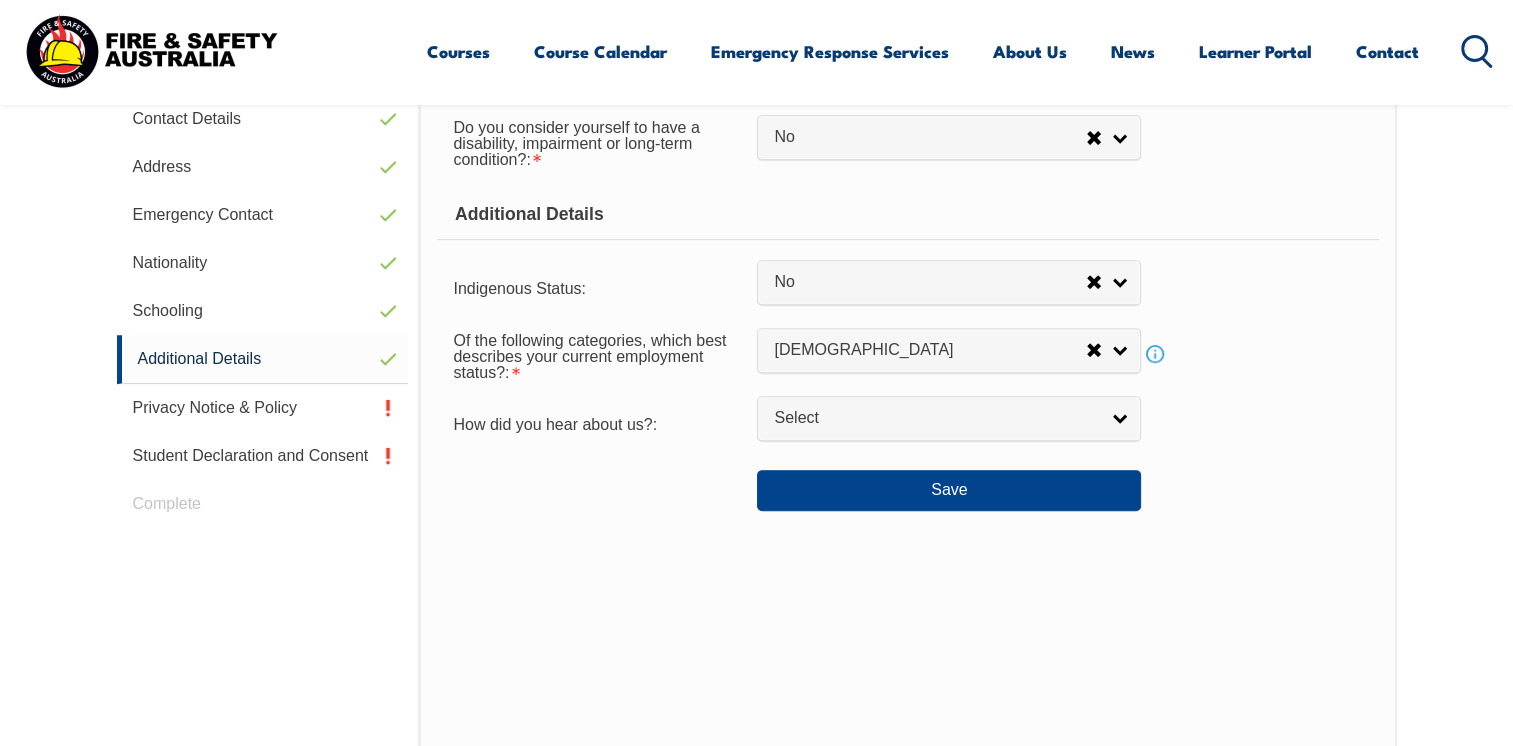 scroll, scrollTop: 726, scrollLeft: 0, axis: vertical 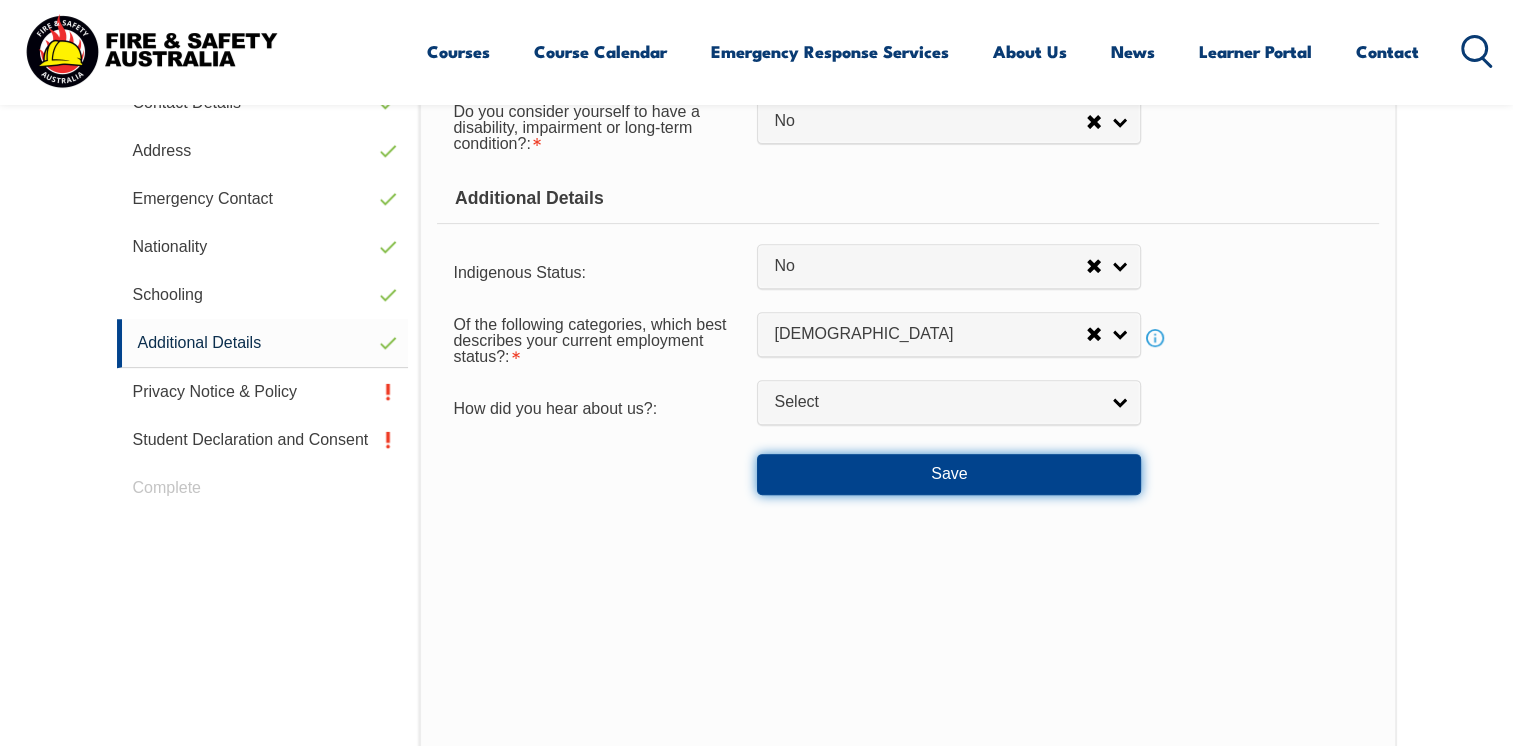 click on "Save" at bounding box center (949, 474) 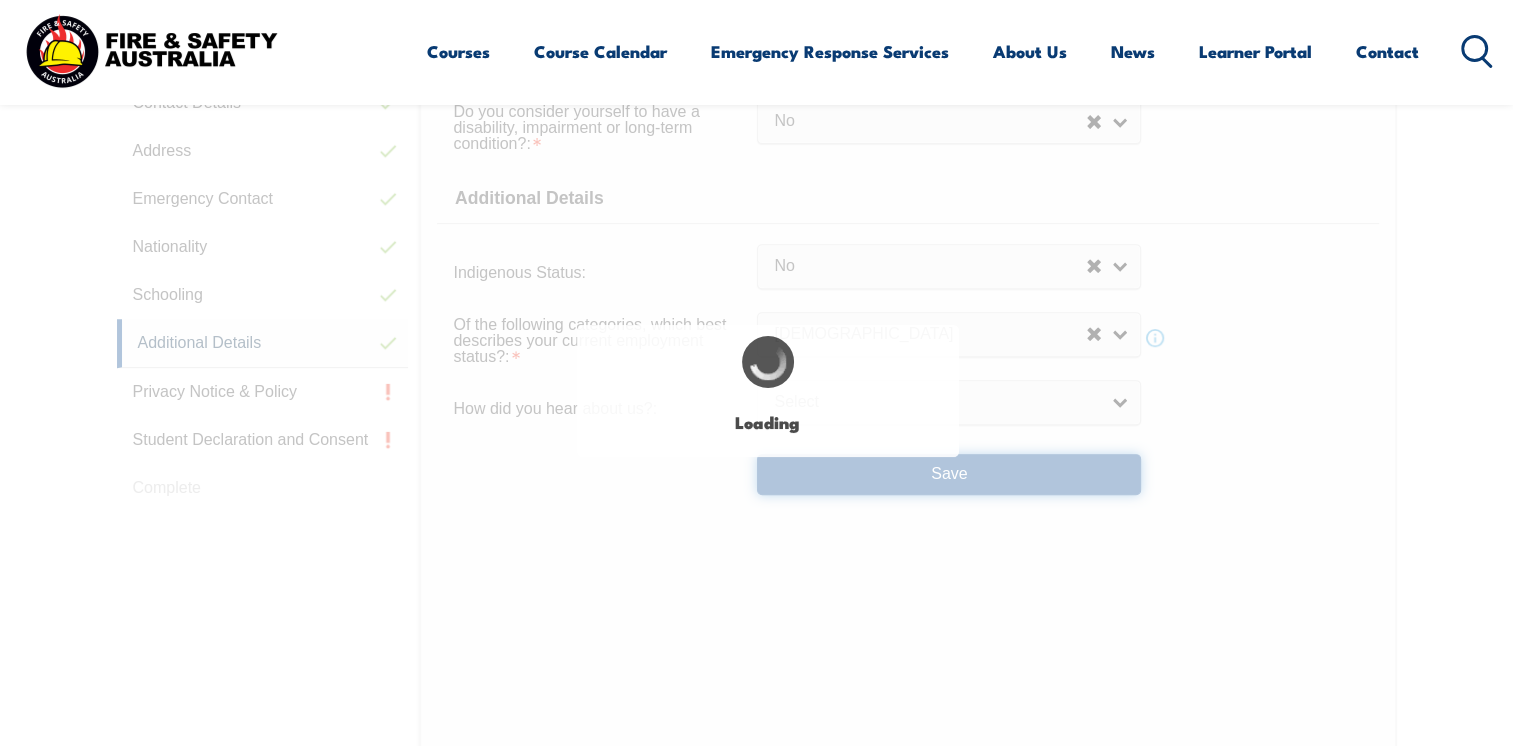 select on "false" 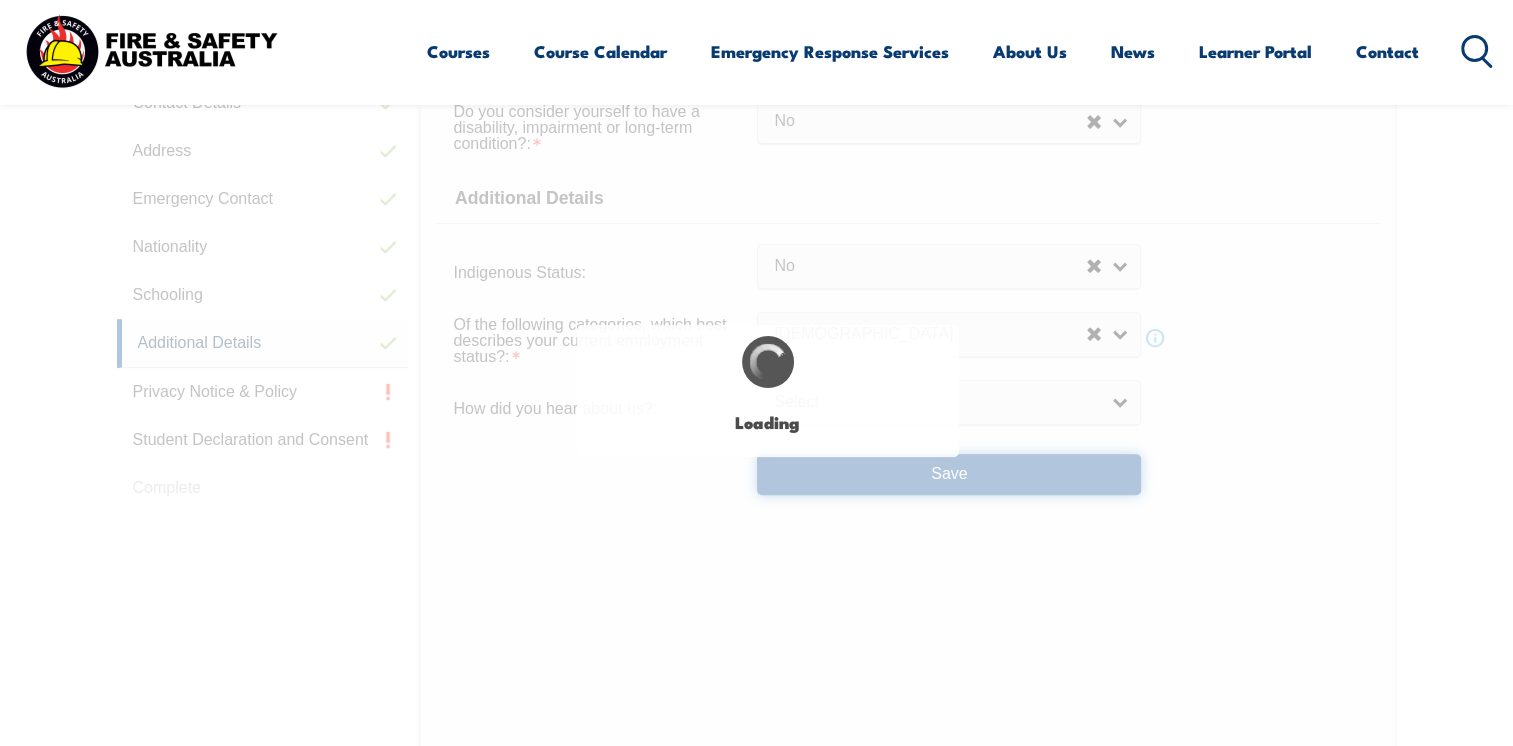 select 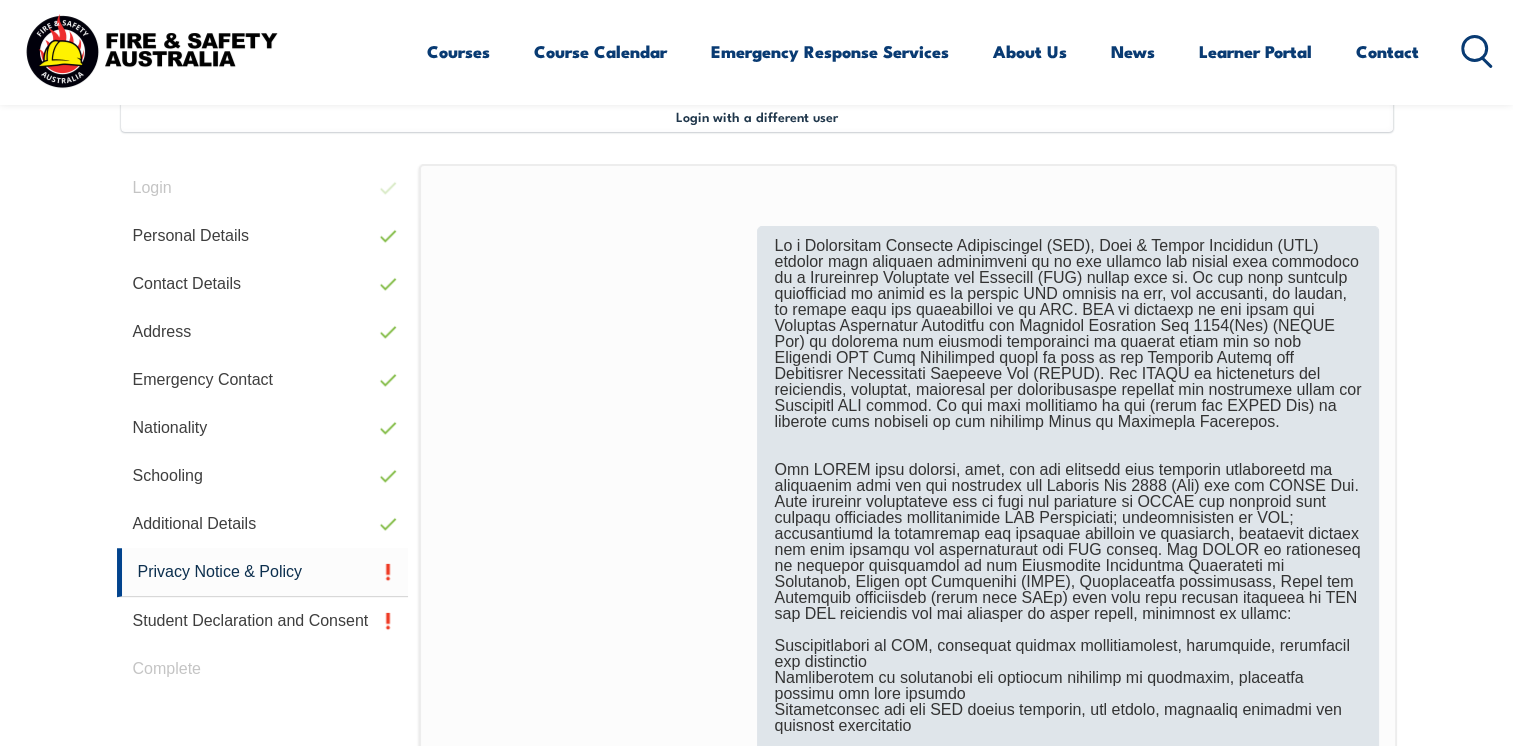 scroll, scrollTop: 544, scrollLeft: 0, axis: vertical 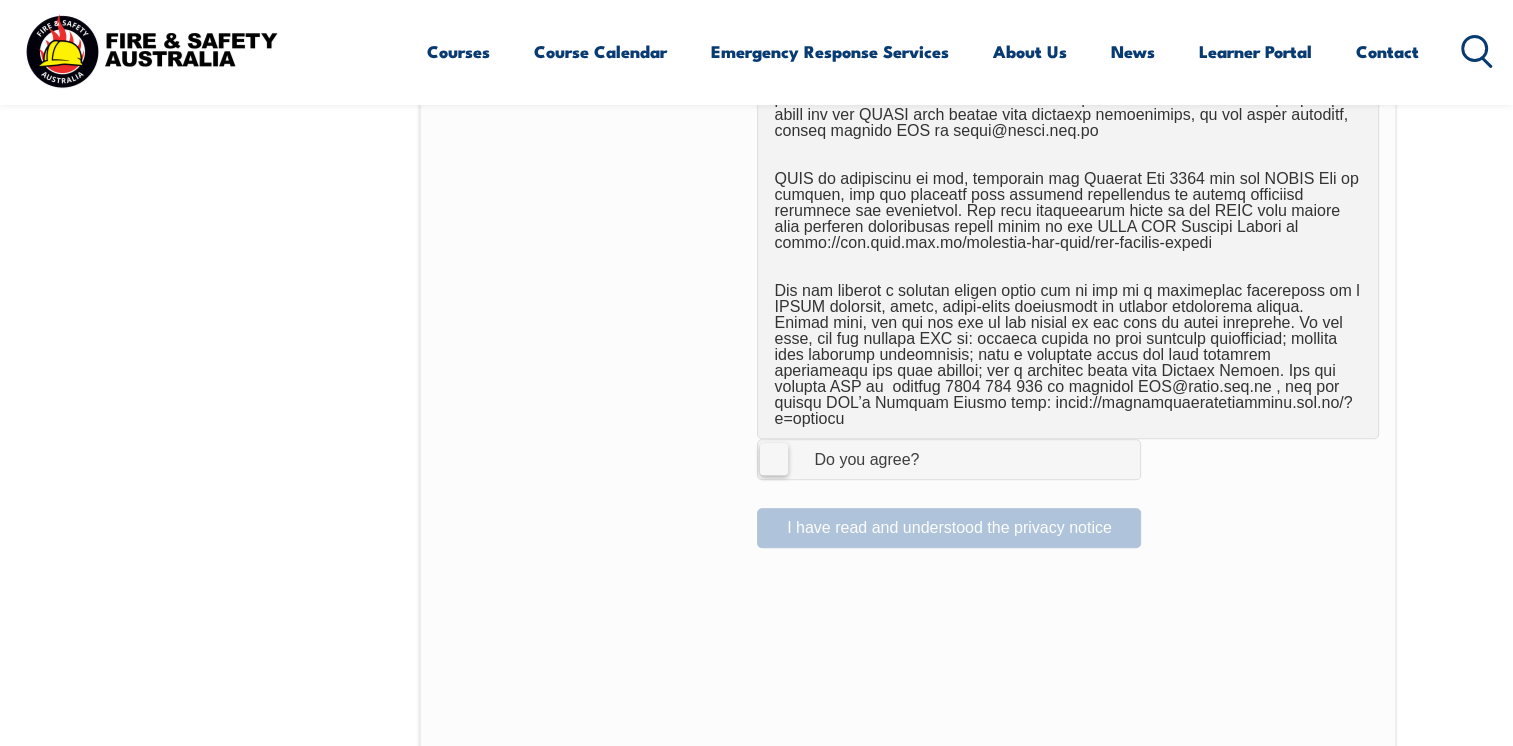 click on "I Agree Do you agree?" at bounding box center [949, 459] 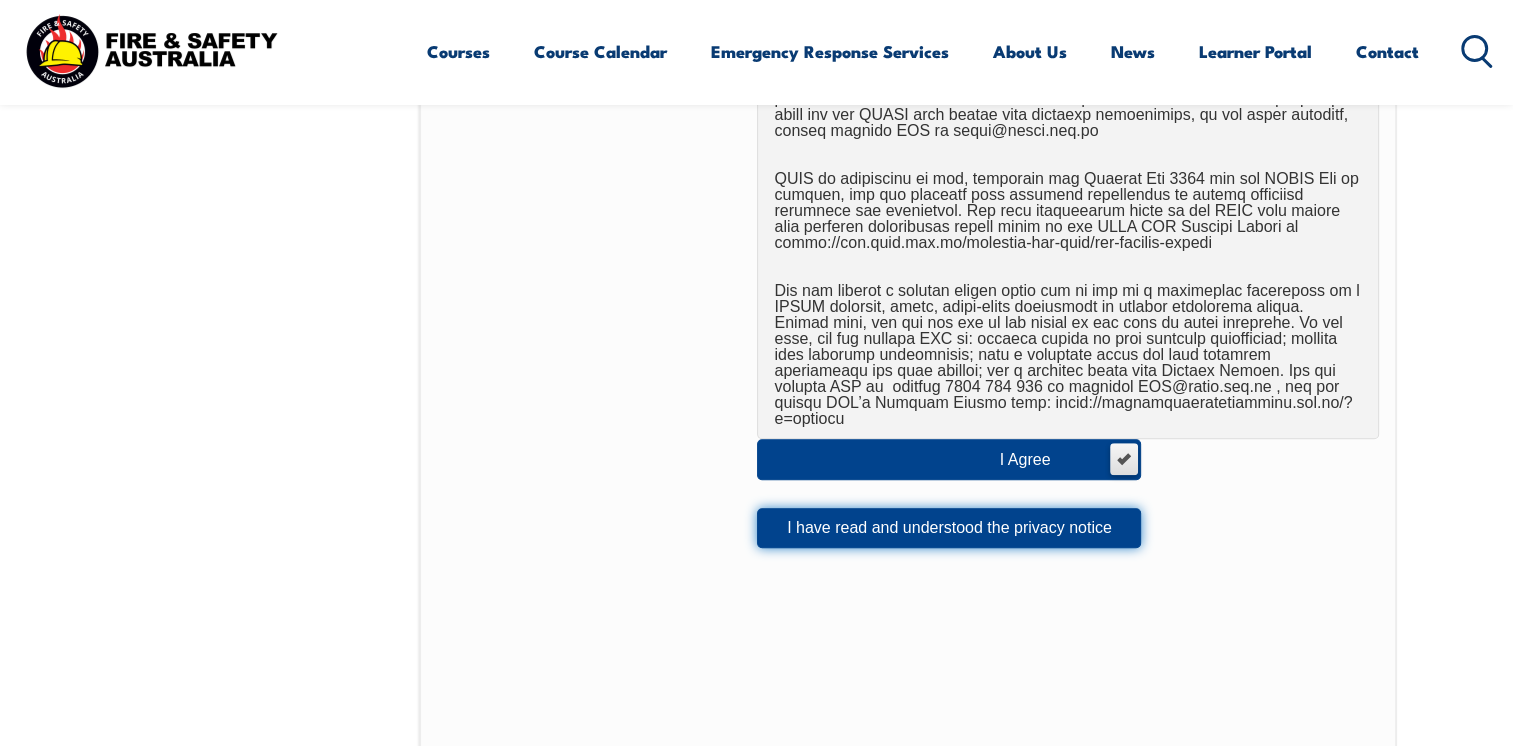 click on "I have read and understood the privacy notice" at bounding box center (949, 528) 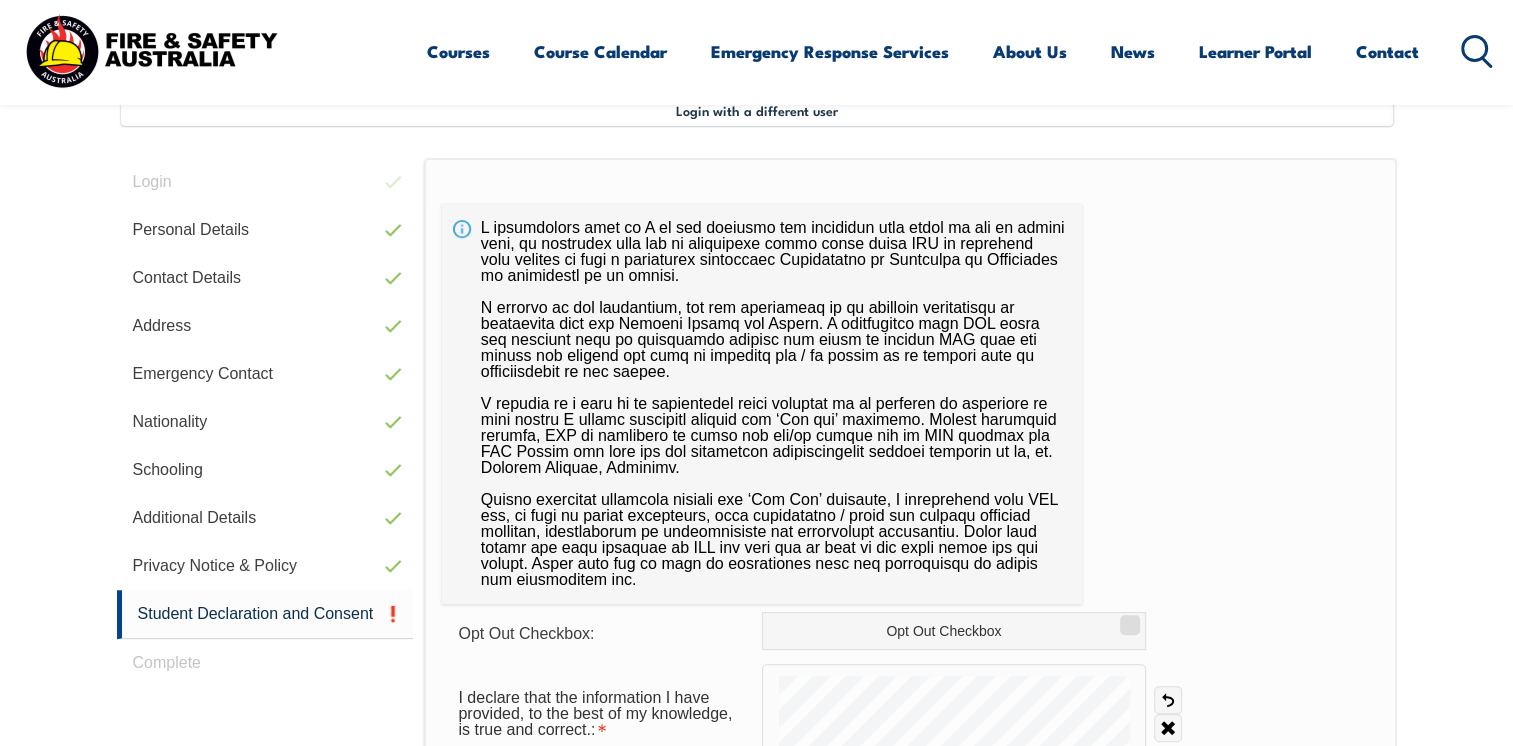 scroll, scrollTop: 544, scrollLeft: 0, axis: vertical 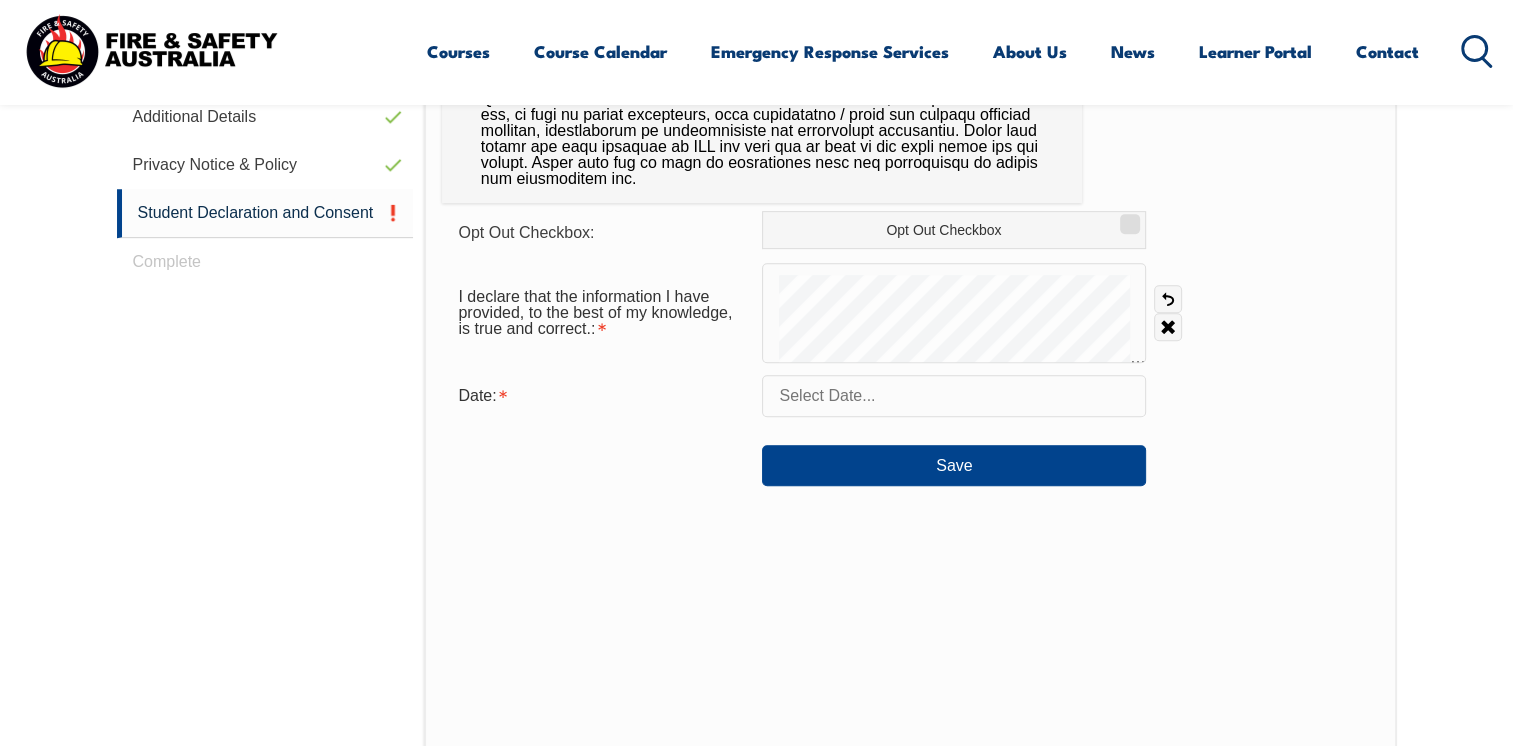 click on "I declare that the information I have provided, to the best of my knowledge, is true and correct.: Undo Clear" at bounding box center [910, 313] 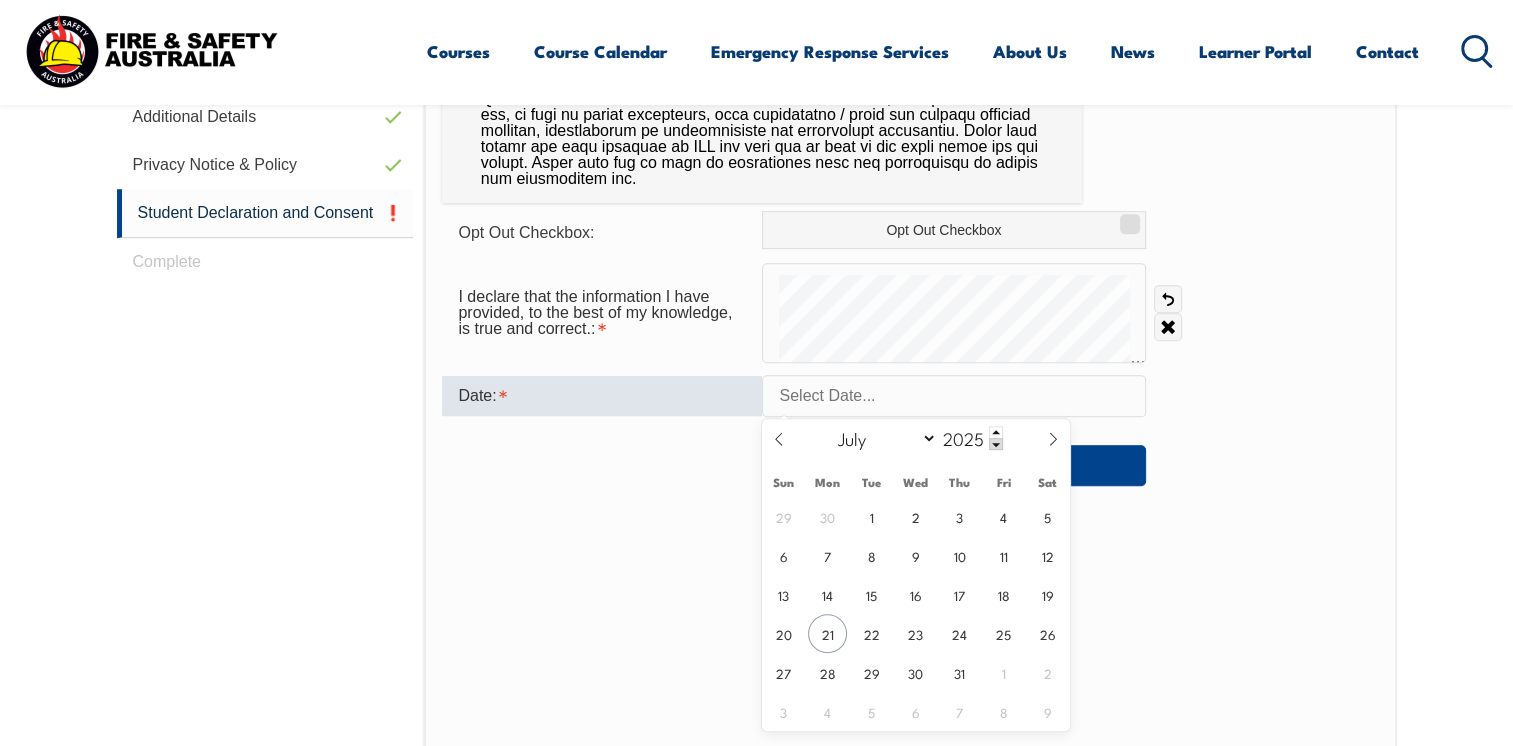 click at bounding box center [954, 396] 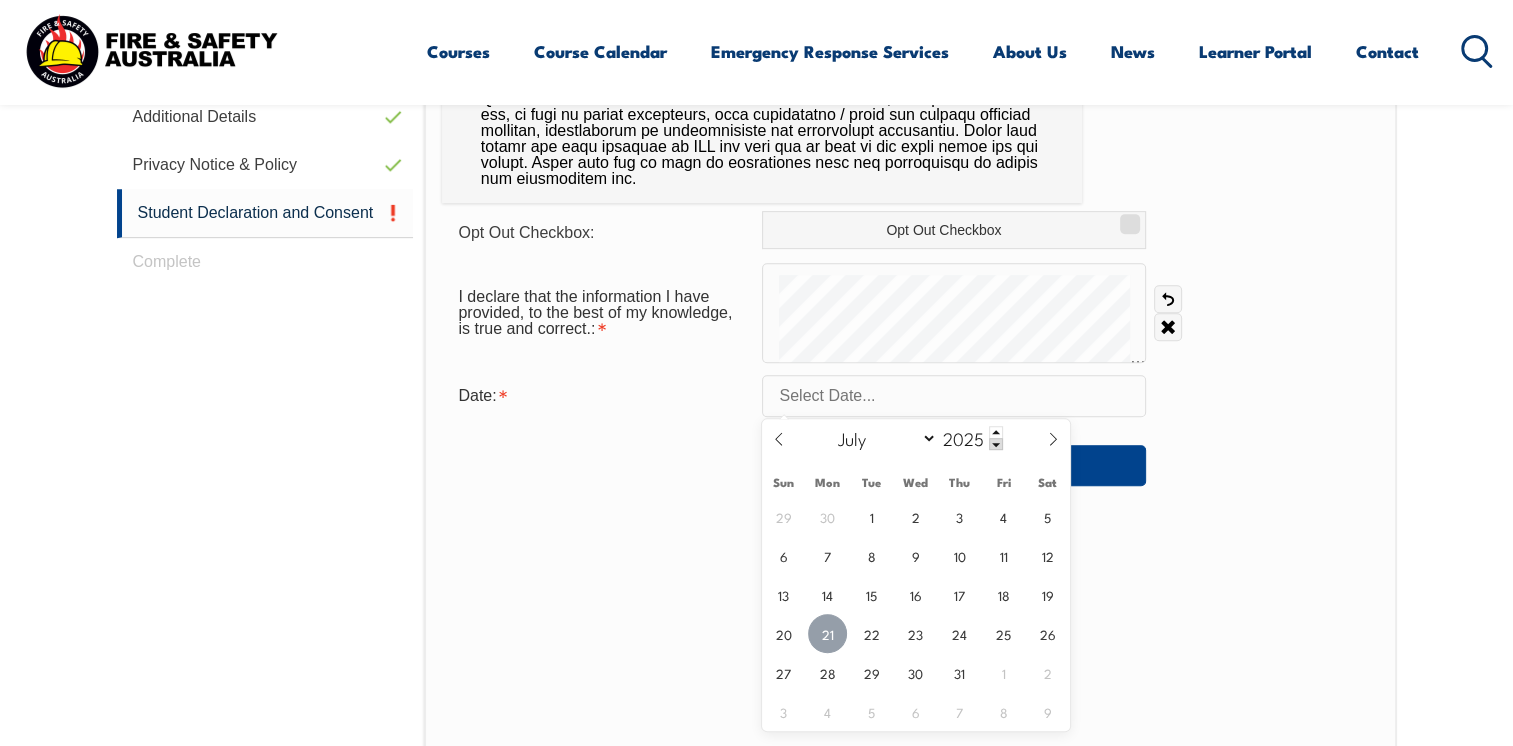 click on "21" at bounding box center [827, 633] 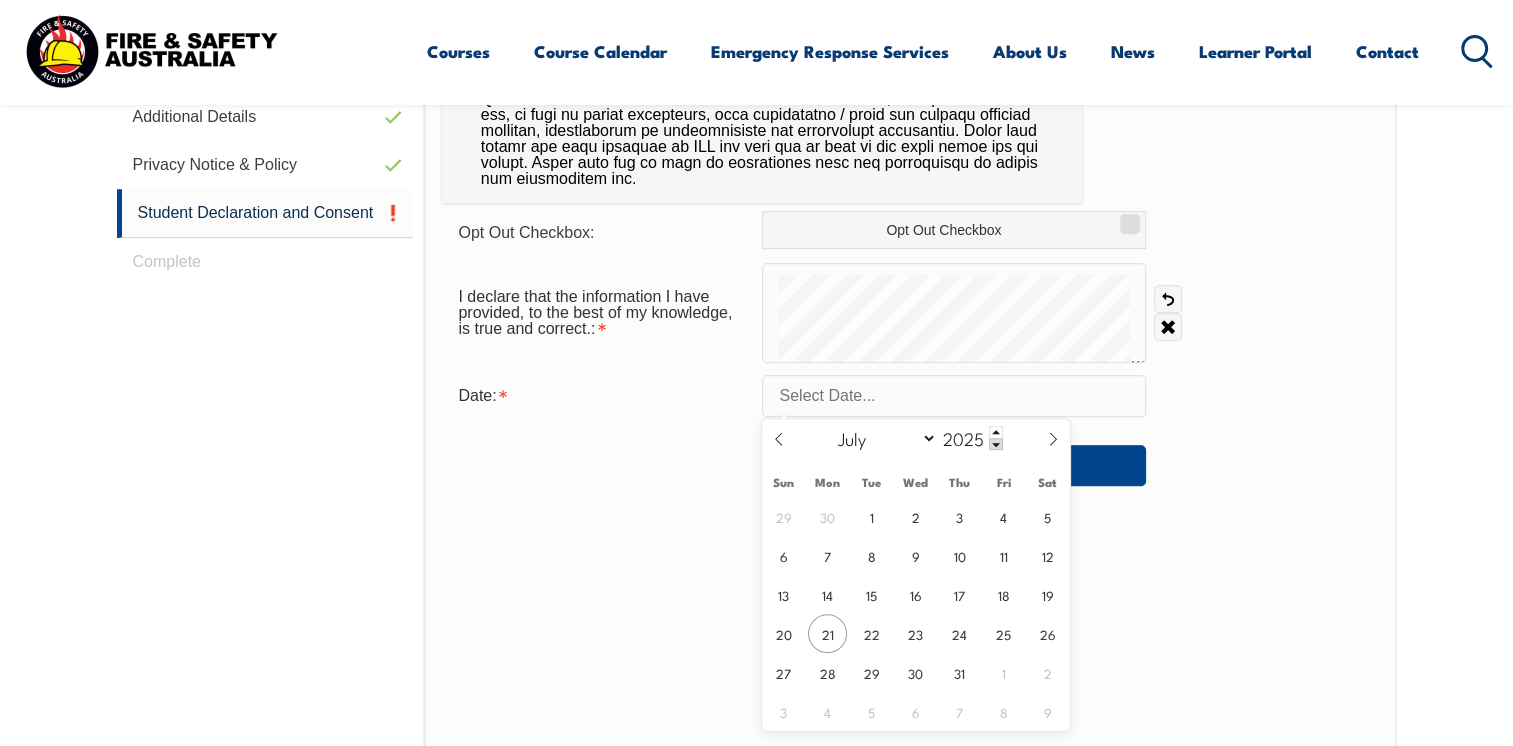 type on "July 21, 2025" 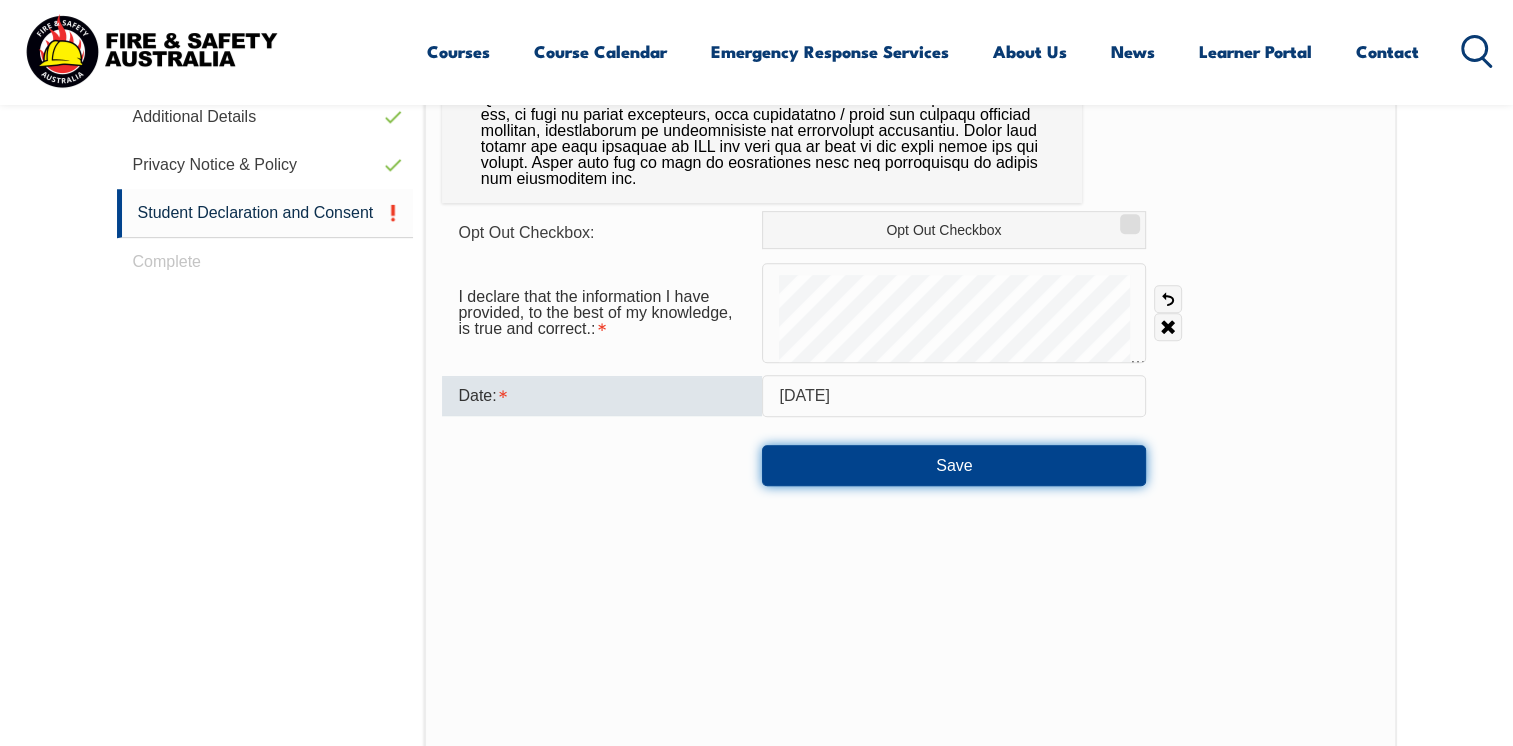 click on "Save" at bounding box center (954, 465) 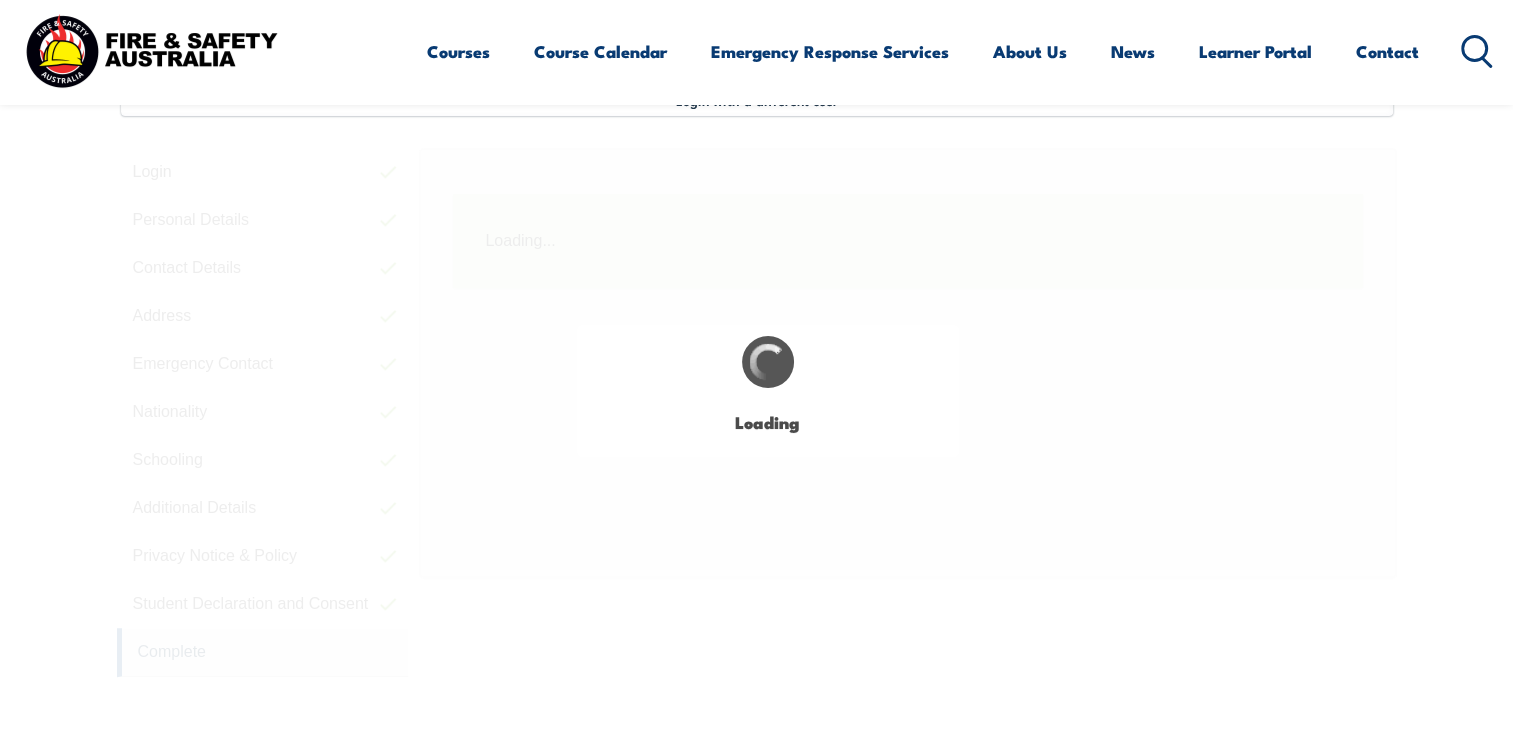 scroll, scrollTop: 544, scrollLeft: 0, axis: vertical 